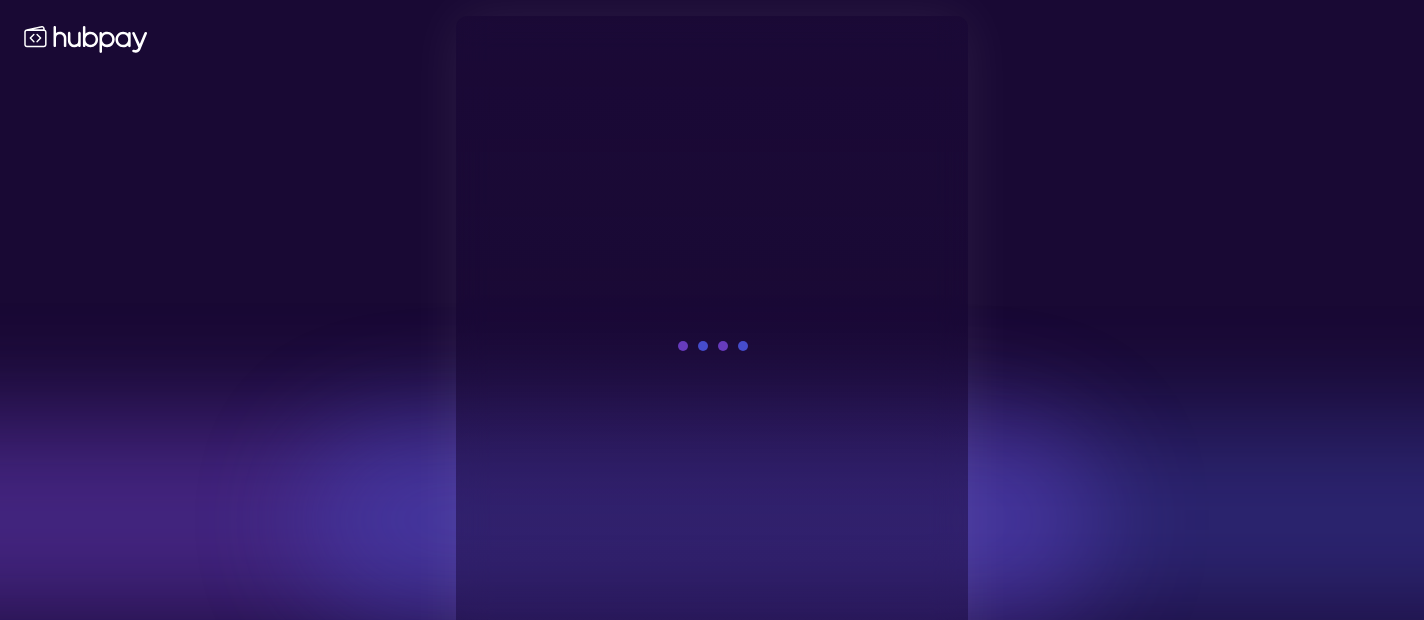 scroll, scrollTop: 0, scrollLeft: 0, axis: both 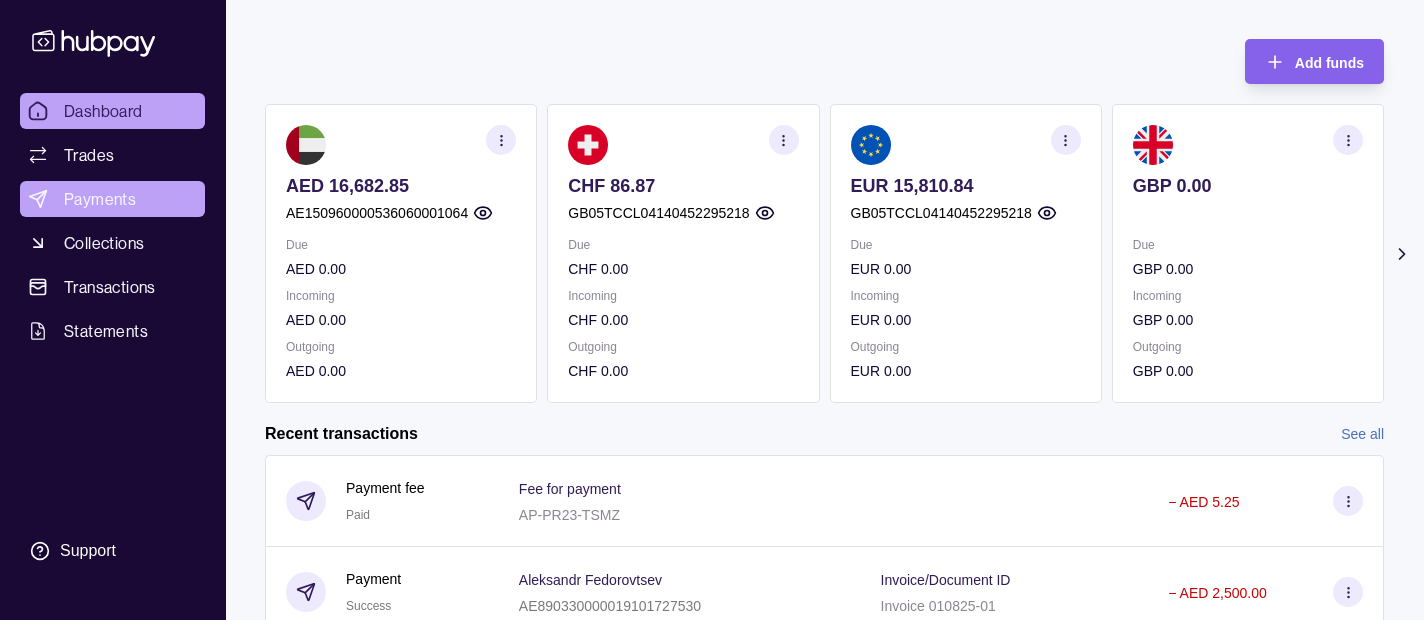 click on "Payments" at bounding box center [100, 199] 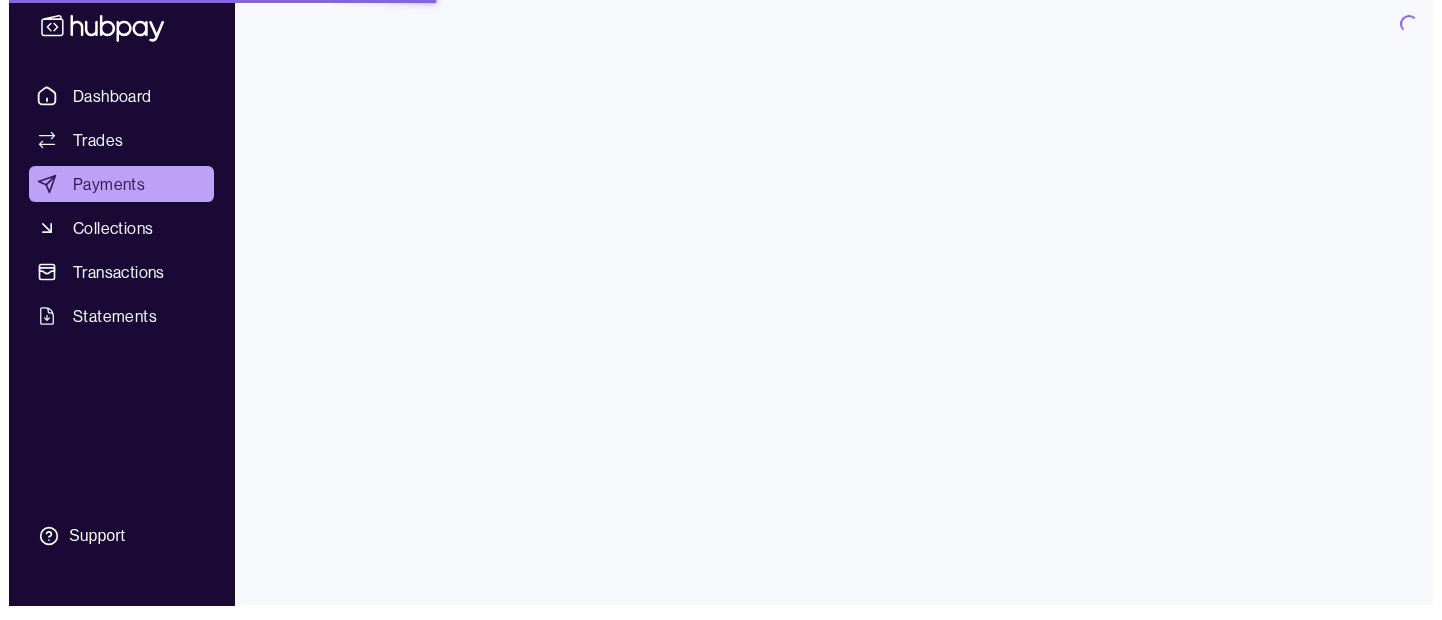 scroll, scrollTop: 0, scrollLeft: 0, axis: both 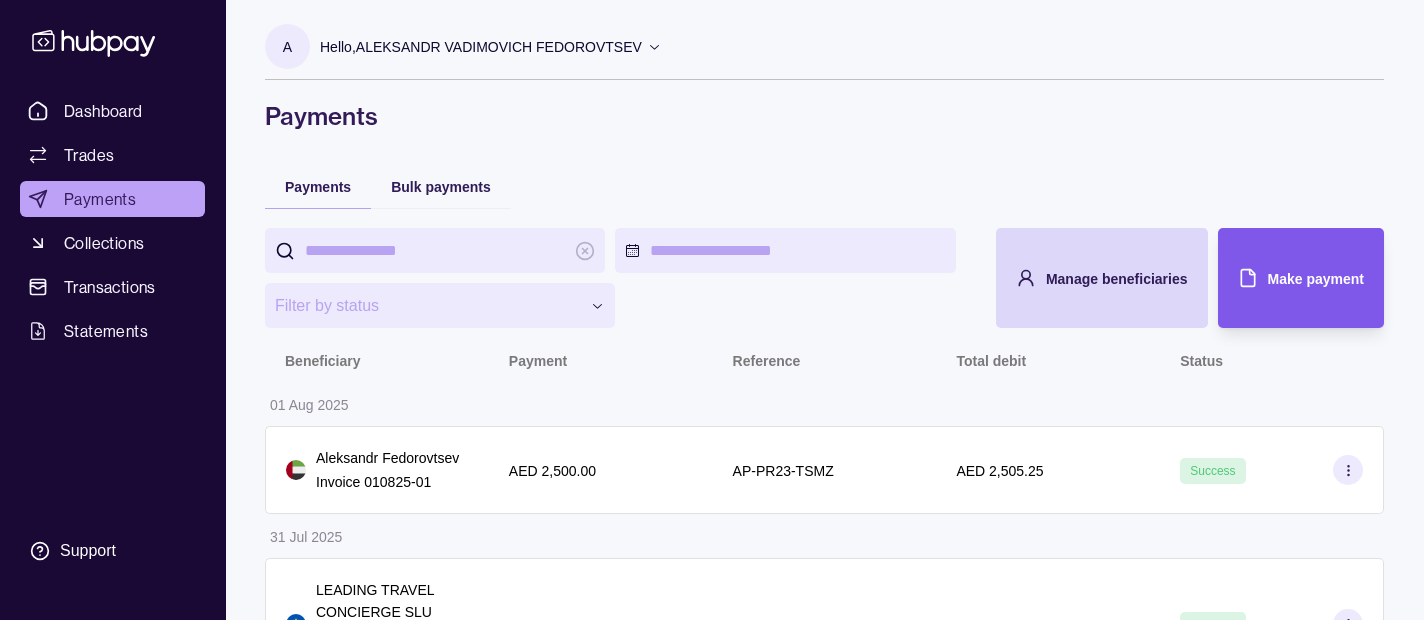 click on "Make payment" at bounding box center [1316, 279] 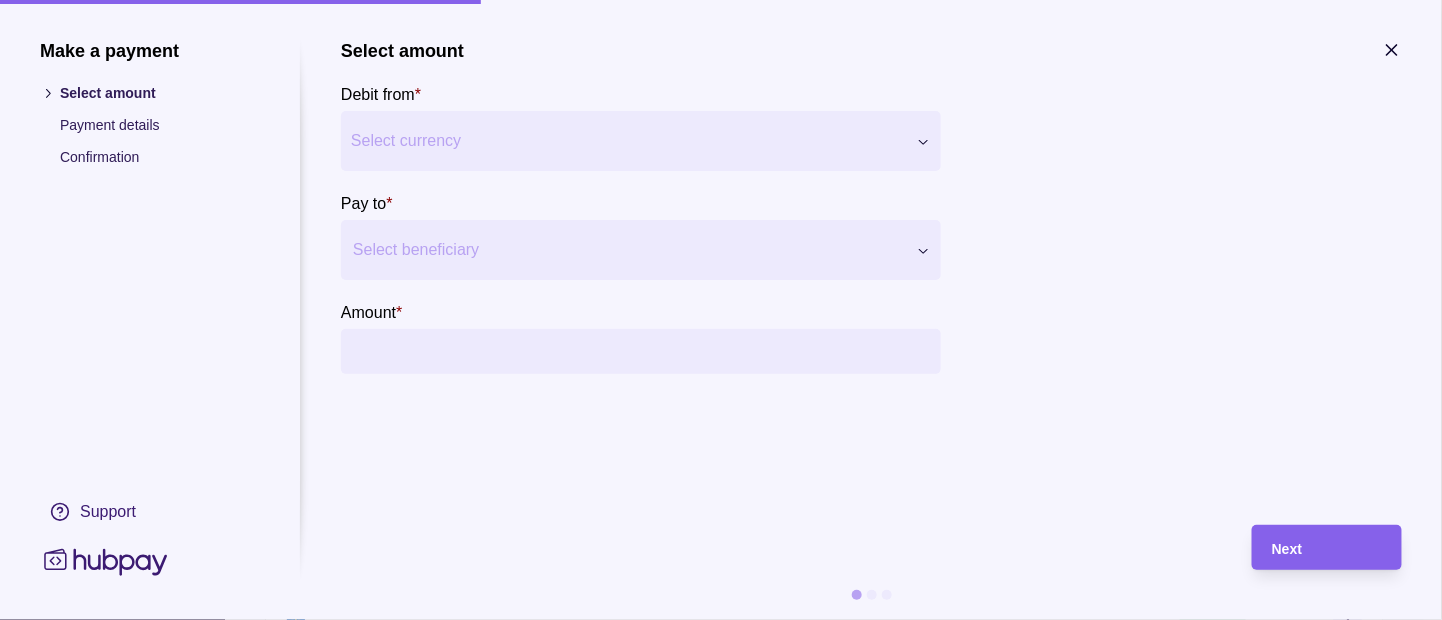 click on "Make a payment Select amount Payment details Confirmation Support Select amount Debit from  * Select currency *** *** *** *** *** Pay to  * Select beneficiary Amount  * Payment method  * Select payment method Fee currency  * Select fee currency Next" at bounding box center [712, 2792] 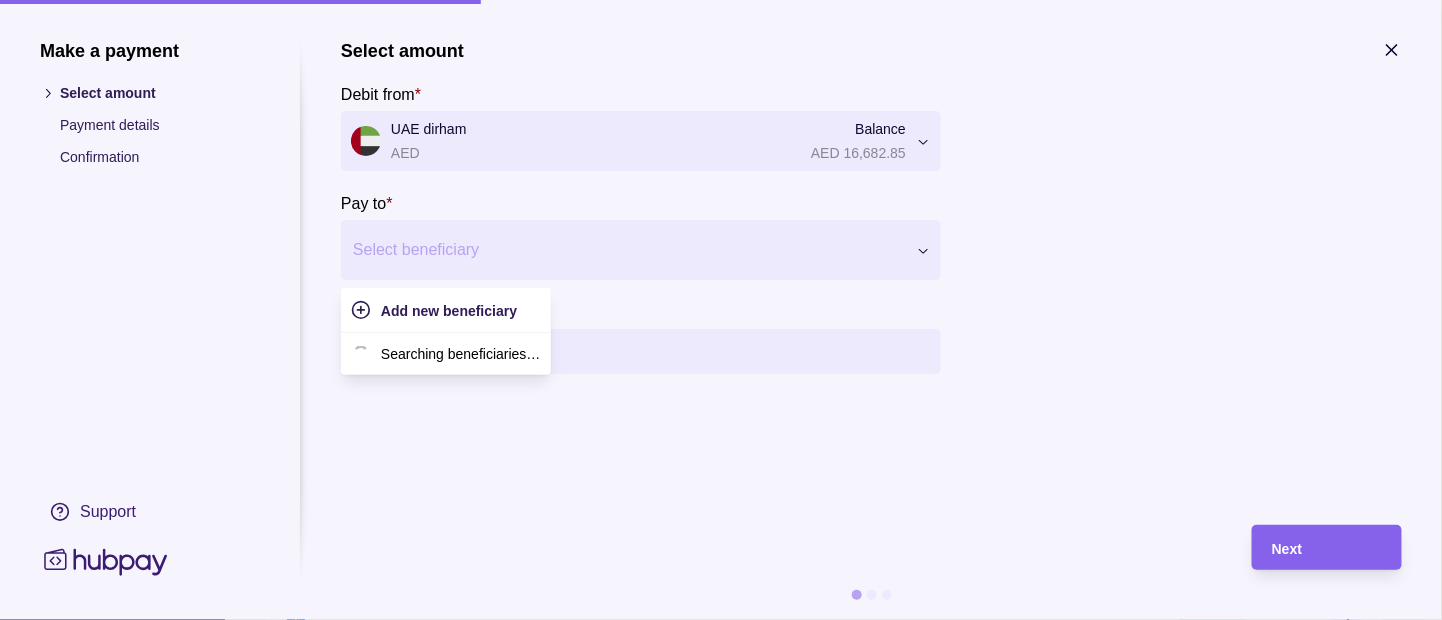 click at bounding box center (628, 250) 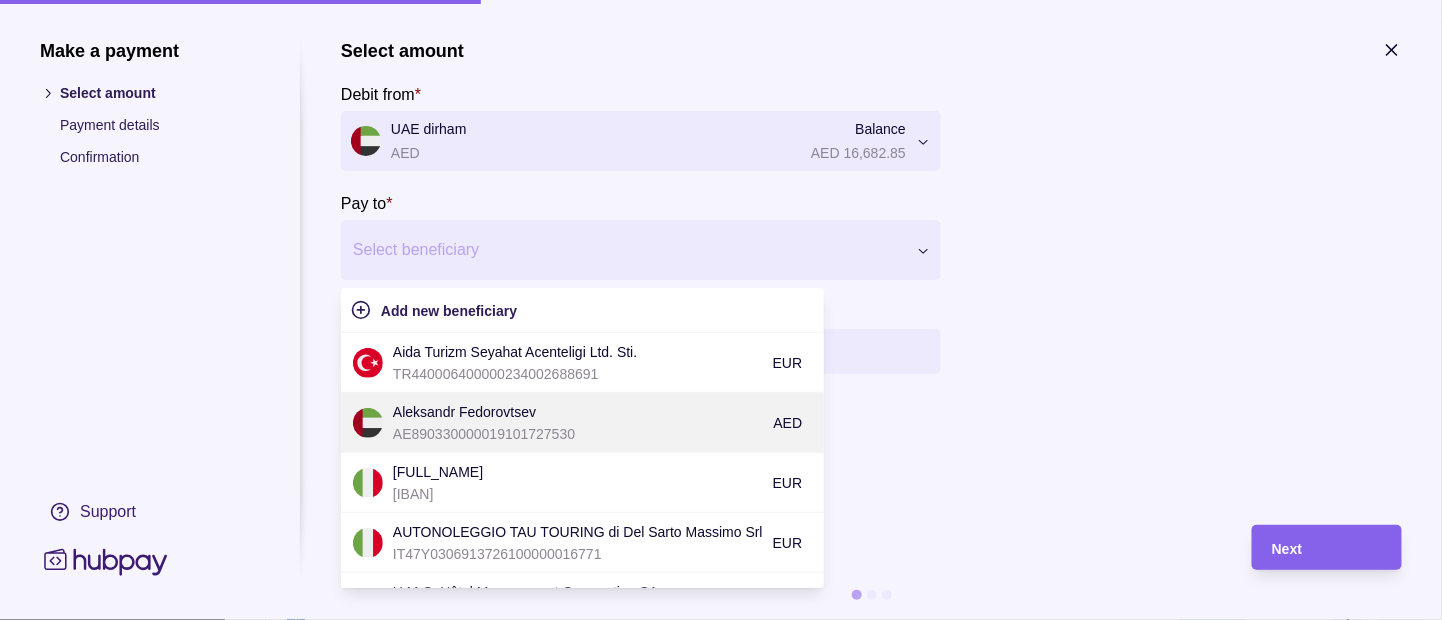 click on "Aleksandr Fedorovtsev" at bounding box center (578, 412) 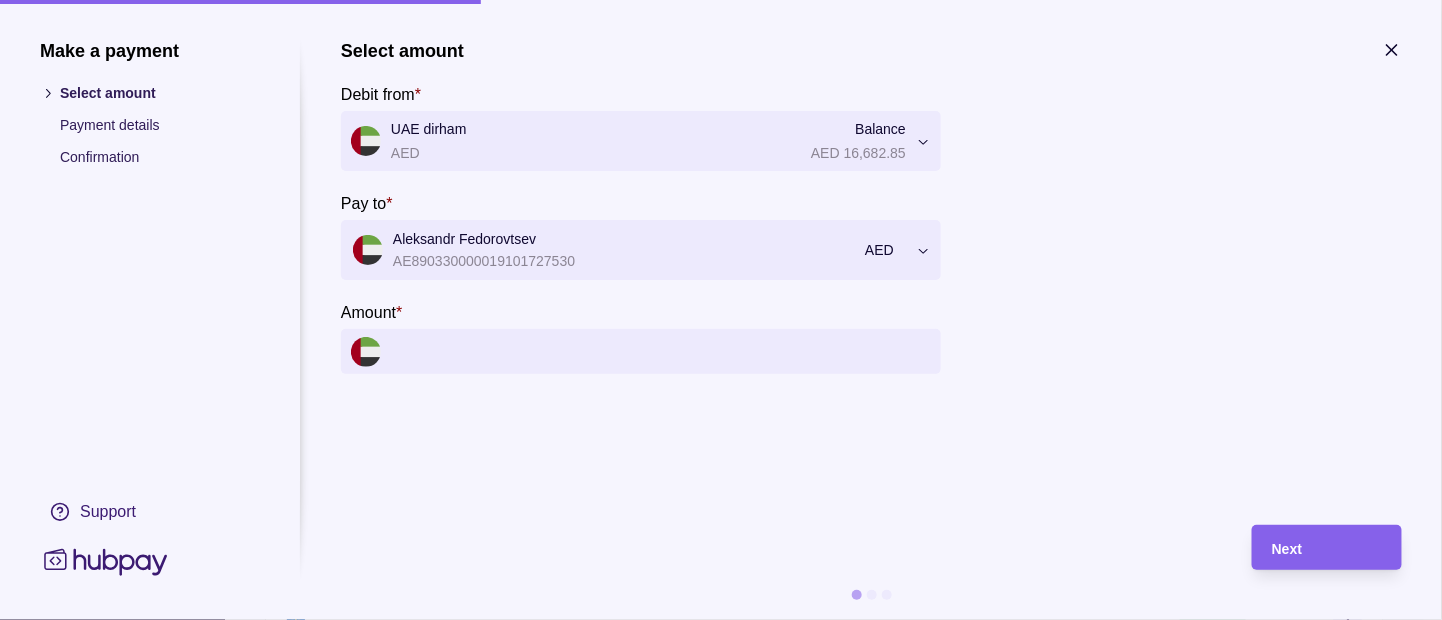 click on "Amount  *" at bounding box center [661, 351] 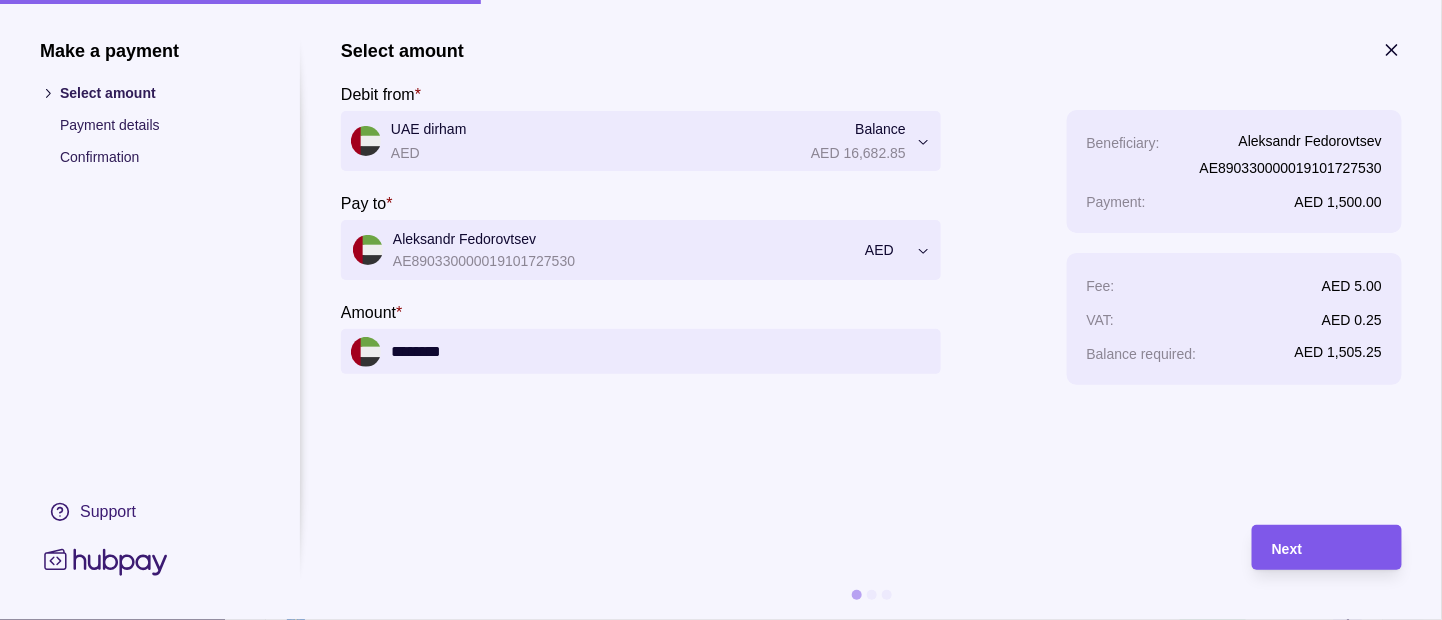 type on "********" 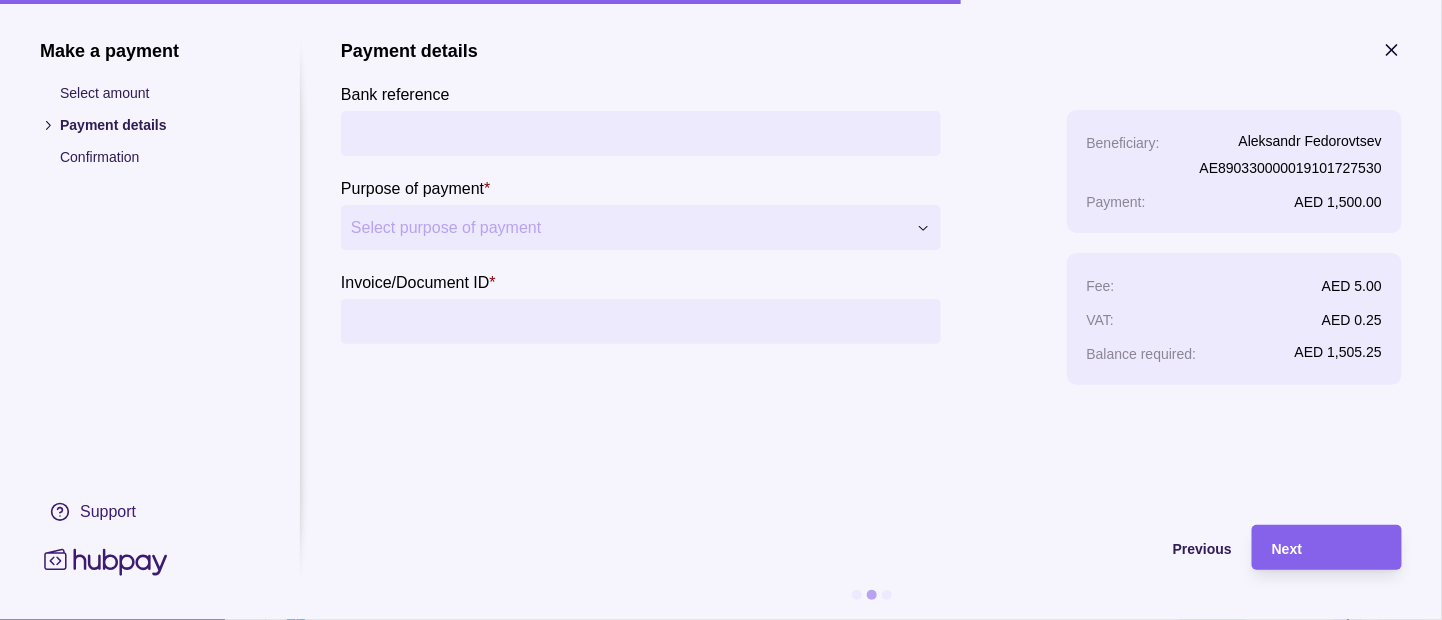 click on "Bank reference" at bounding box center [641, 133] 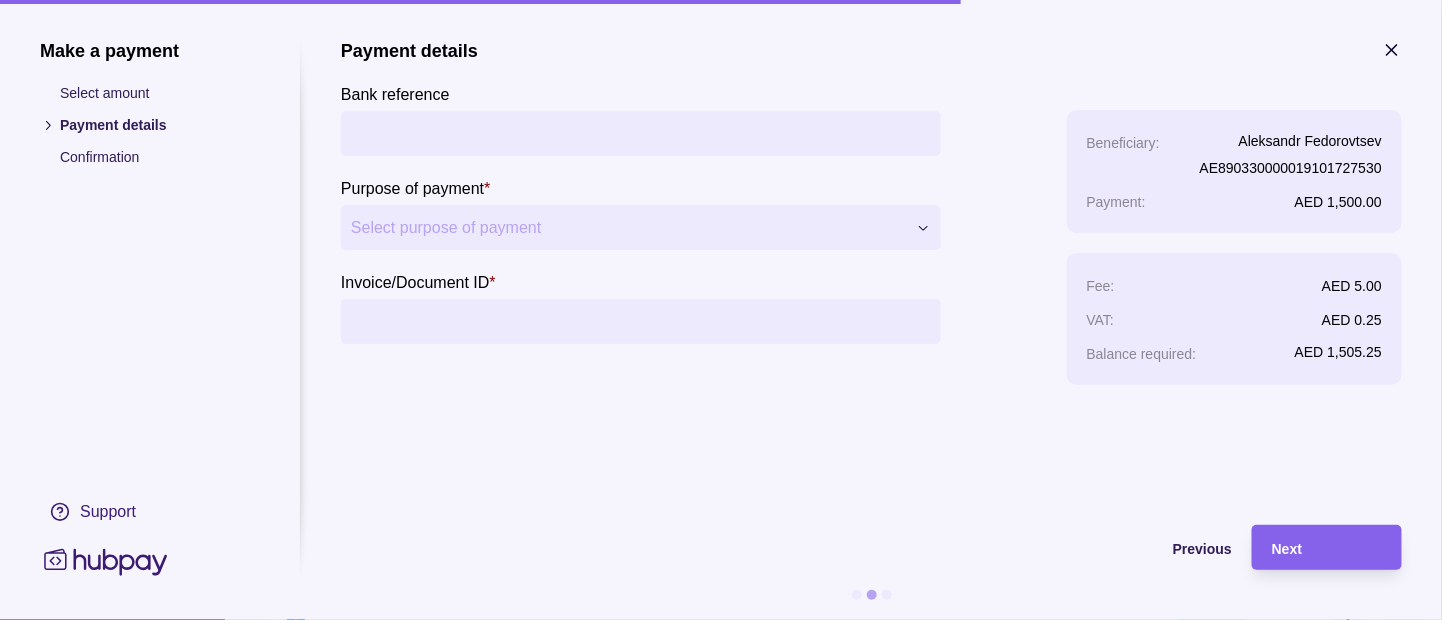 type on "*" 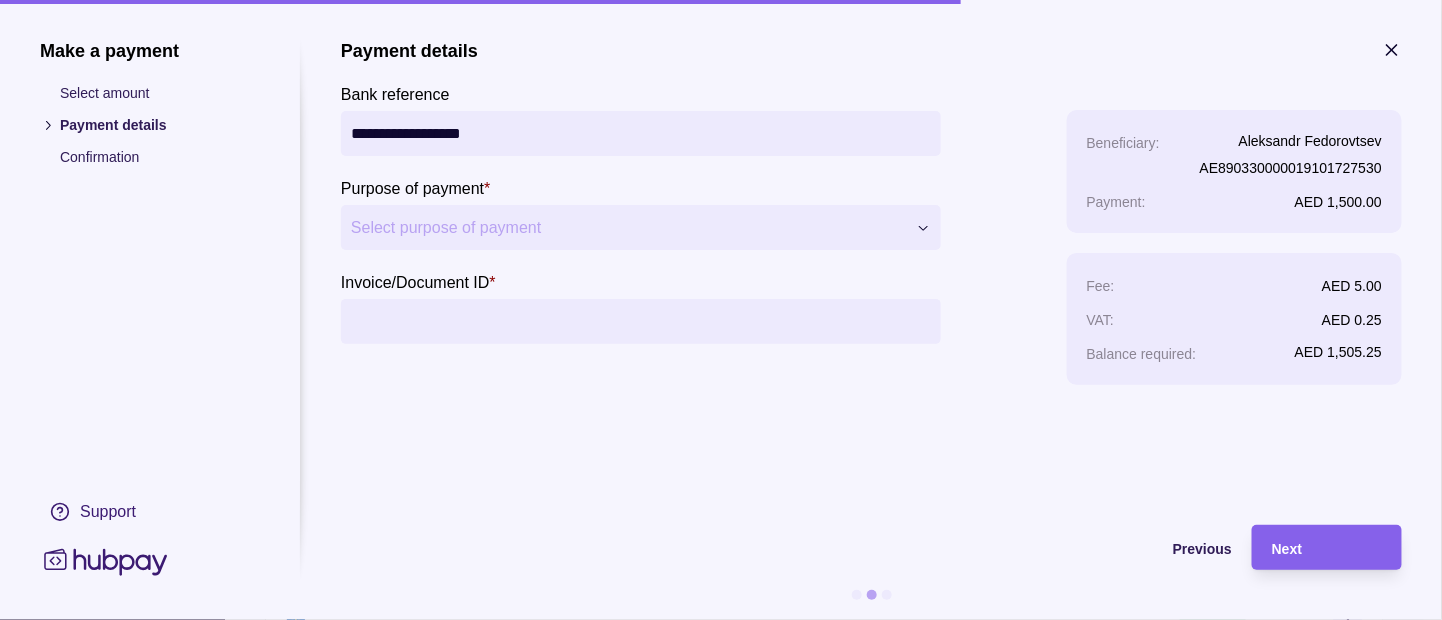 type on "**********" 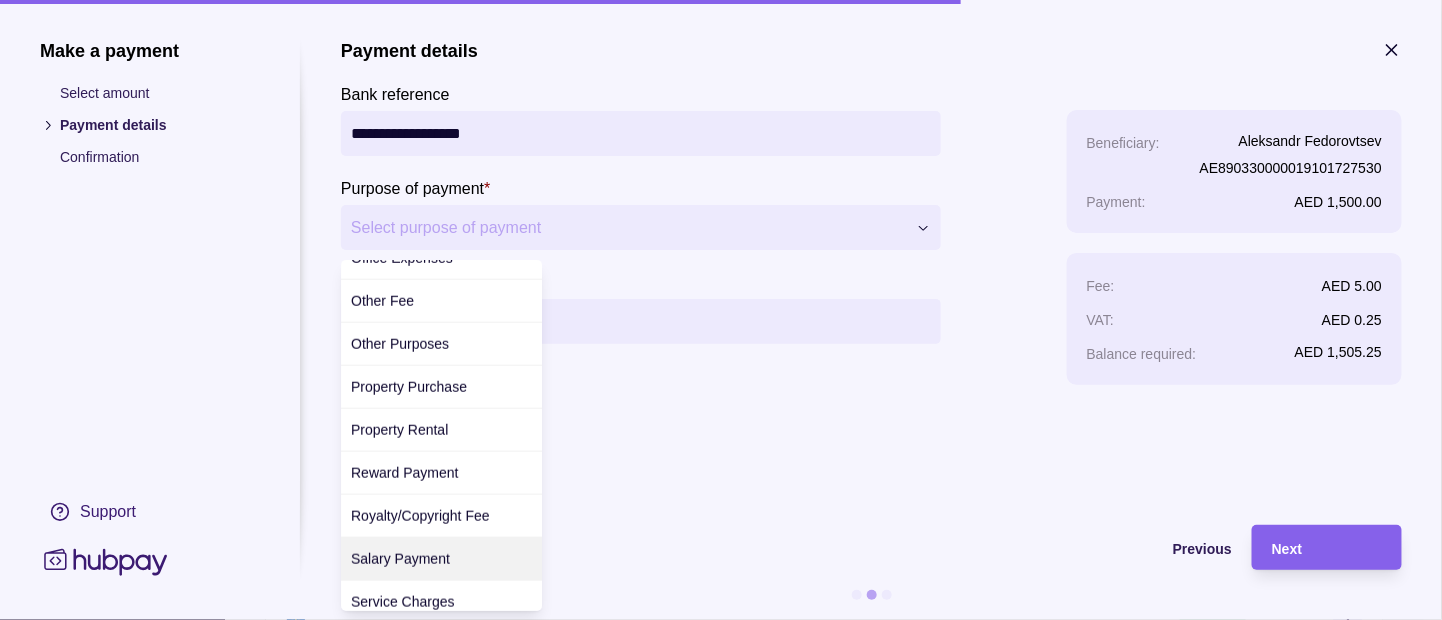 scroll, scrollTop: 840, scrollLeft: 0, axis: vertical 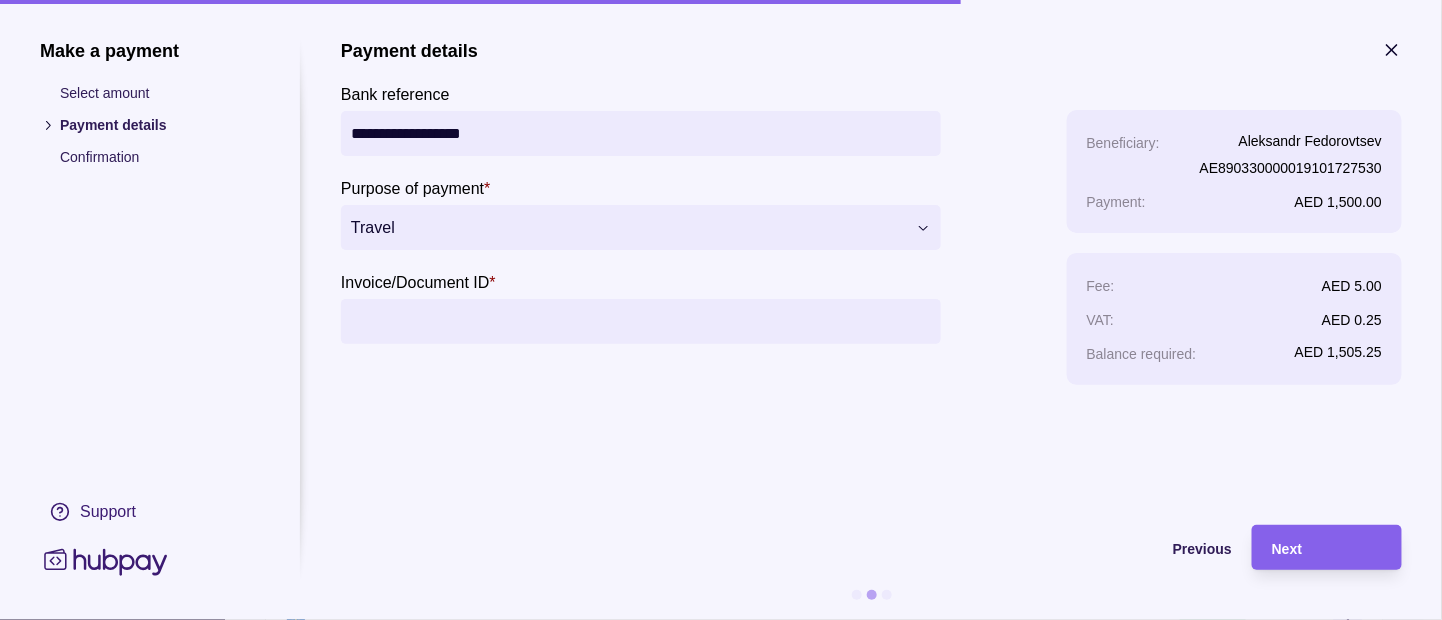 click on "Invoice/Document ID  *" at bounding box center (641, 321) 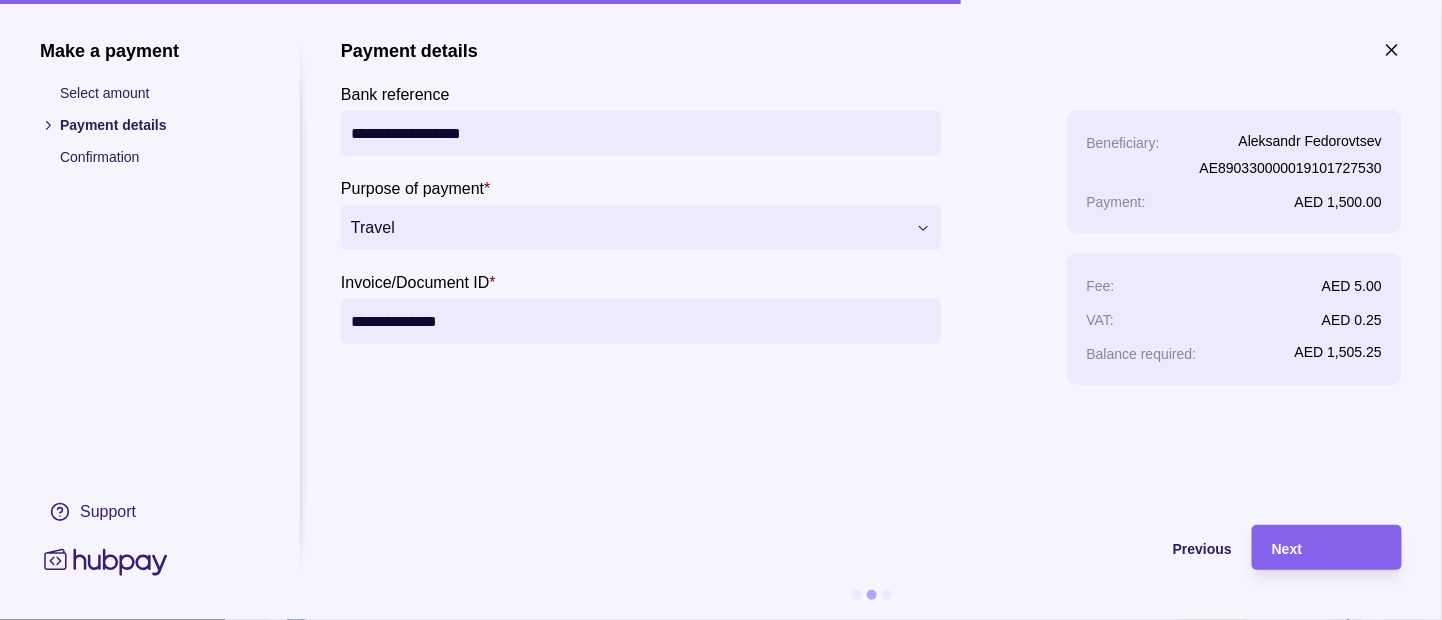 drag, startPoint x: 410, startPoint y: 317, endPoint x: 413, endPoint y: 419, distance: 102.044106 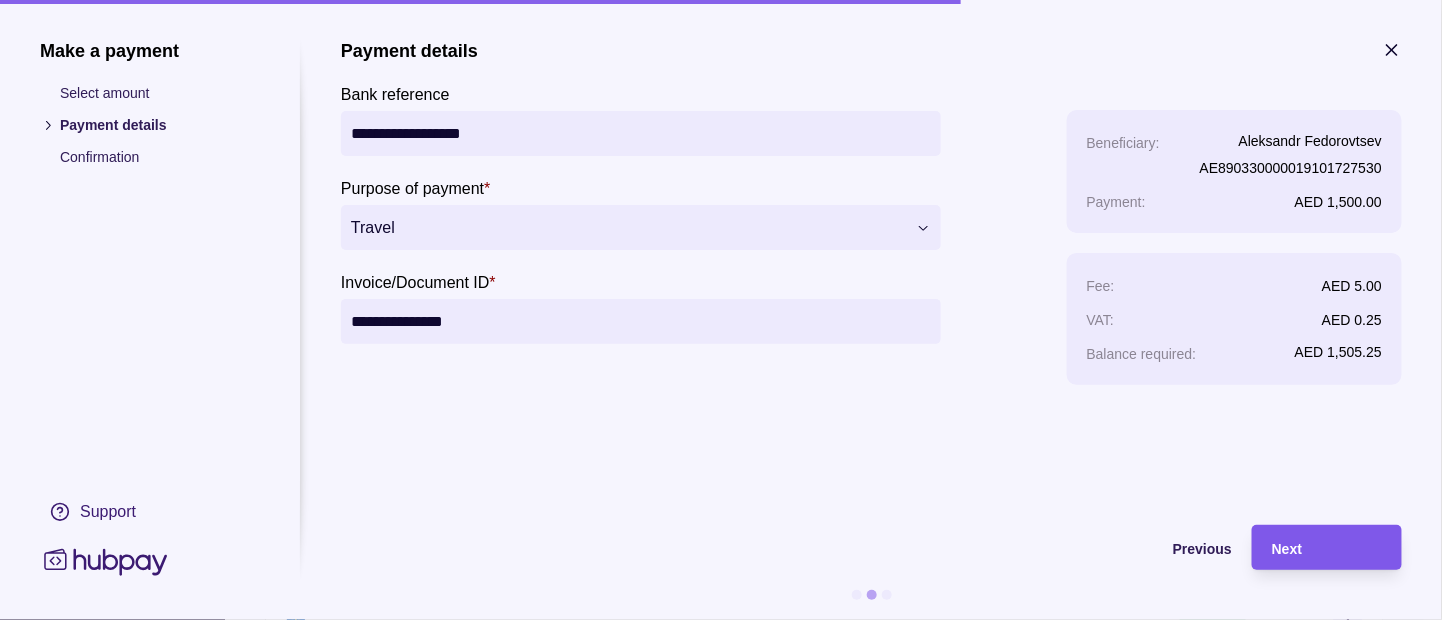 type on "**********" 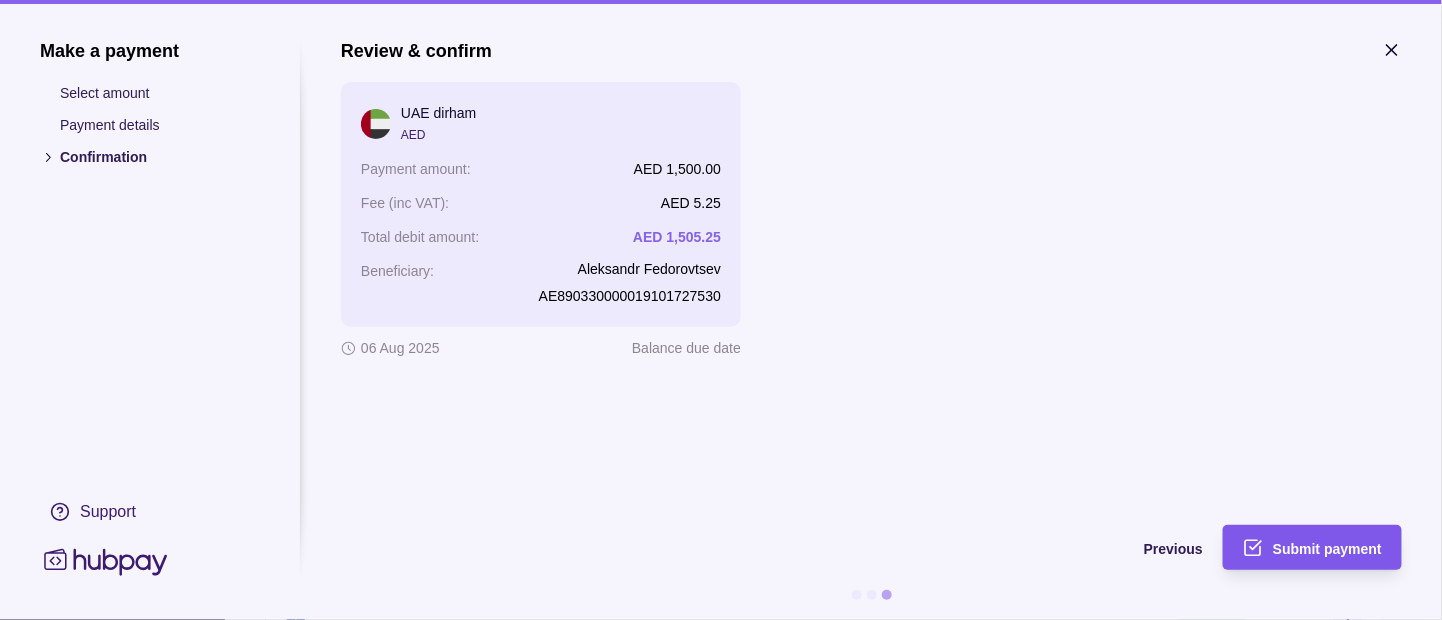 click on "Submit payment" at bounding box center (1327, 549) 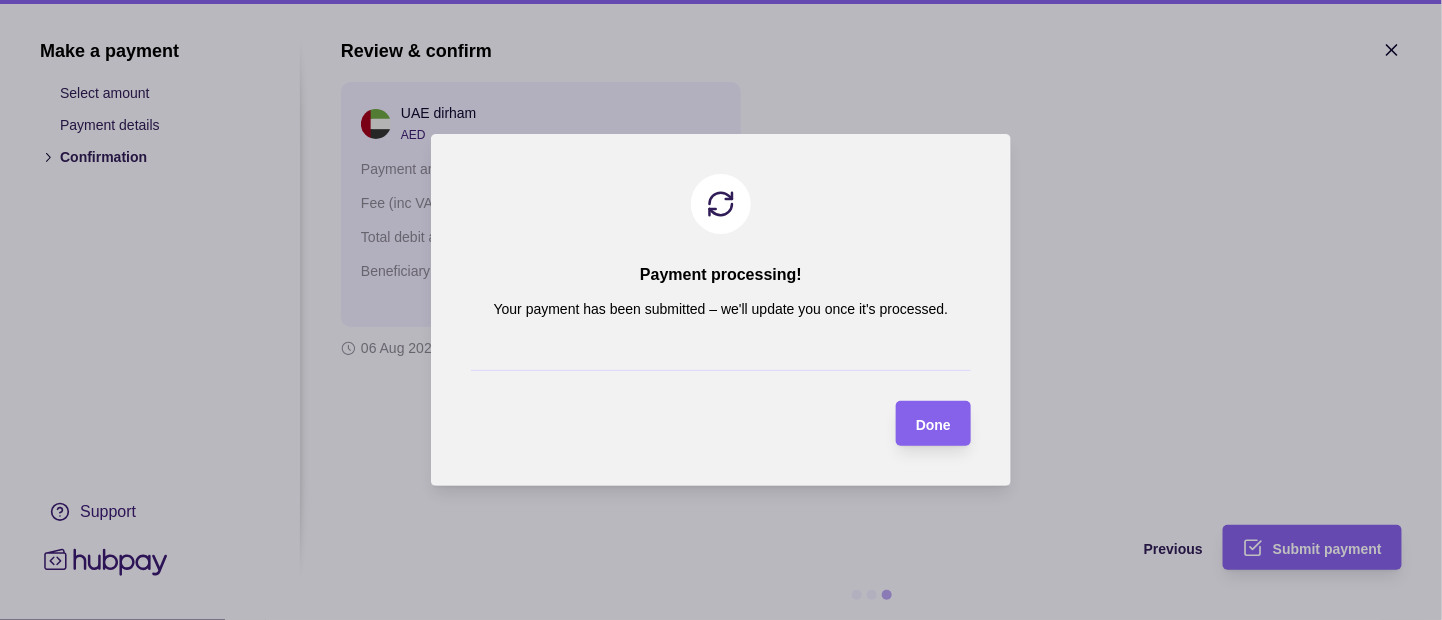click on "Done" at bounding box center [933, 424] 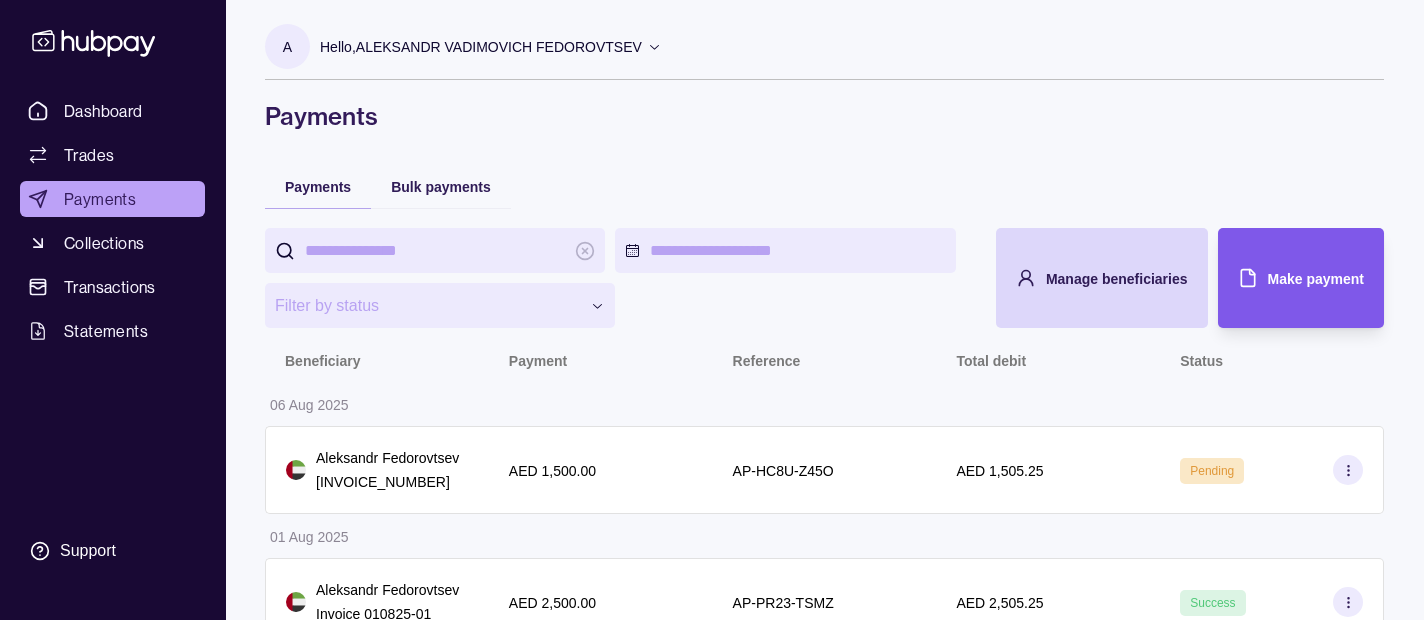 click on "Make payment" at bounding box center (1316, 279) 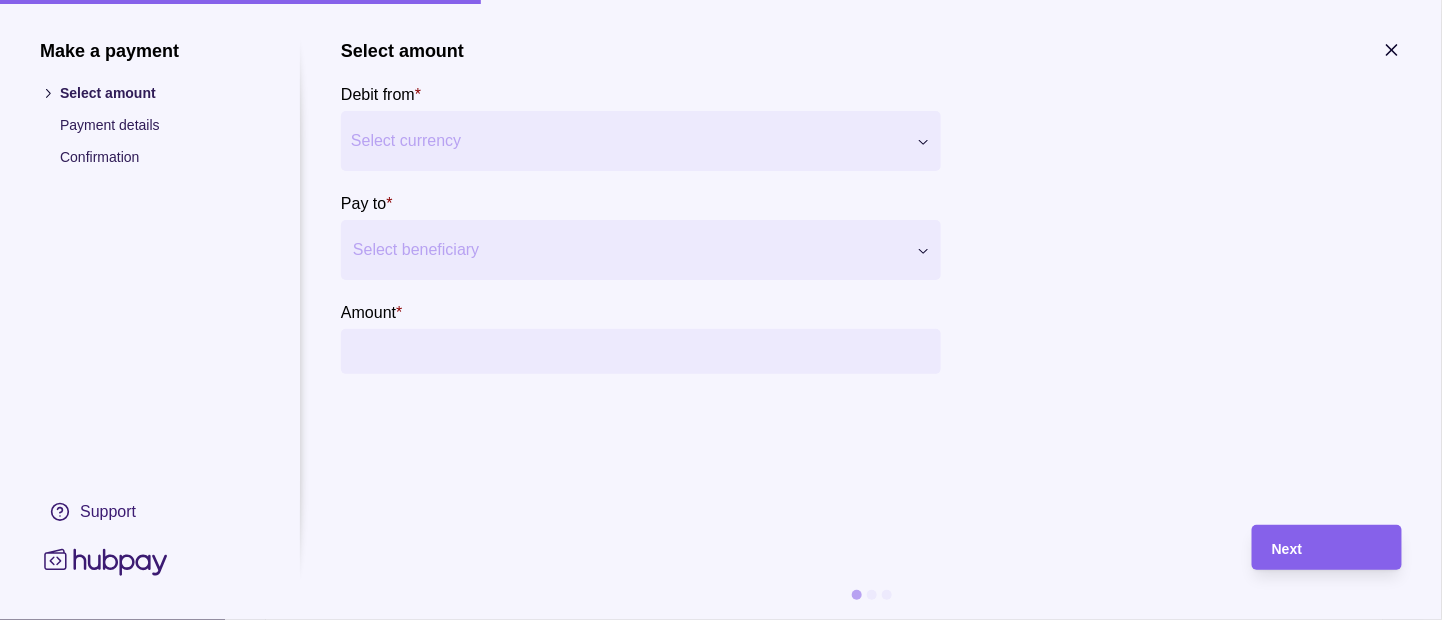 click on "Make a payment Select amount Payment details Confirmation Support Select amount Debit from  * Select currency *** *** *** *** *** Pay to  * Select beneficiary Amount  * Payment method  * Select payment method Fee currency  * Select fee currency Next" at bounding box center (712, 2837) 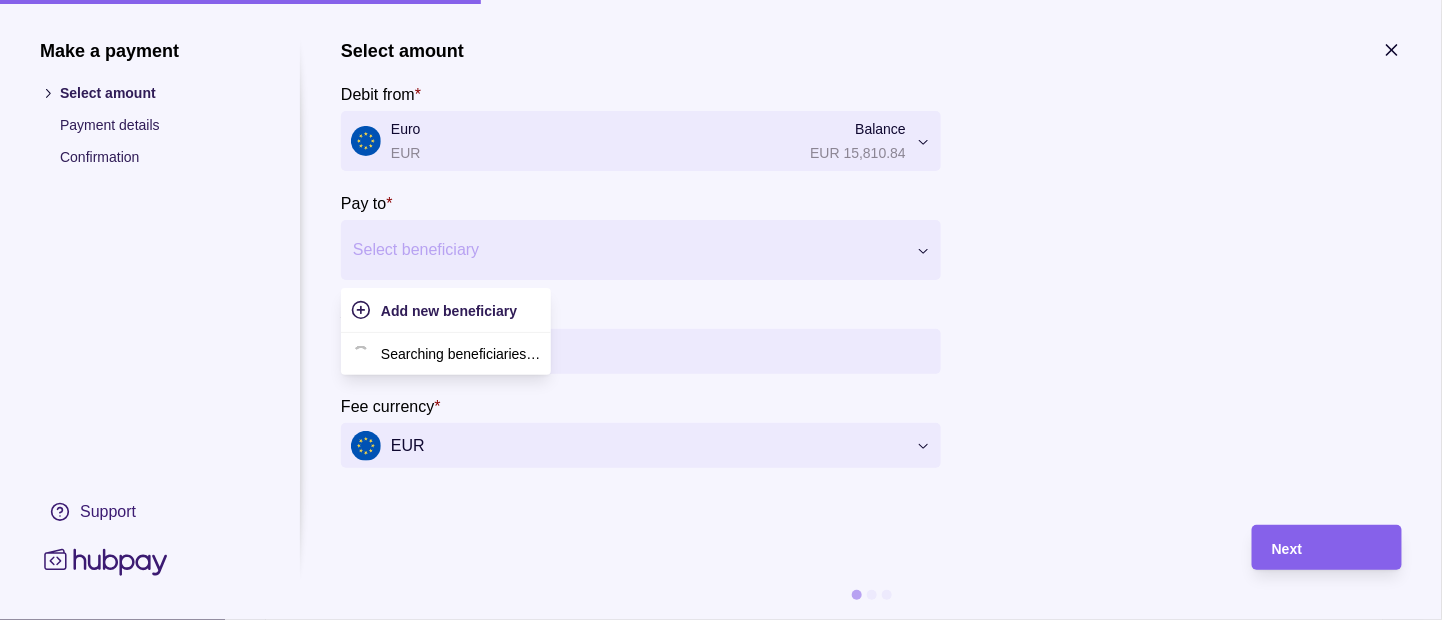 click at bounding box center (628, 250) 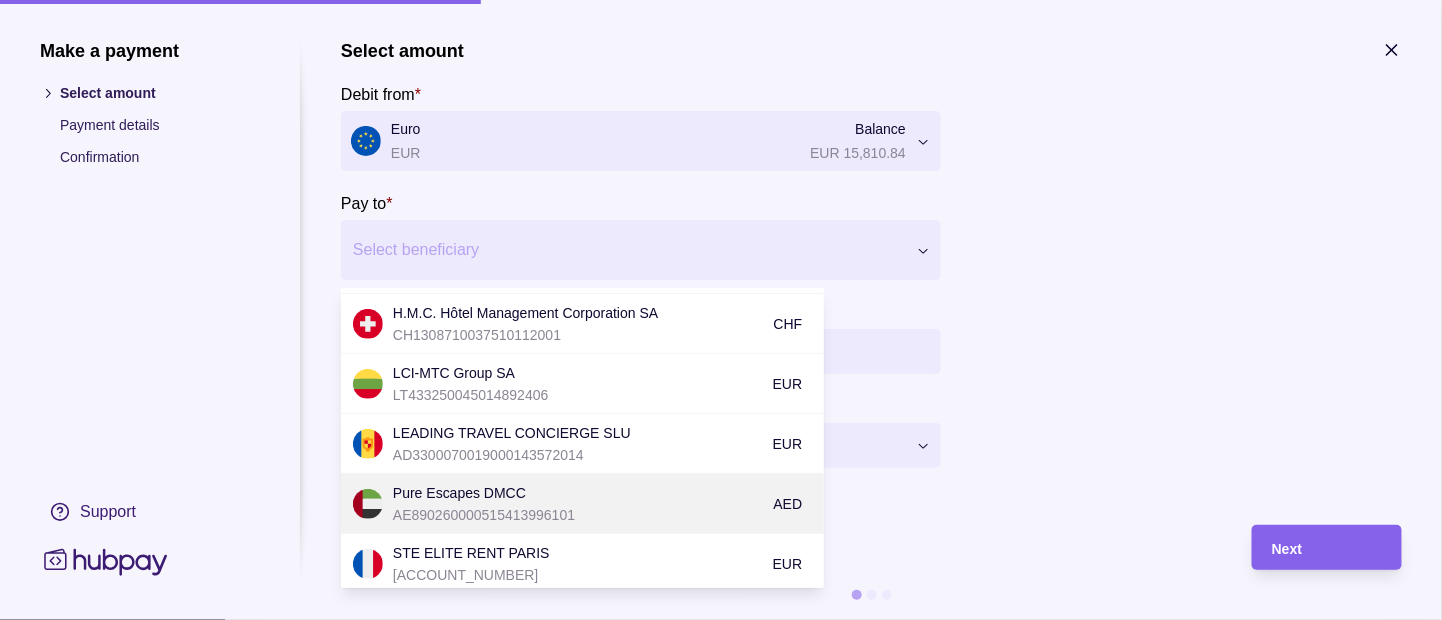 scroll, scrollTop: 154, scrollLeft: 0, axis: vertical 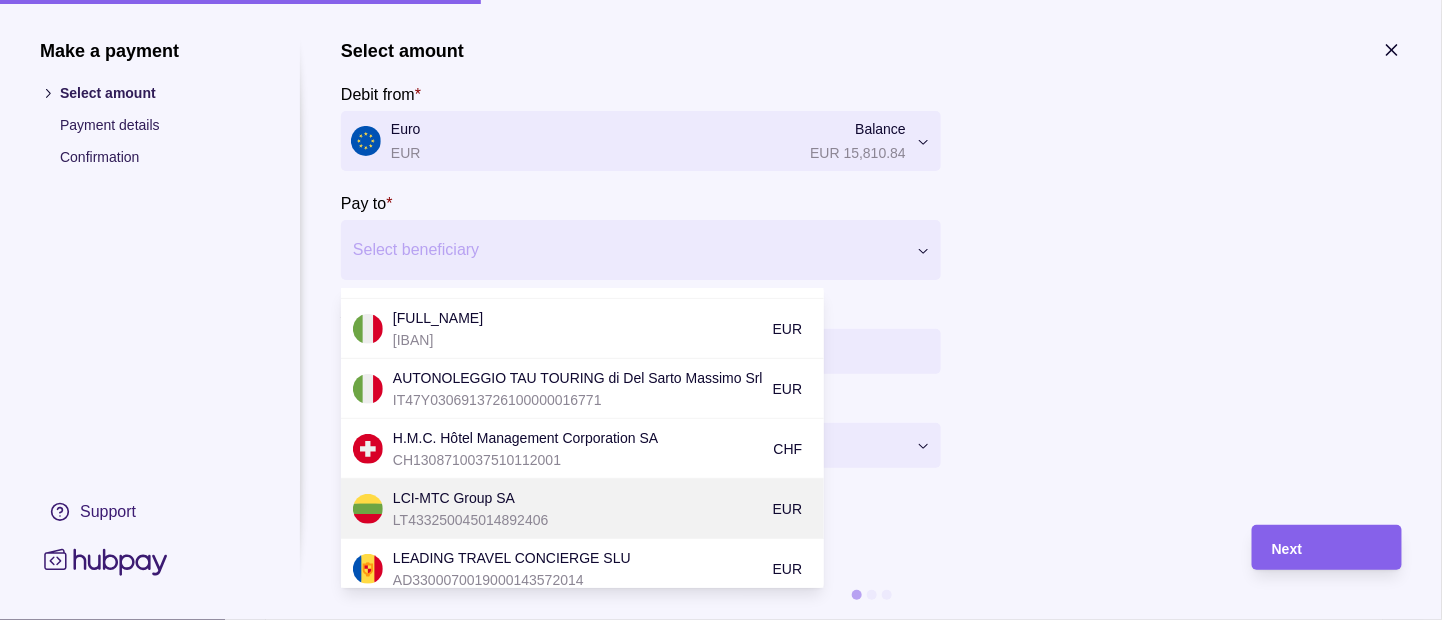 click on "LCI-MTC Group SA" at bounding box center (578, 498) 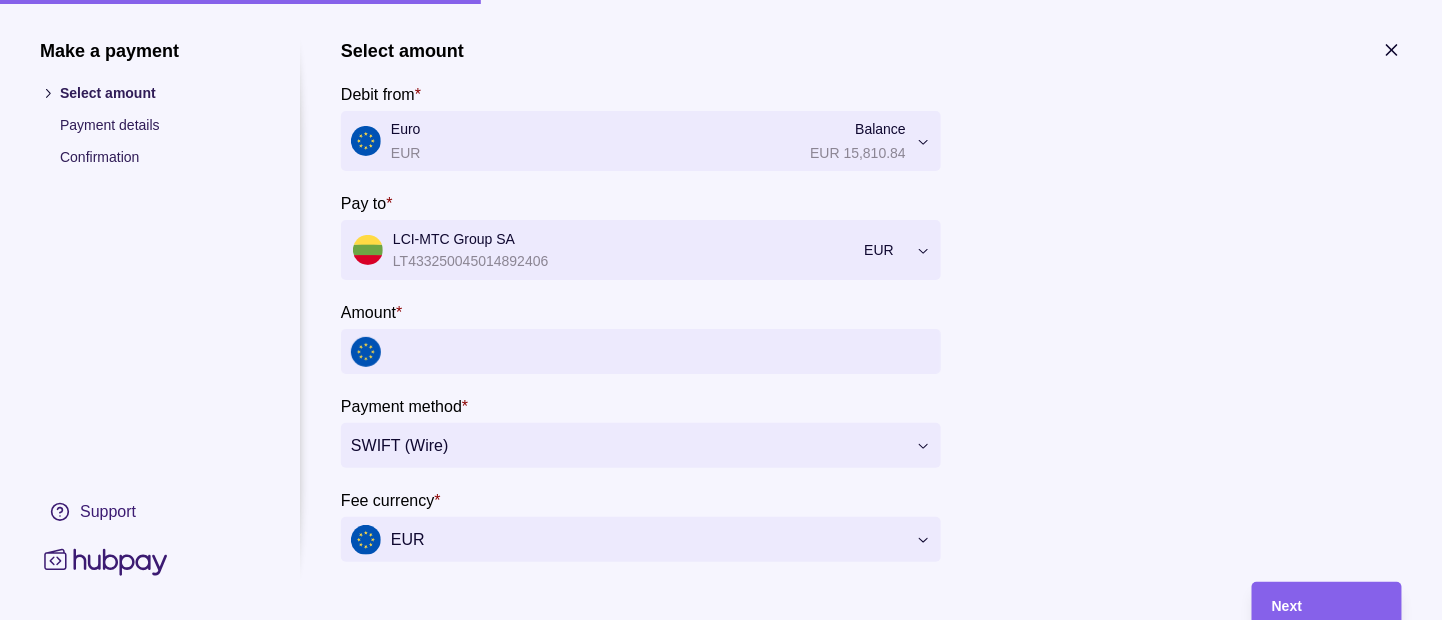 click on "**********" at bounding box center (712, 2837) 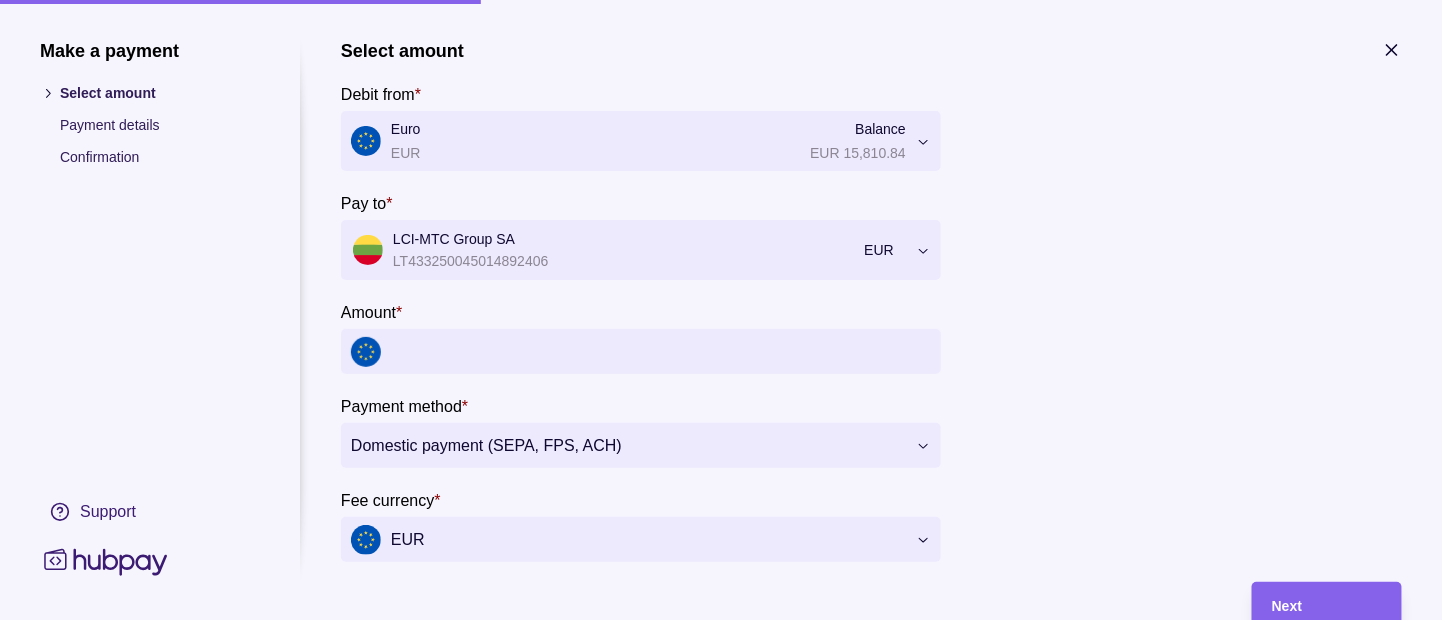 click on "Amount  *" at bounding box center (661, 351) 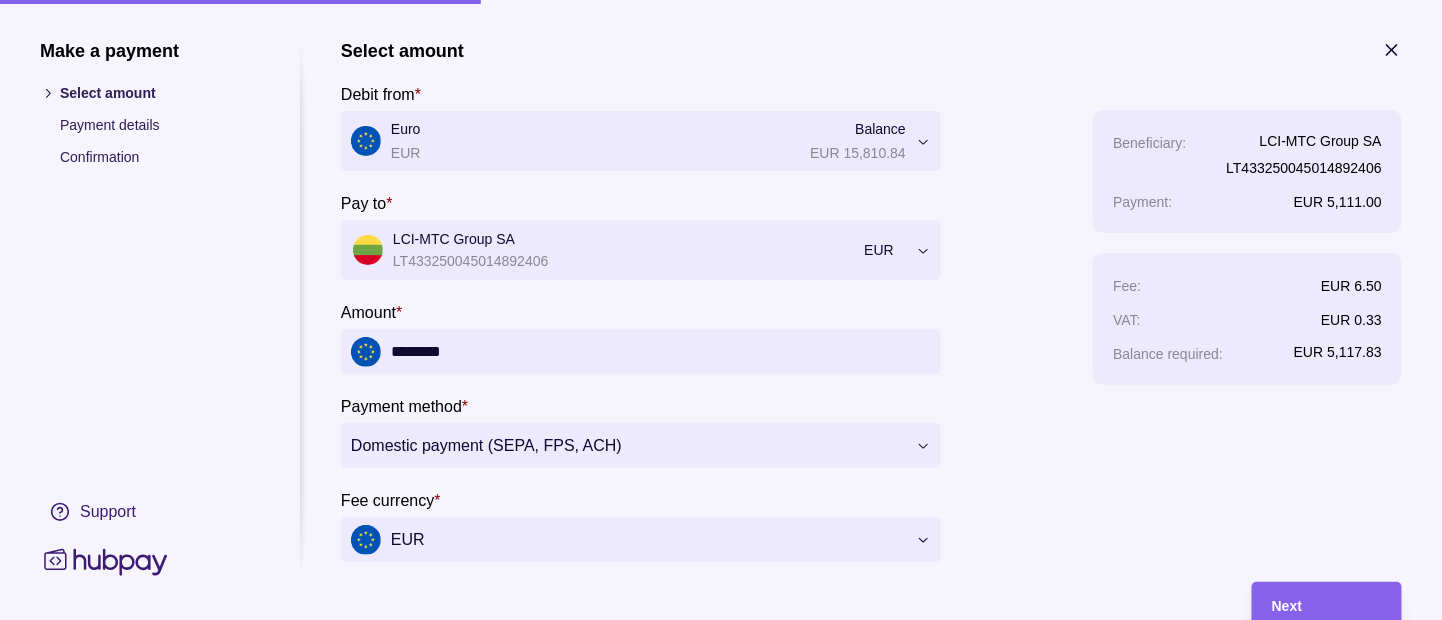 scroll, scrollTop: 74, scrollLeft: 0, axis: vertical 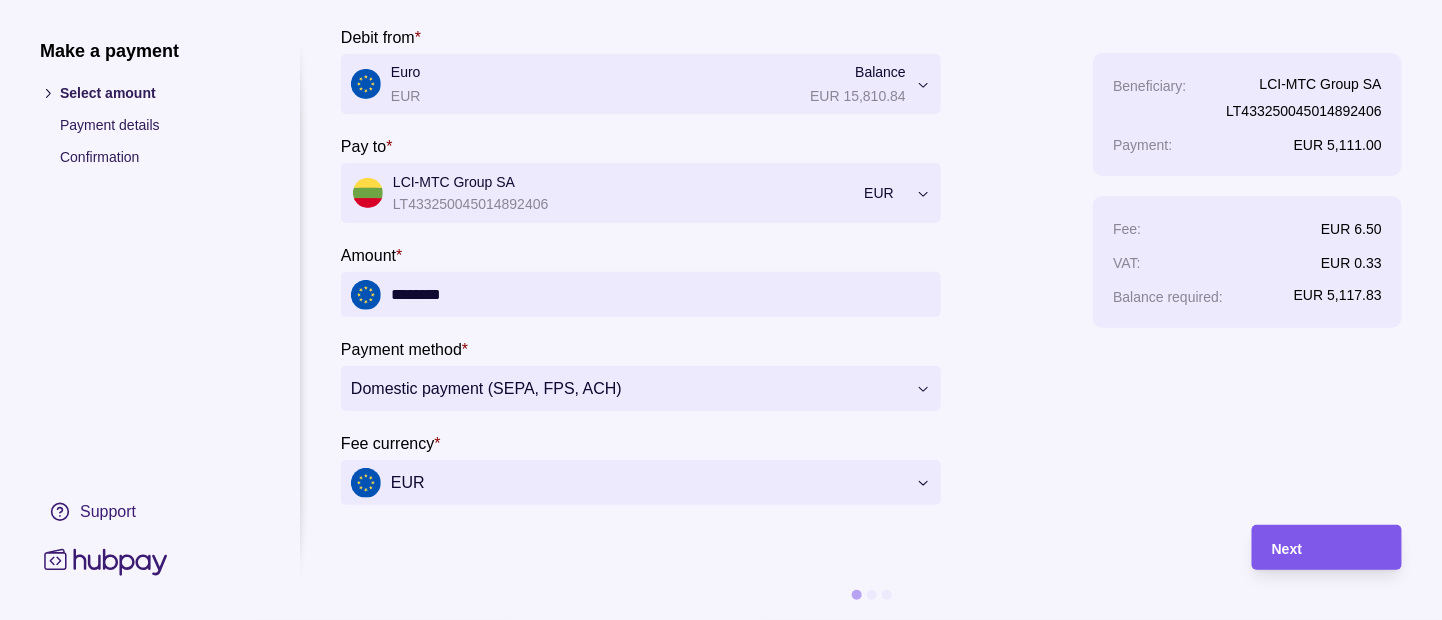 type on "********" 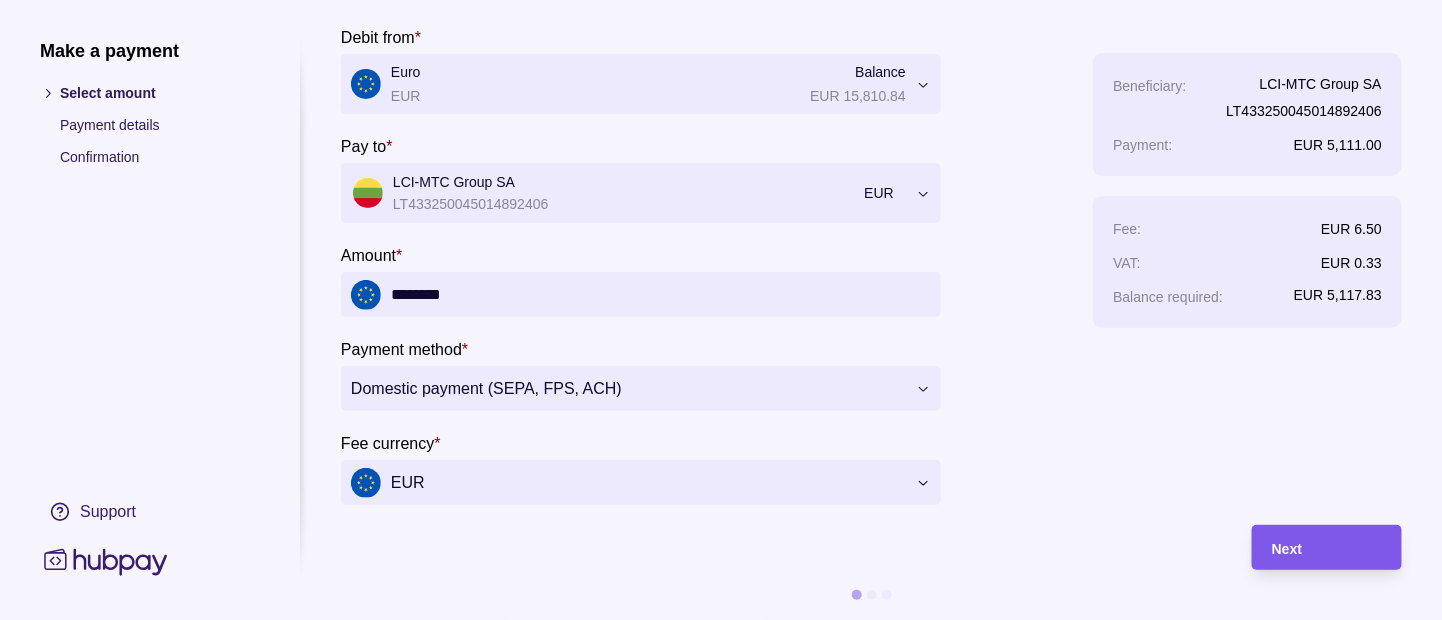 click on "Next" at bounding box center (1327, 548) 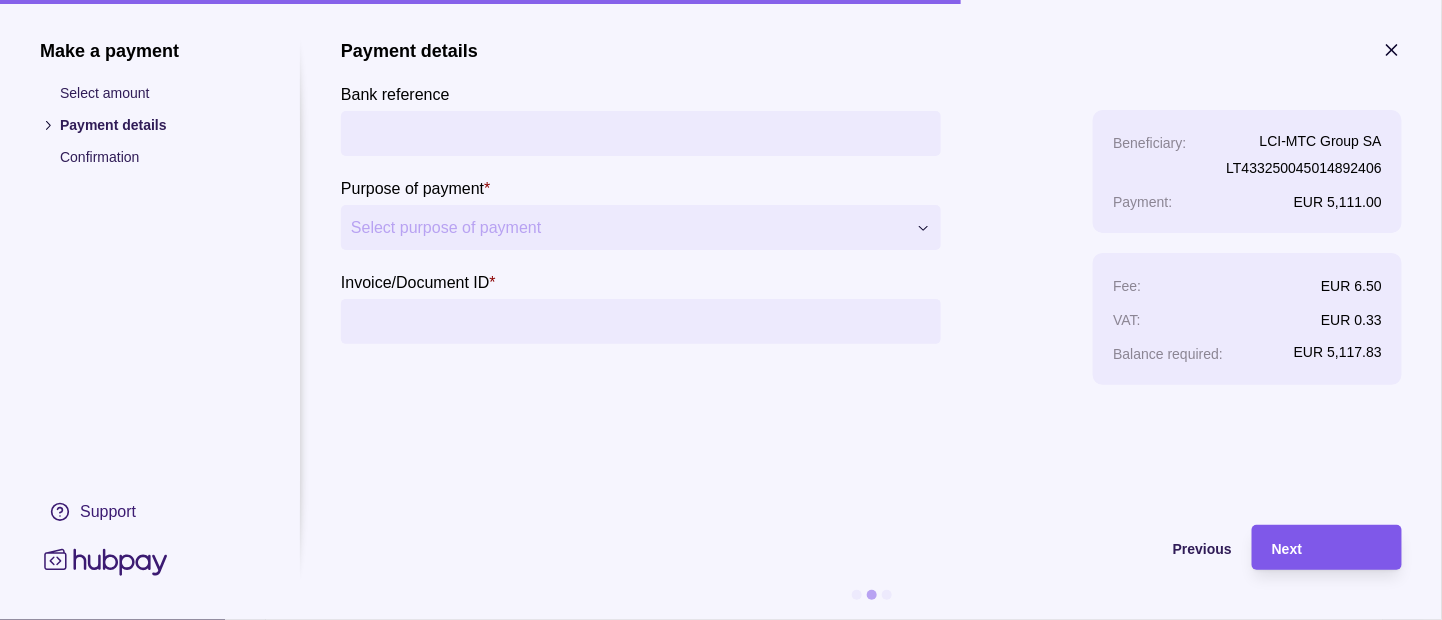 scroll, scrollTop: 0, scrollLeft: 0, axis: both 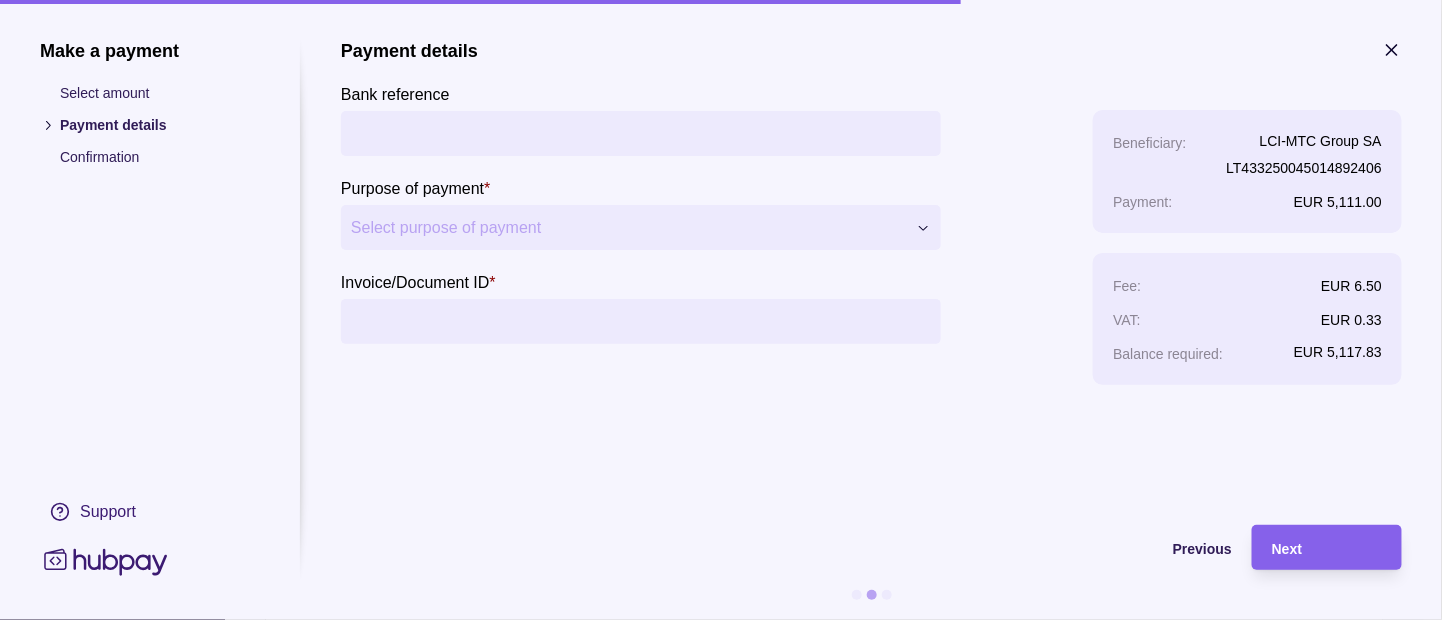 click on "Bank reference" at bounding box center [641, 133] 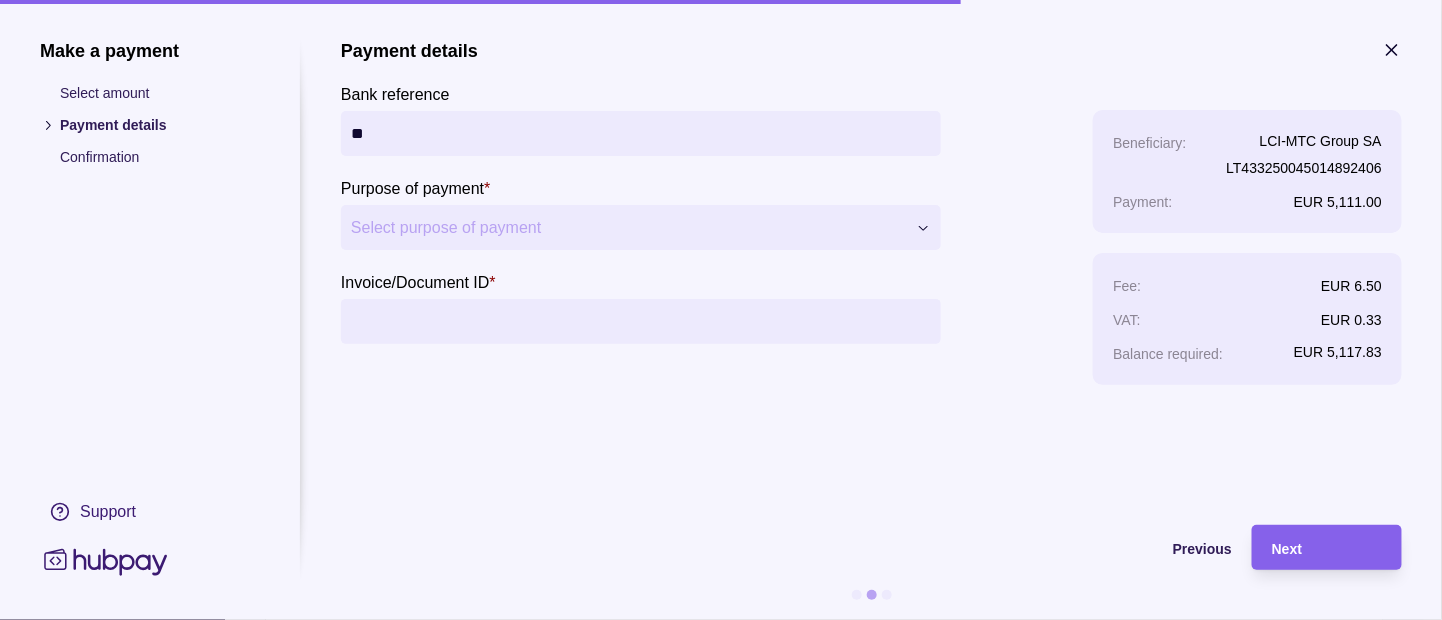 type on "*" 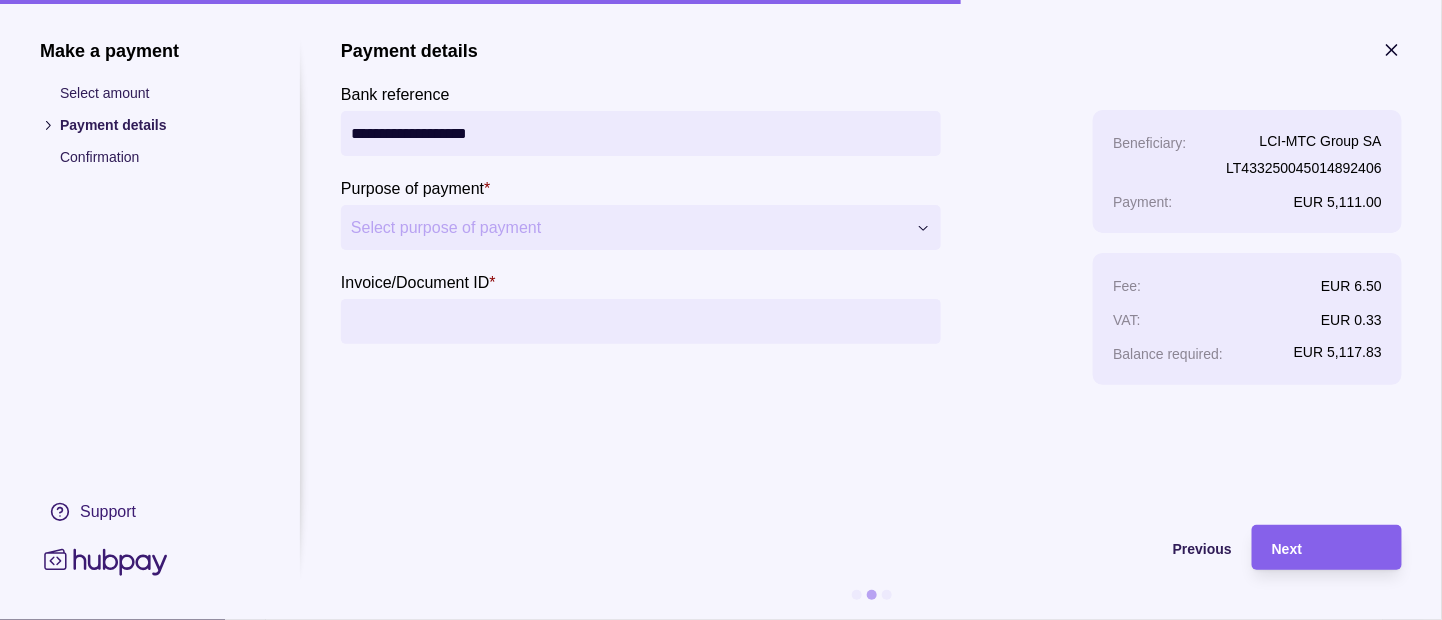 type on "**********" 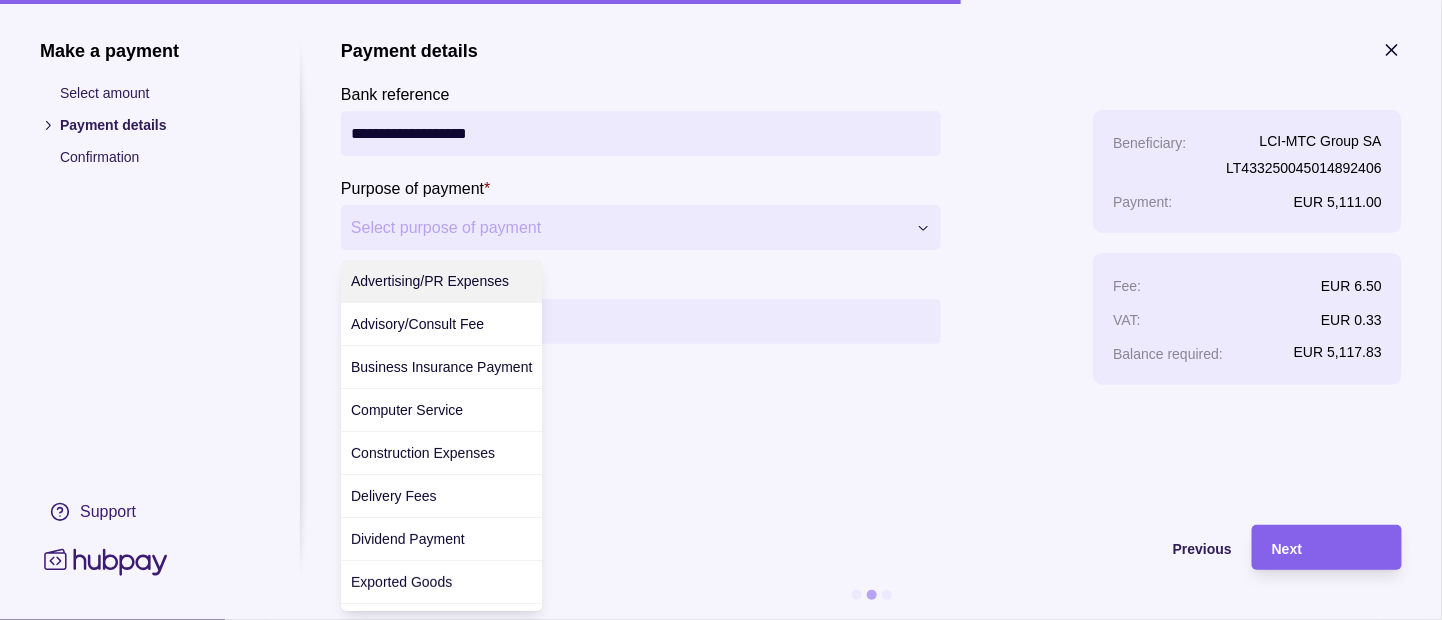 click on "**********" at bounding box center (712, 2837) 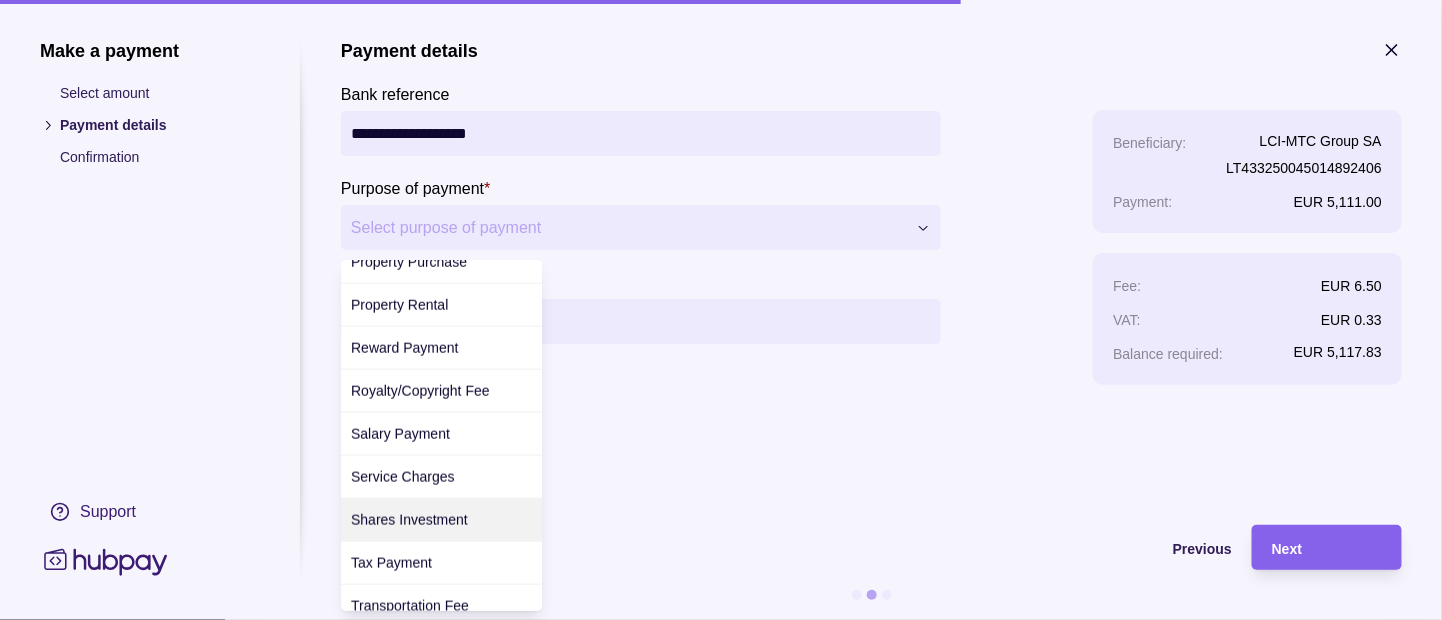 scroll, scrollTop: 840, scrollLeft: 0, axis: vertical 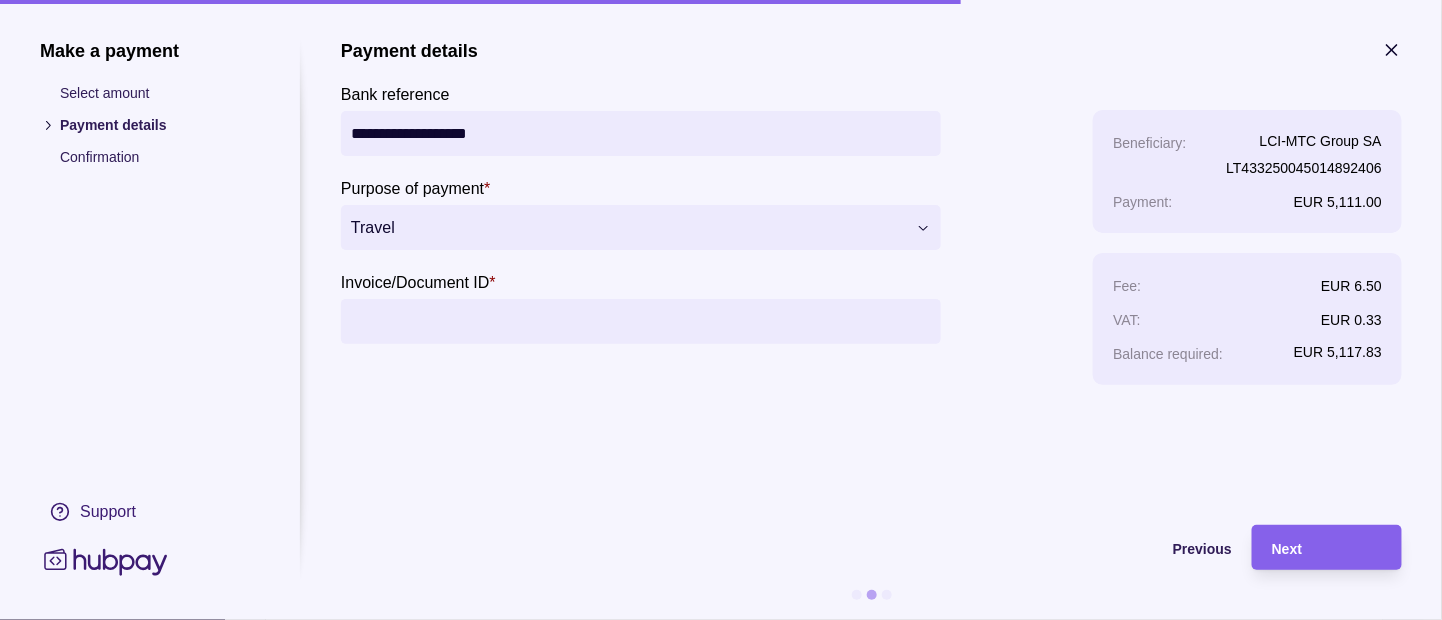 click on "Invoice/Document ID  *" at bounding box center [641, 321] 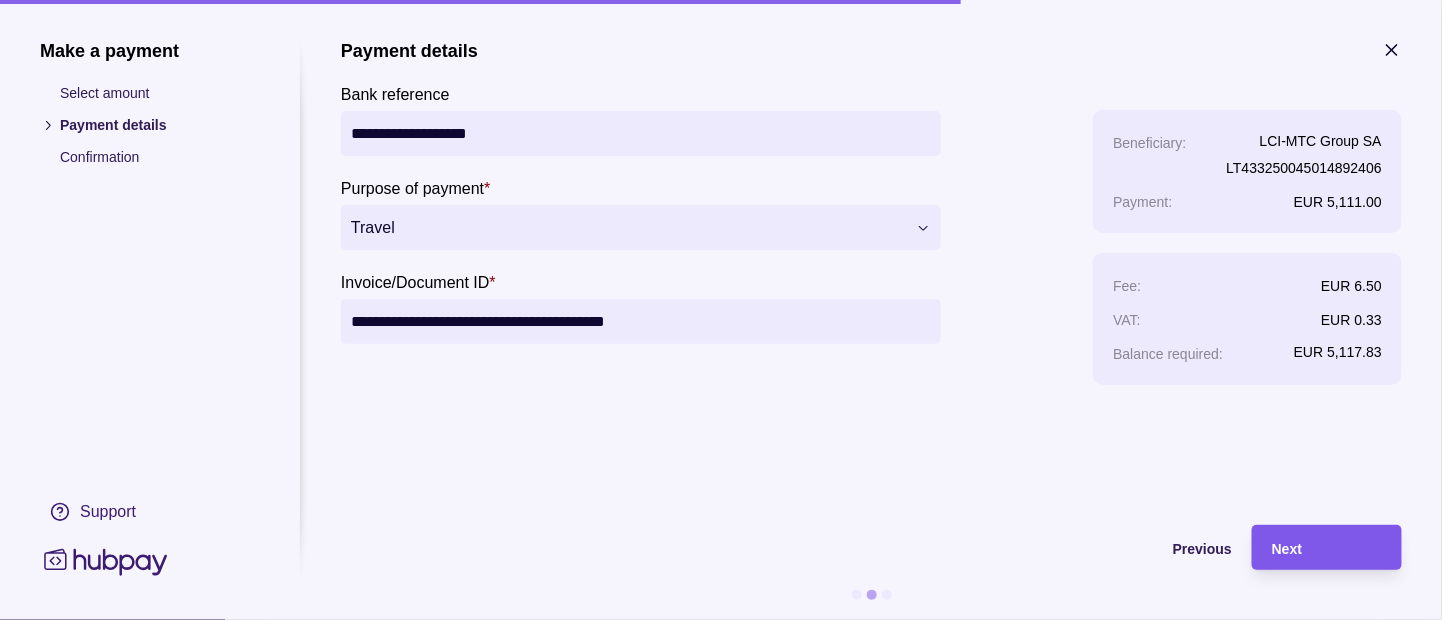 click on "Next" at bounding box center (1327, 548) 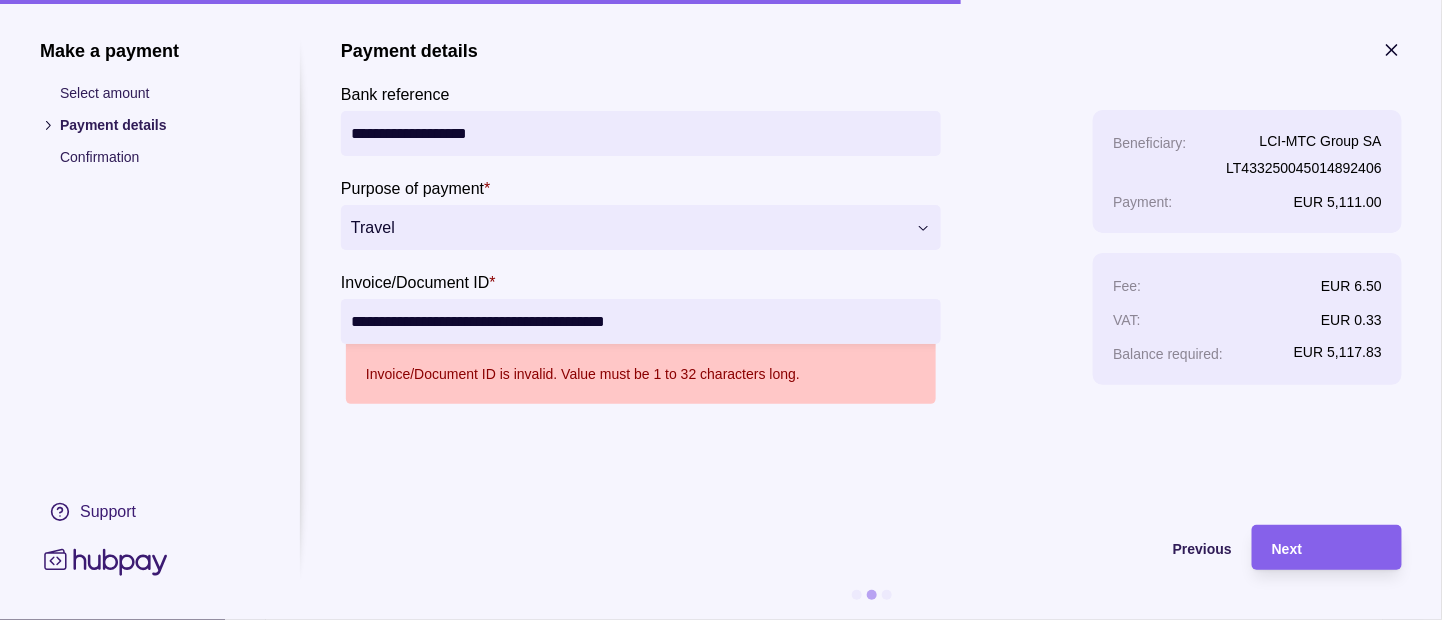 drag, startPoint x: 704, startPoint y: 318, endPoint x: 612, endPoint y: 344, distance: 95.60335 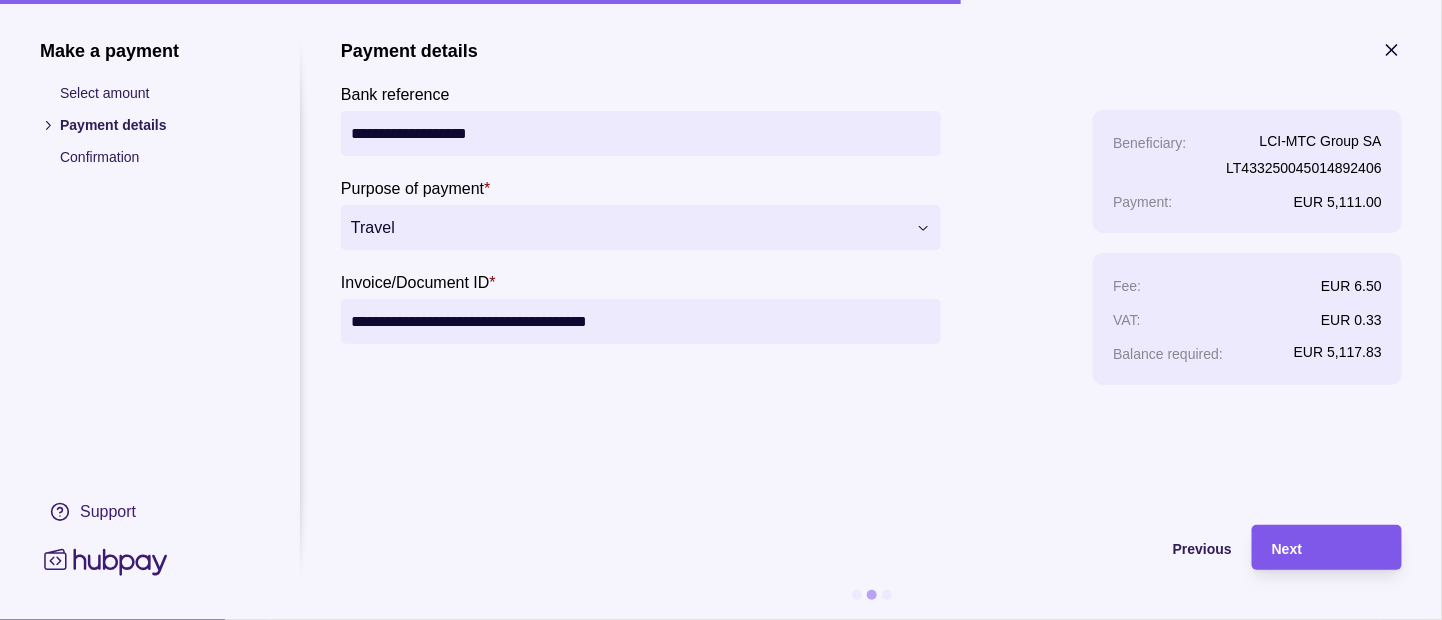 click on "Next" at bounding box center (1327, 548) 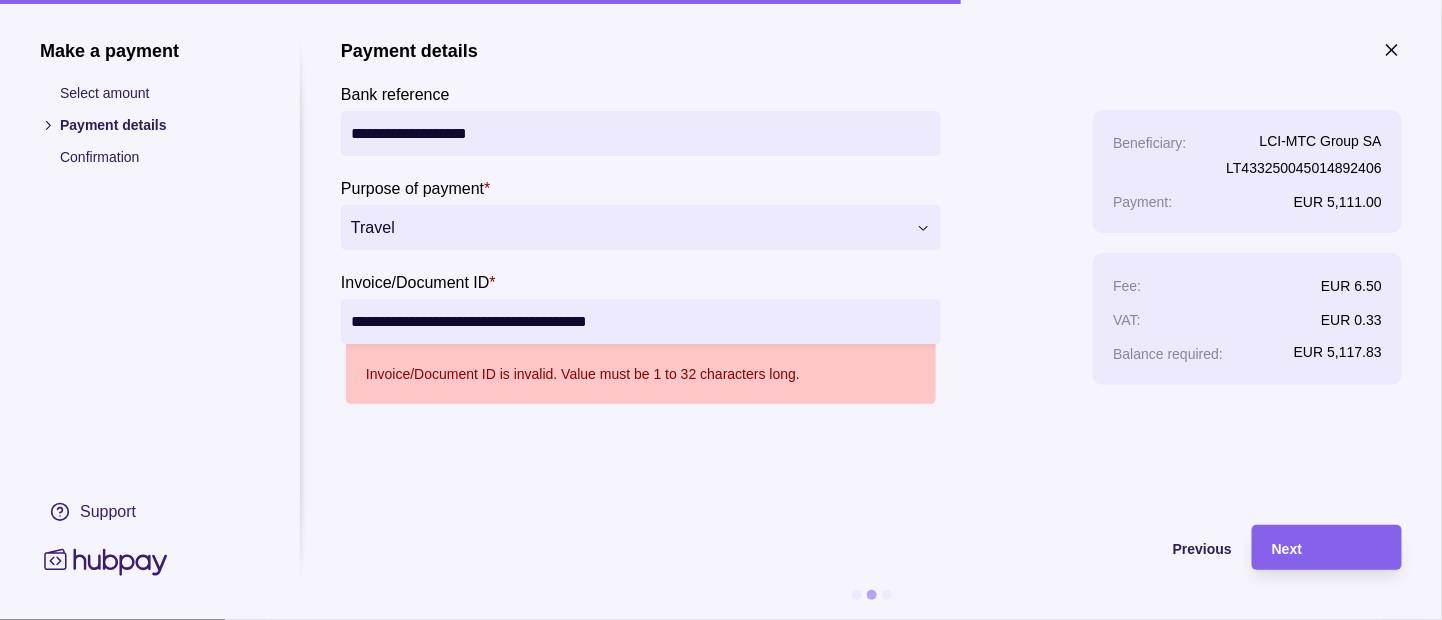 click on "**********" at bounding box center [641, 321] 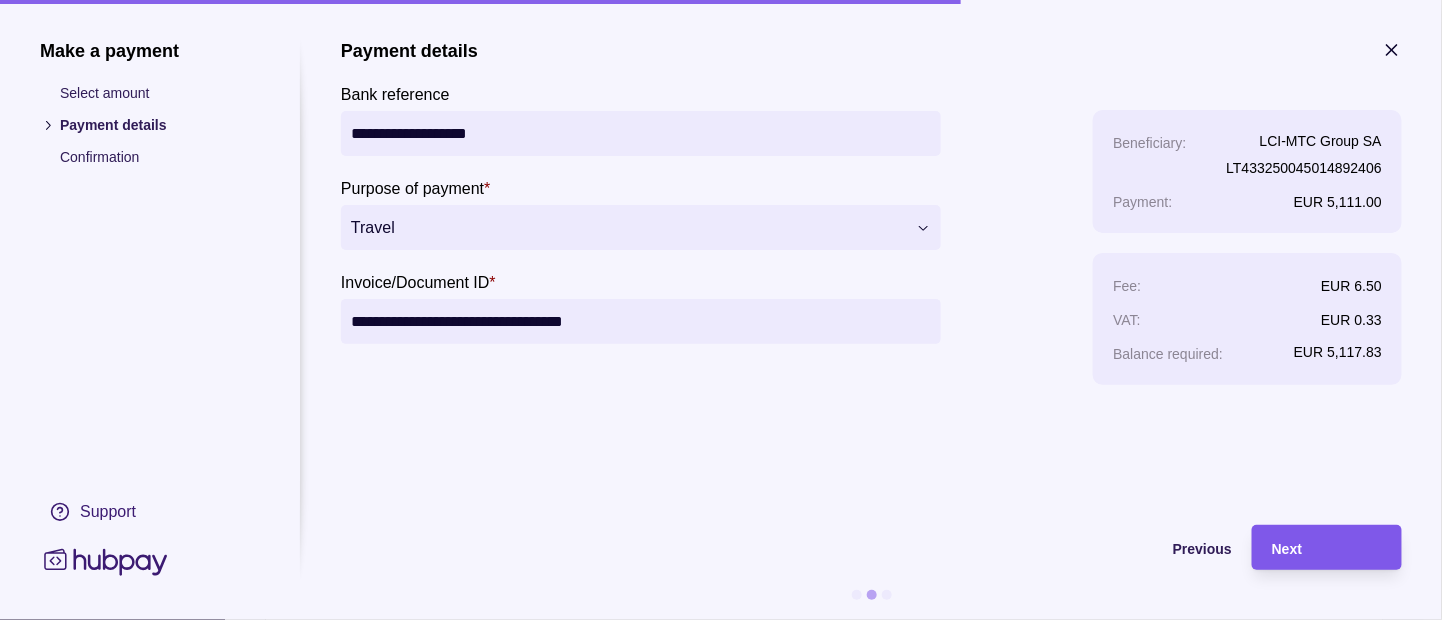 click on "Next" at bounding box center [1327, 548] 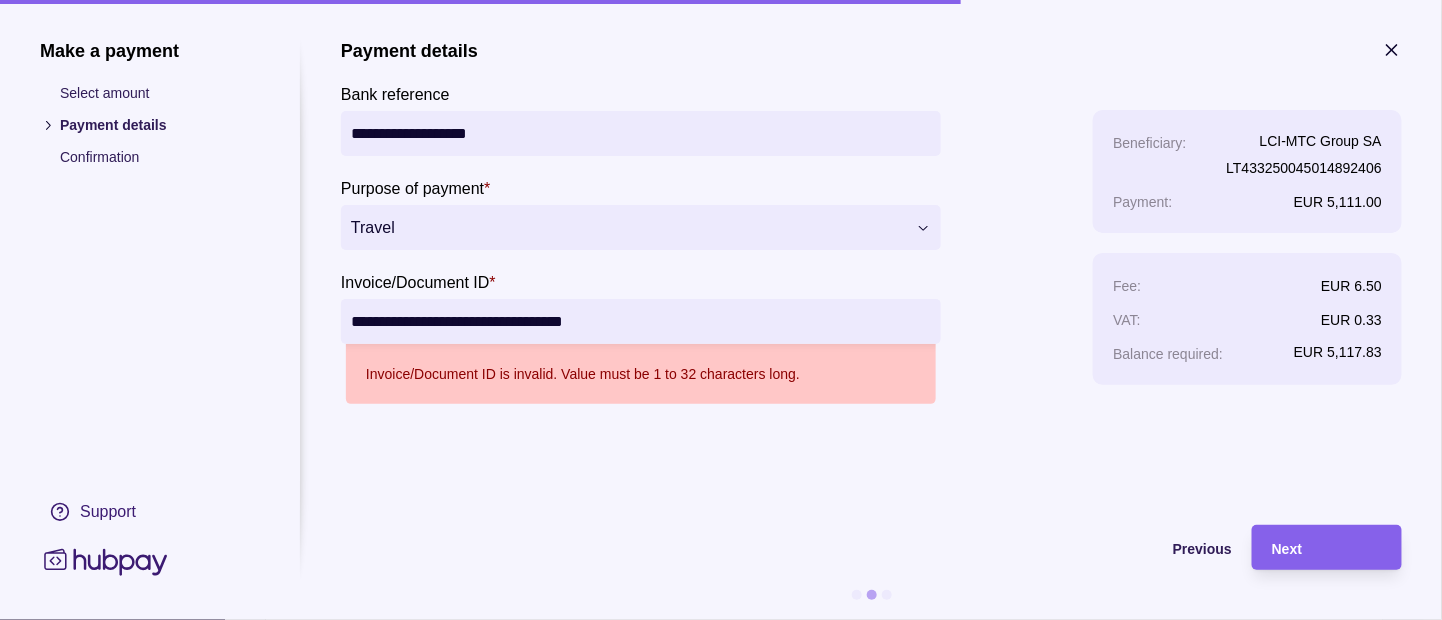 drag, startPoint x: 606, startPoint y: 325, endPoint x: 621, endPoint y: 363, distance: 40.853397 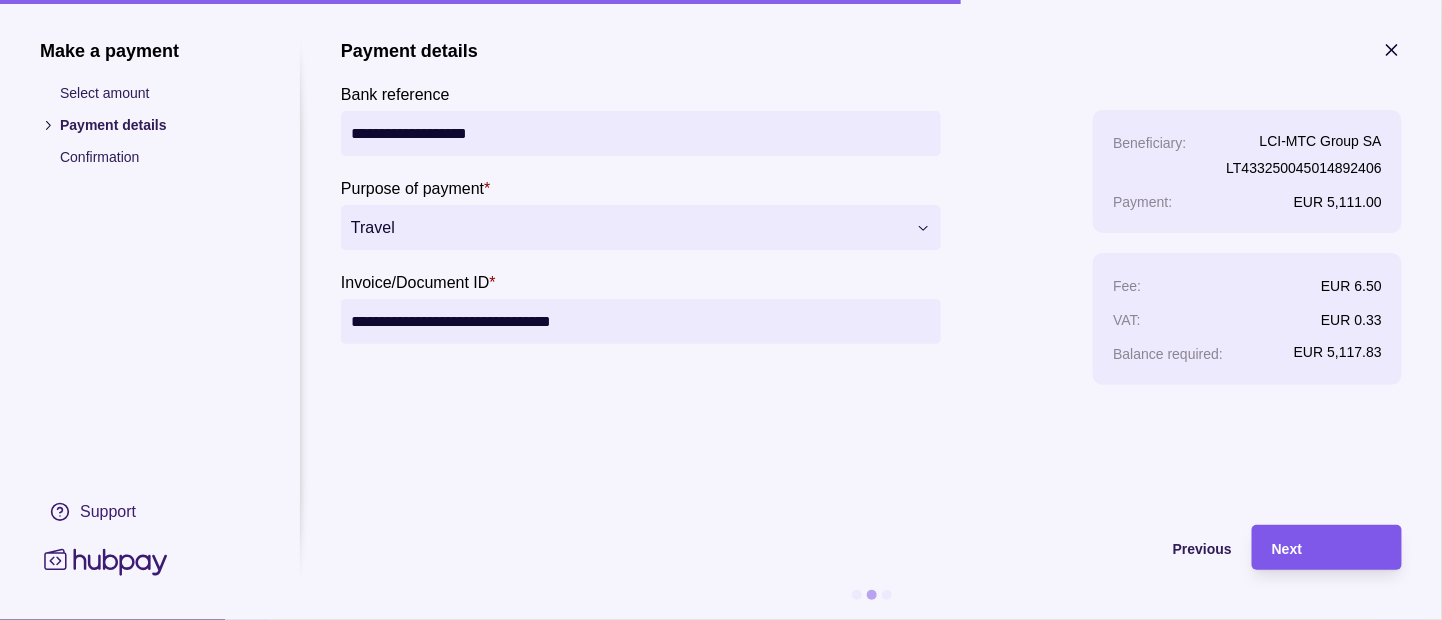 click on "Next" at bounding box center (1327, 548) 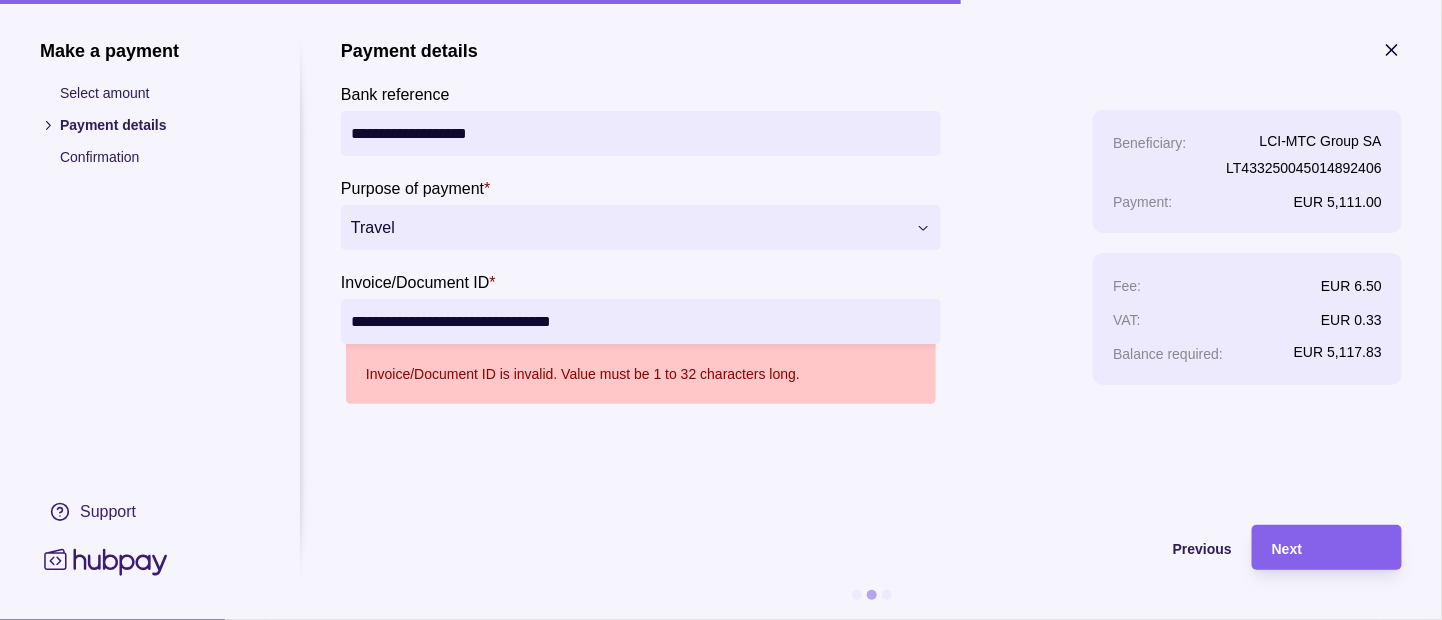drag, startPoint x: 624, startPoint y: 318, endPoint x: 472, endPoint y: 314, distance: 152.05263 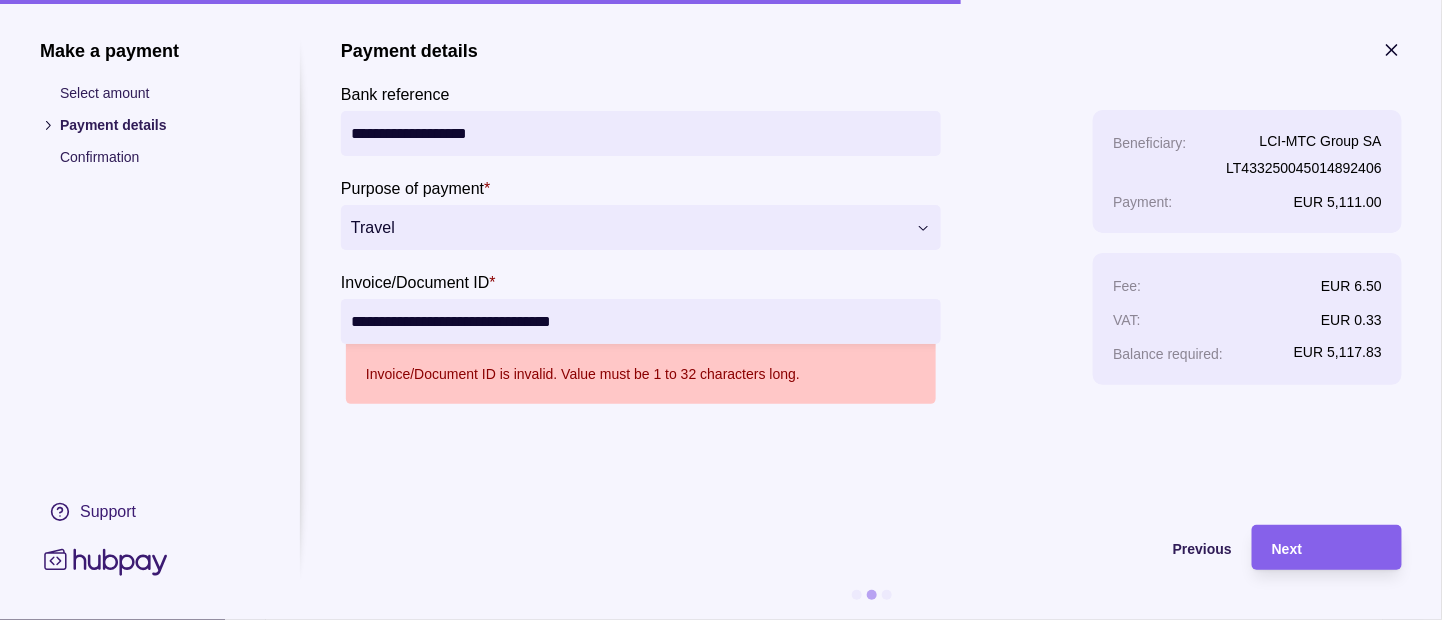 click on "**********" at bounding box center (641, 321) 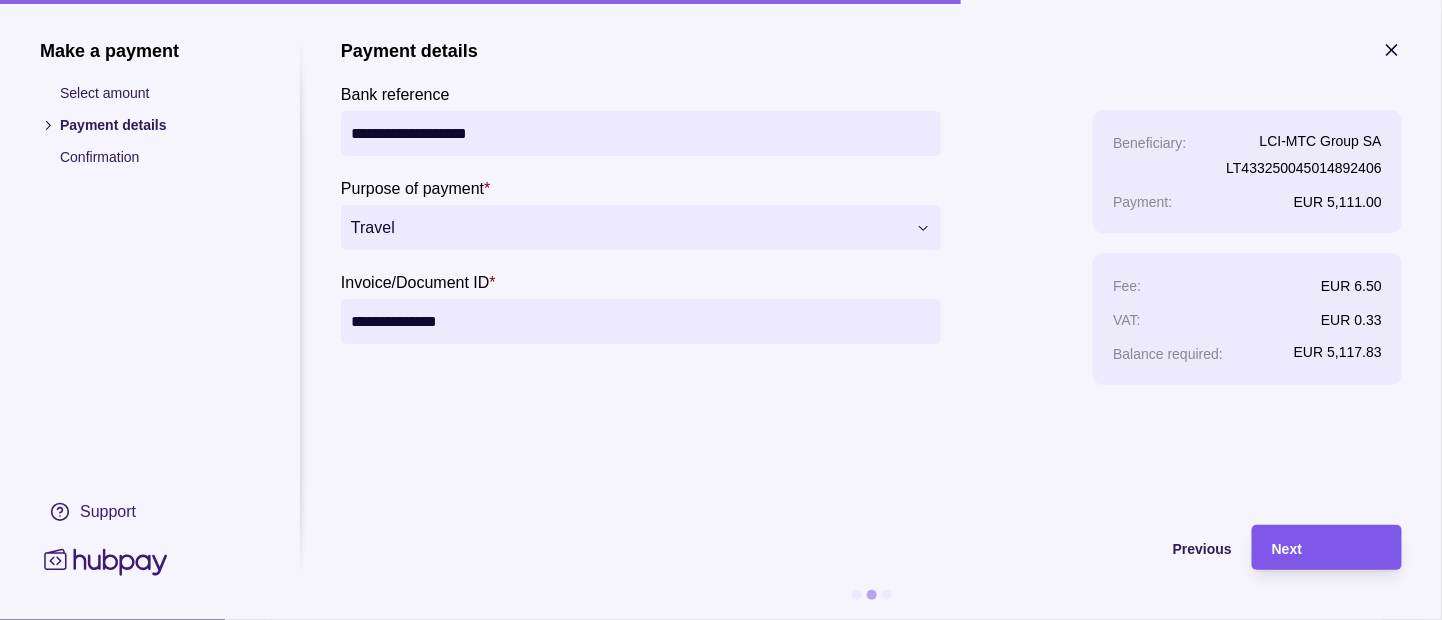 type on "**********" 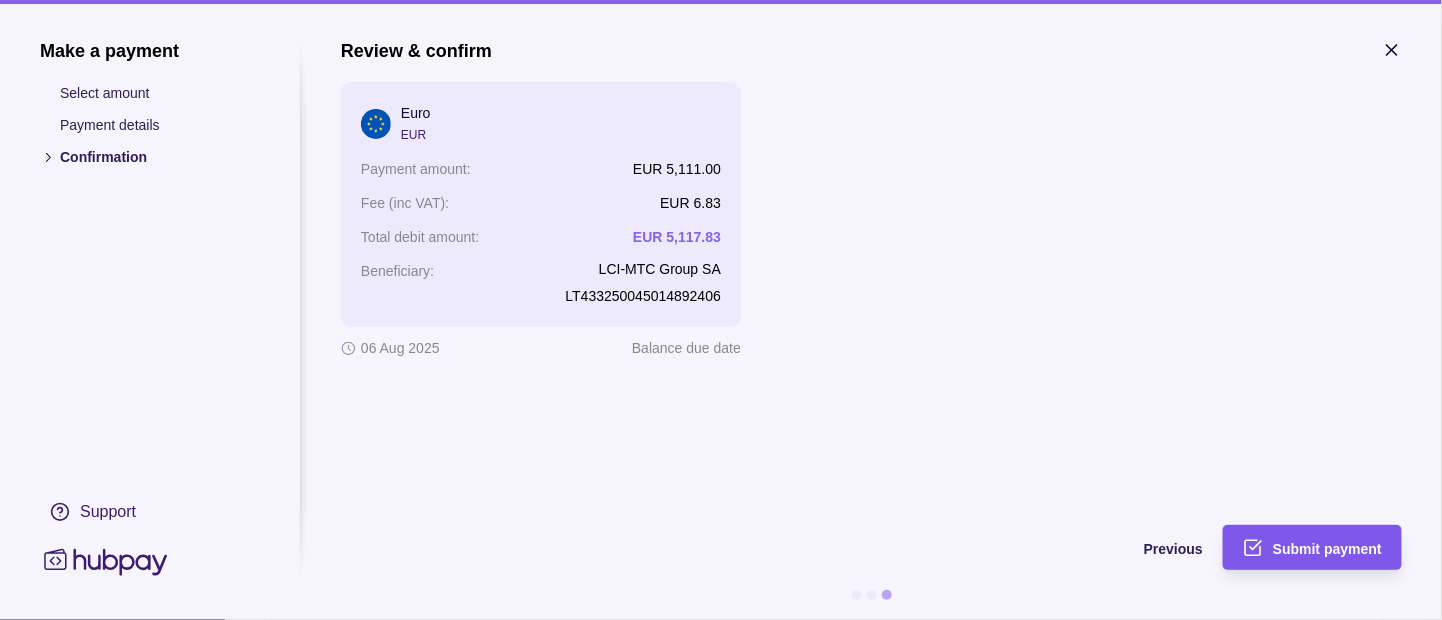 click on "Submit payment" at bounding box center [1327, 549] 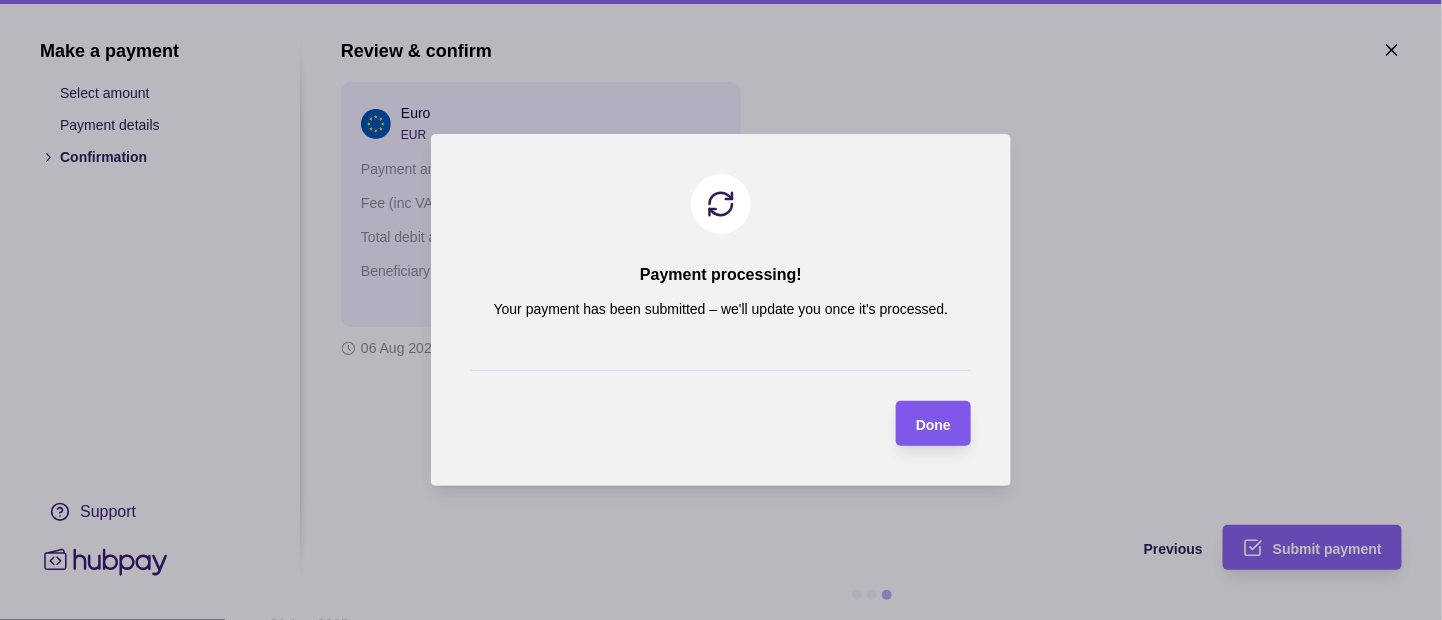 click on "Done" at bounding box center (933, 425) 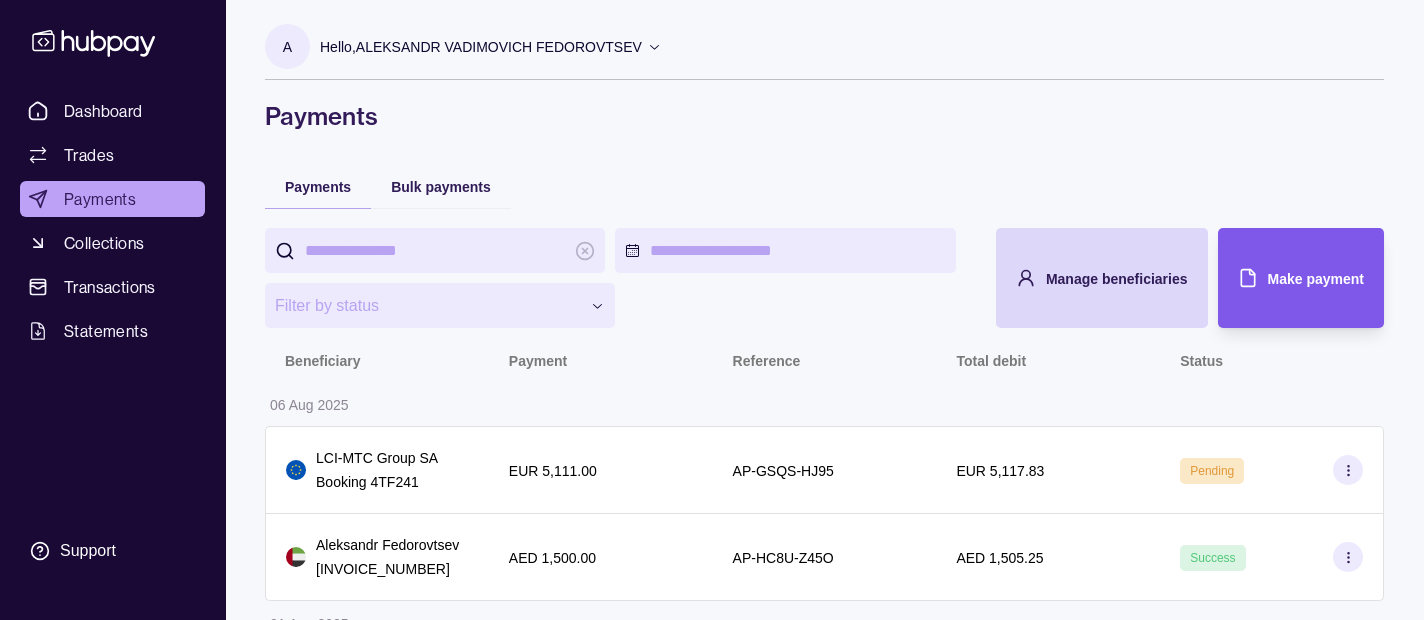 click on "Make payment" at bounding box center [1316, 279] 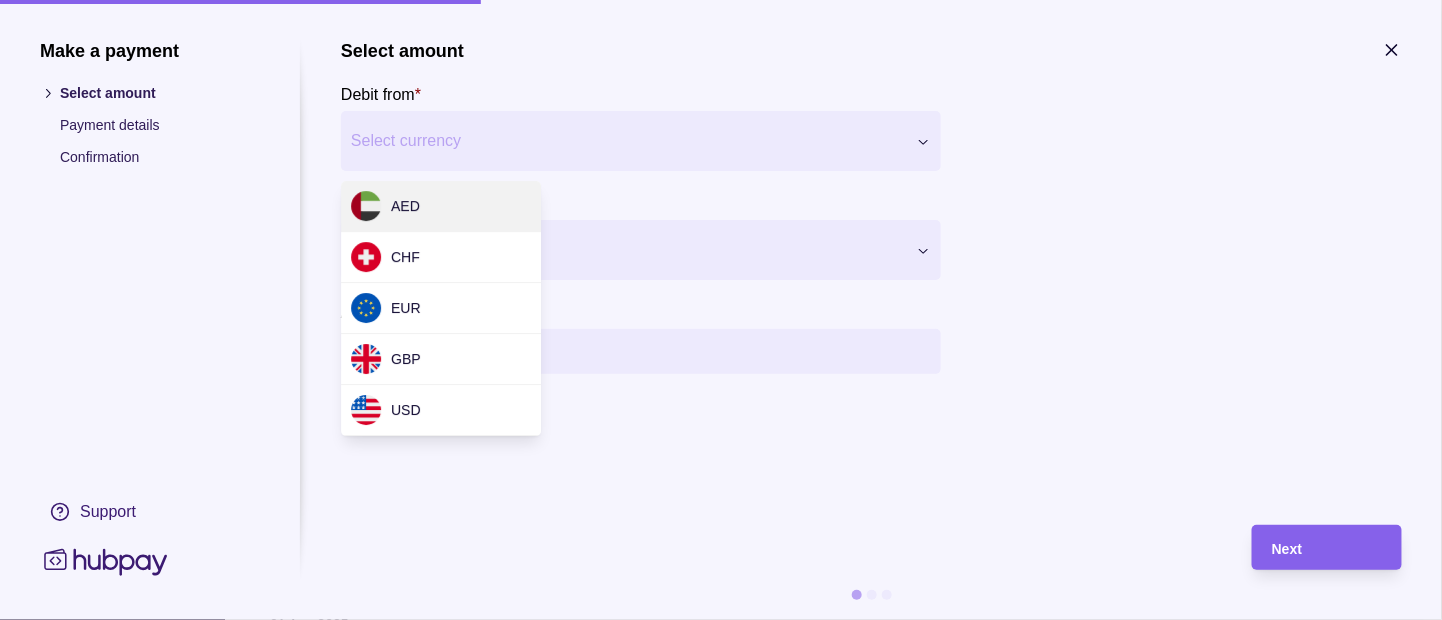 click on "Make a payment Select amount Payment details Confirmation Support Select amount Debit from  * Select currency *** *** *** *** *** Pay to  * Select beneficiary Amount  * Payment method  * Select payment method Fee currency  * Select fee currency Next" at bounding box center [712, 2793] 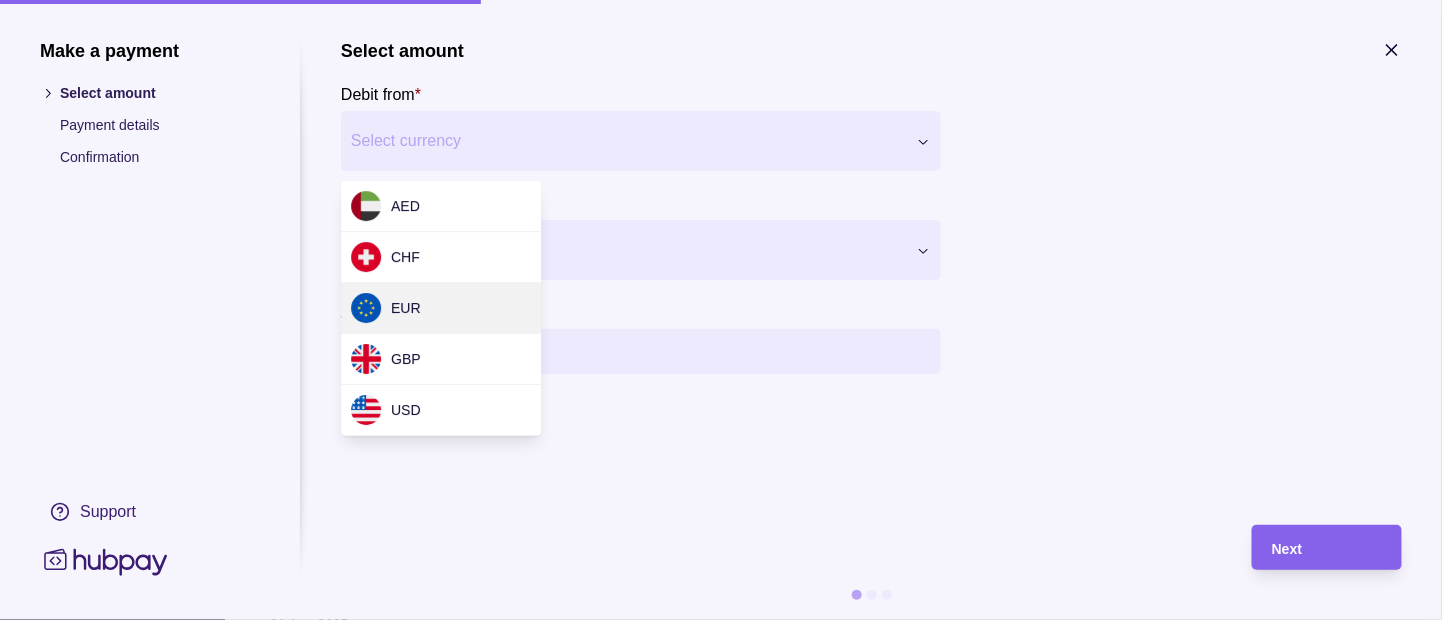 select on "***" 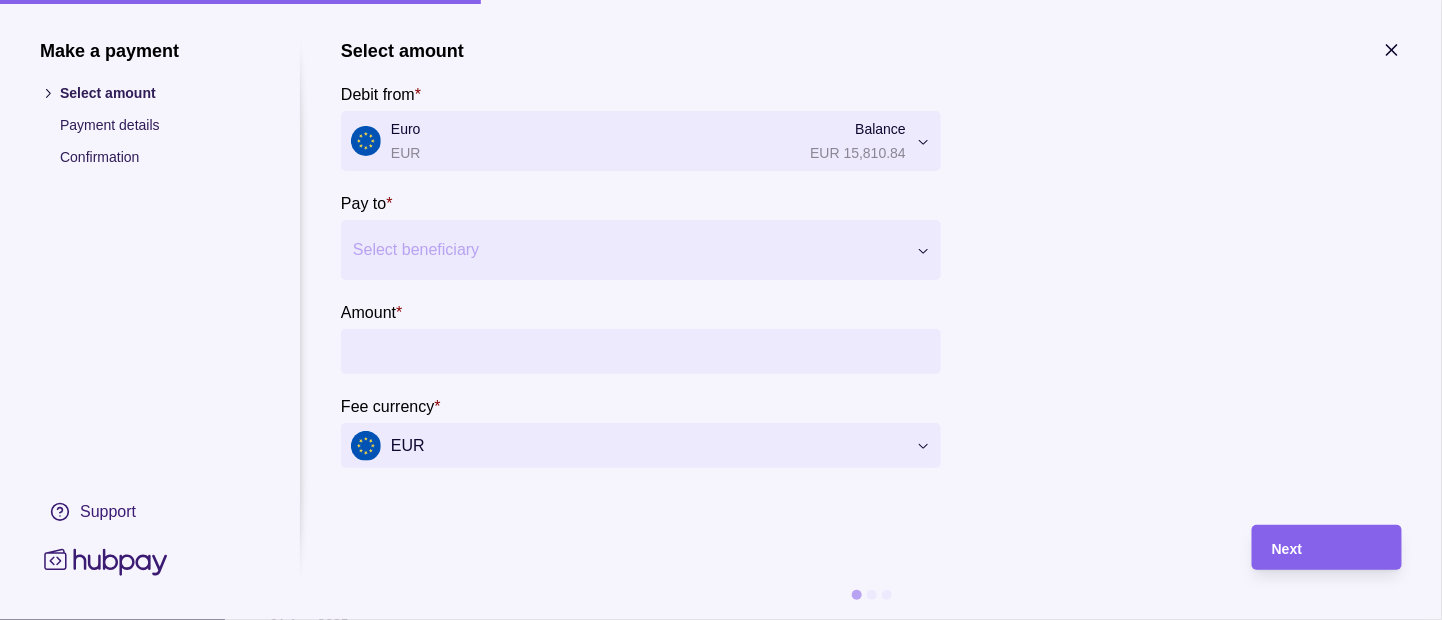 click at bounding box center [628, 250] 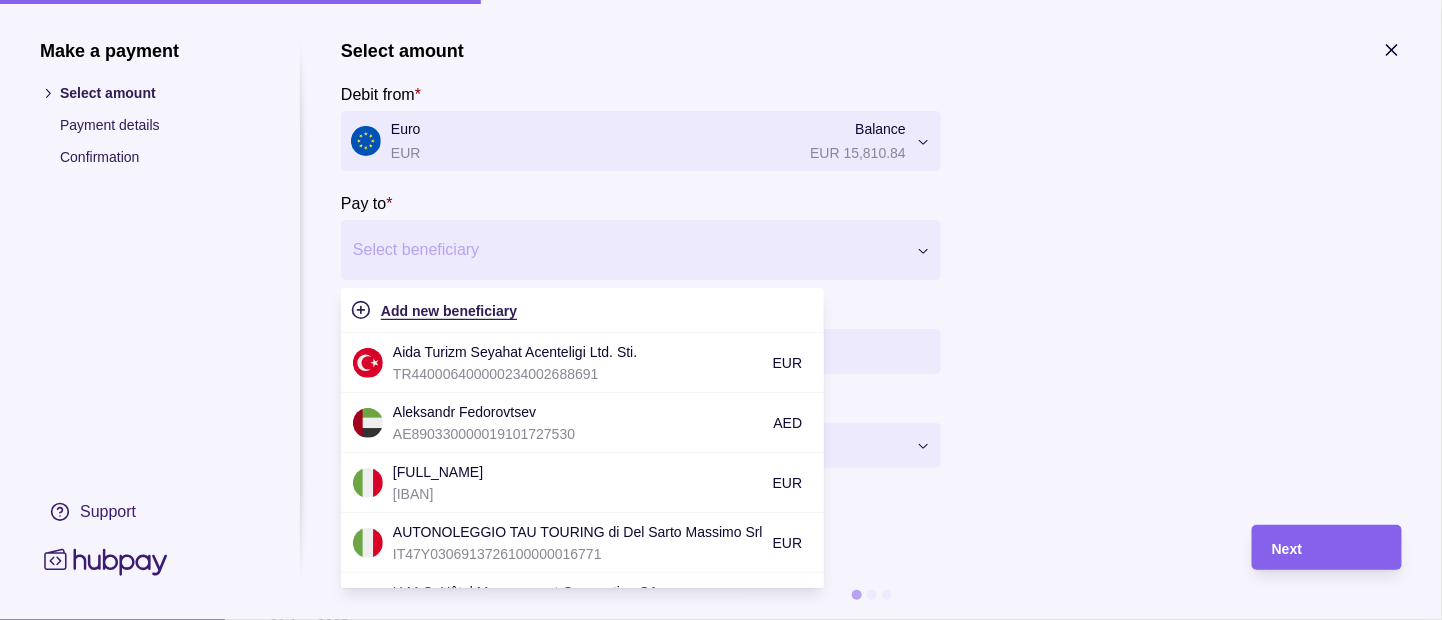 click on "Add new beneficiary" at bounding box center (449, 311) 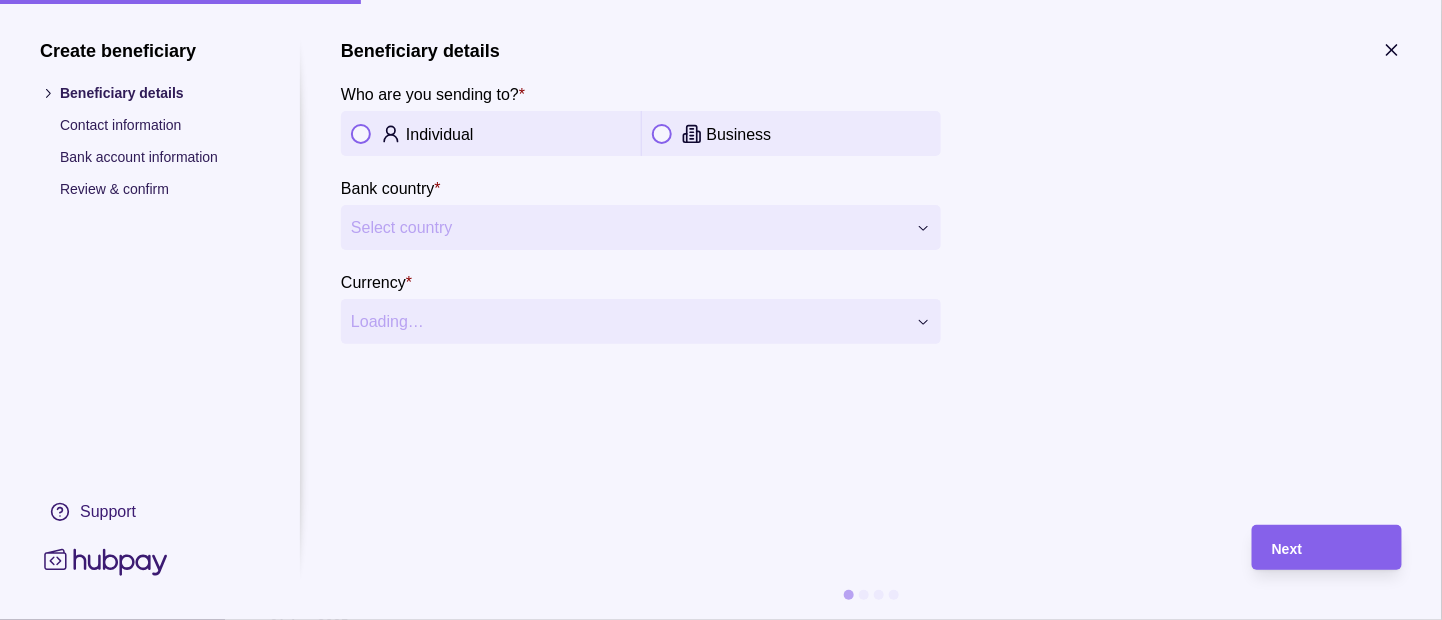 click at bounding box center [662, 134] 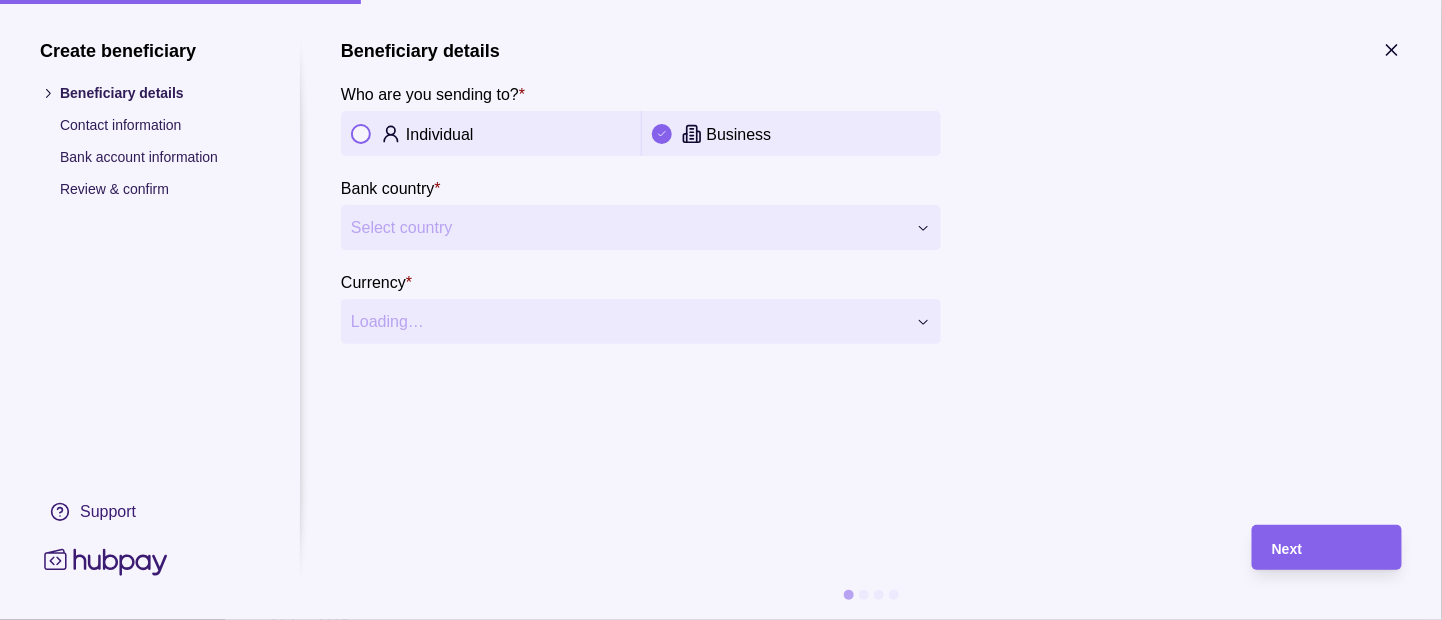 click on "**********" at bounding box center [712, 2793] 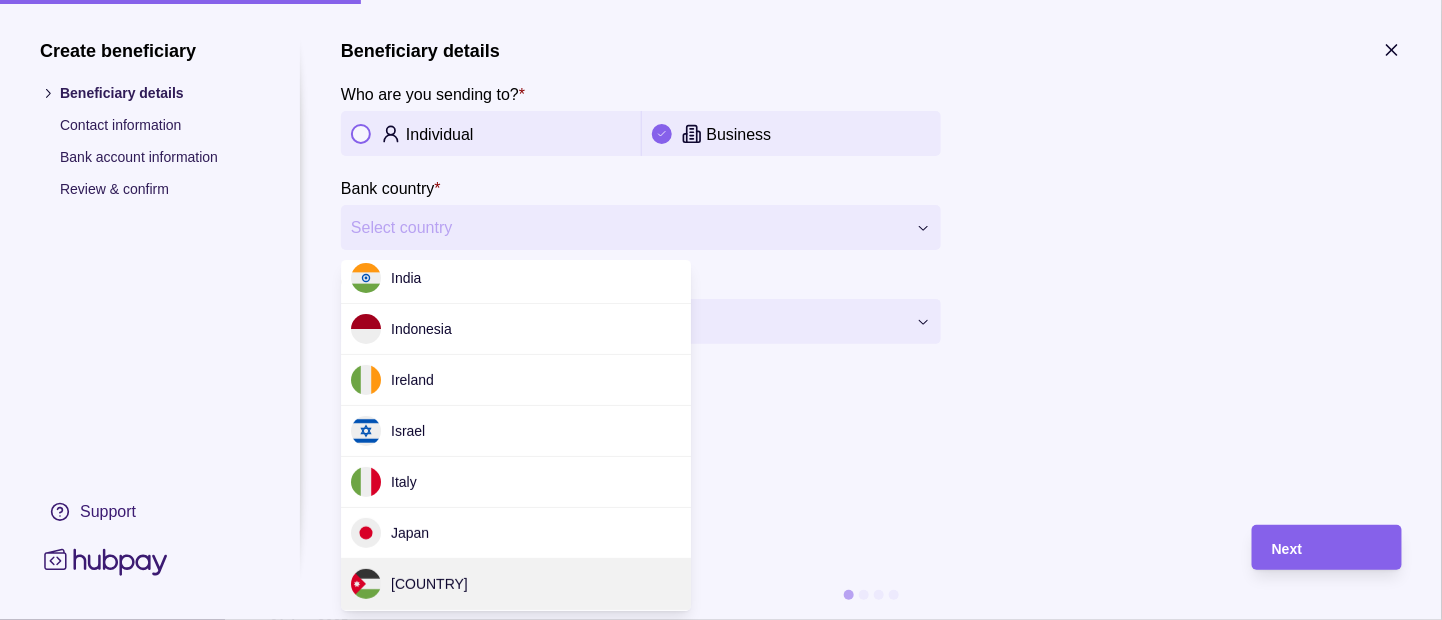 scroll, scrollTop: 2500, scrollLeft: 0, axis: vertical 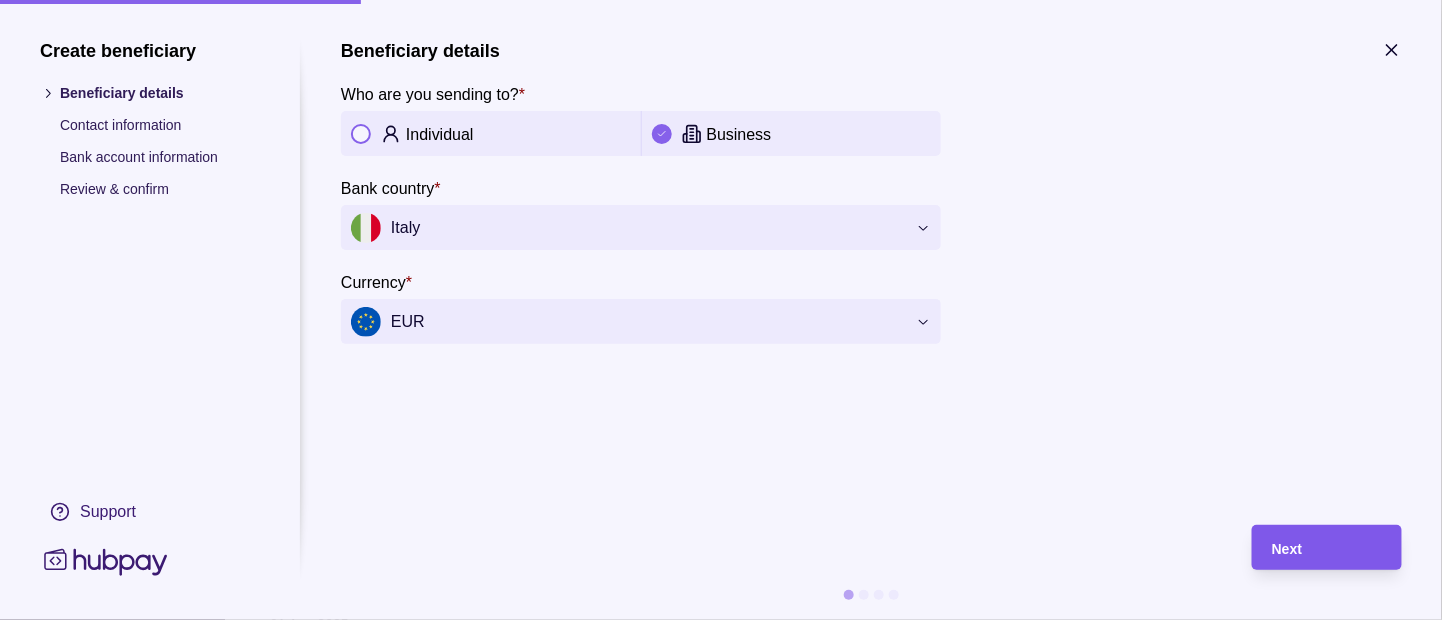 drag, startPoint x: 1342, startPoint y: 550, endPoint x: 1328, endPoint y: 535, distance: 20.518284 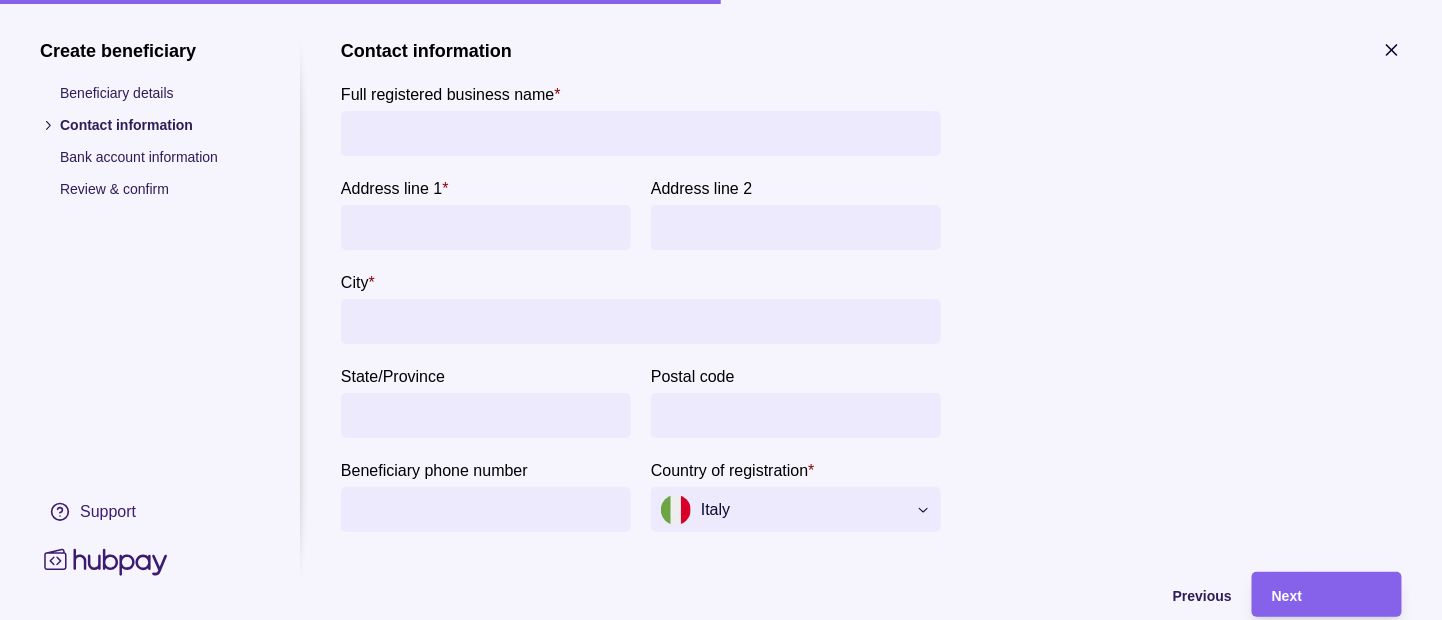 click on "Full registered business name &nbsp;*" at bounding box center [641, 133] 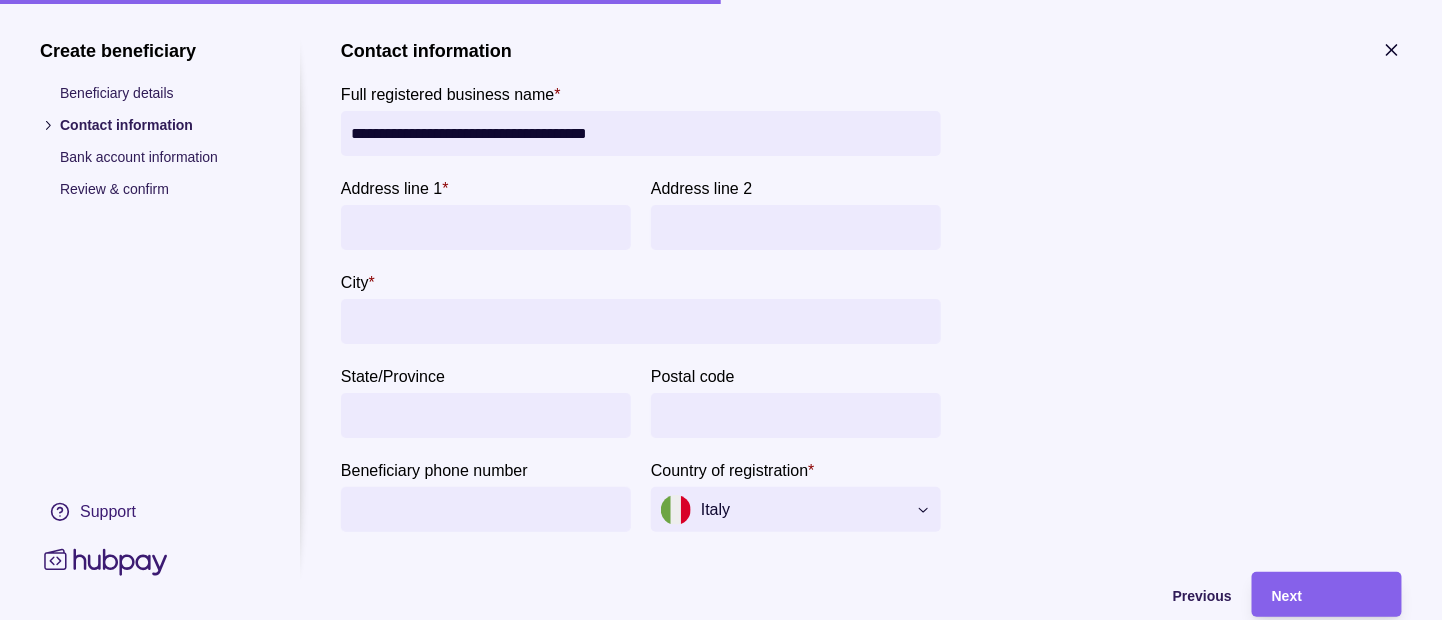 type on "**********" 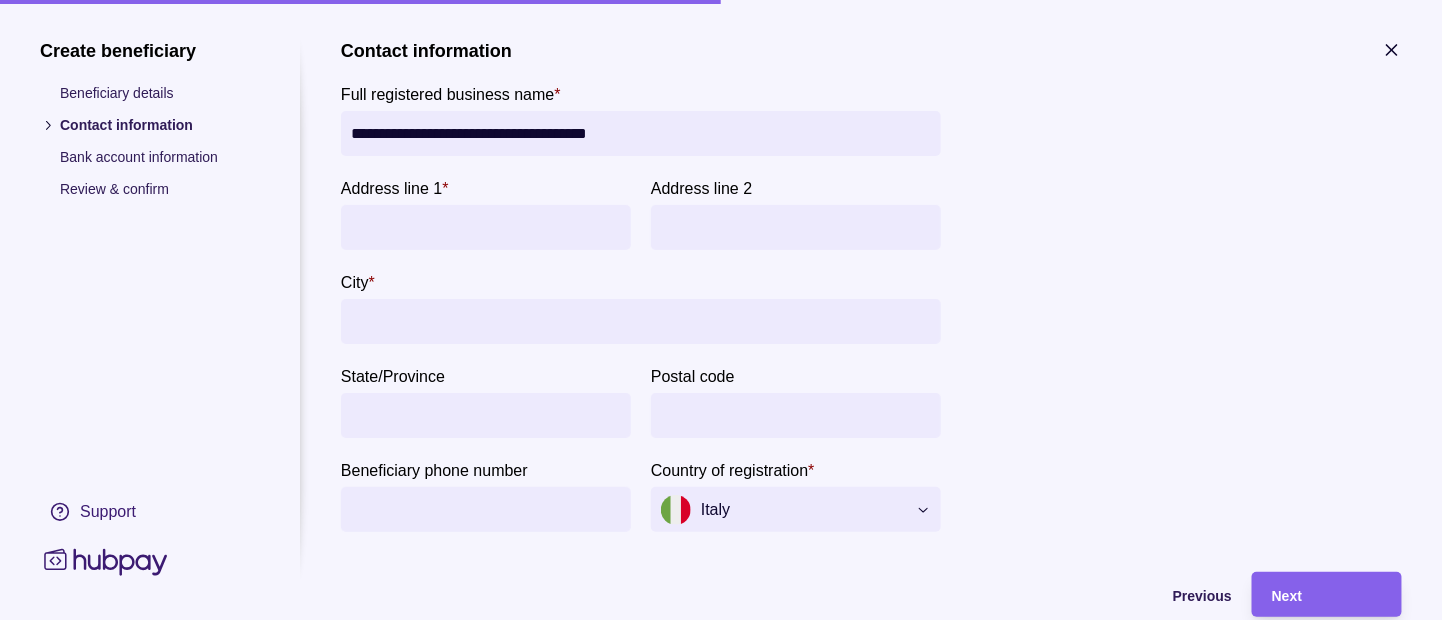 click on "Address line 1  *" at bounding box center (486, 227) 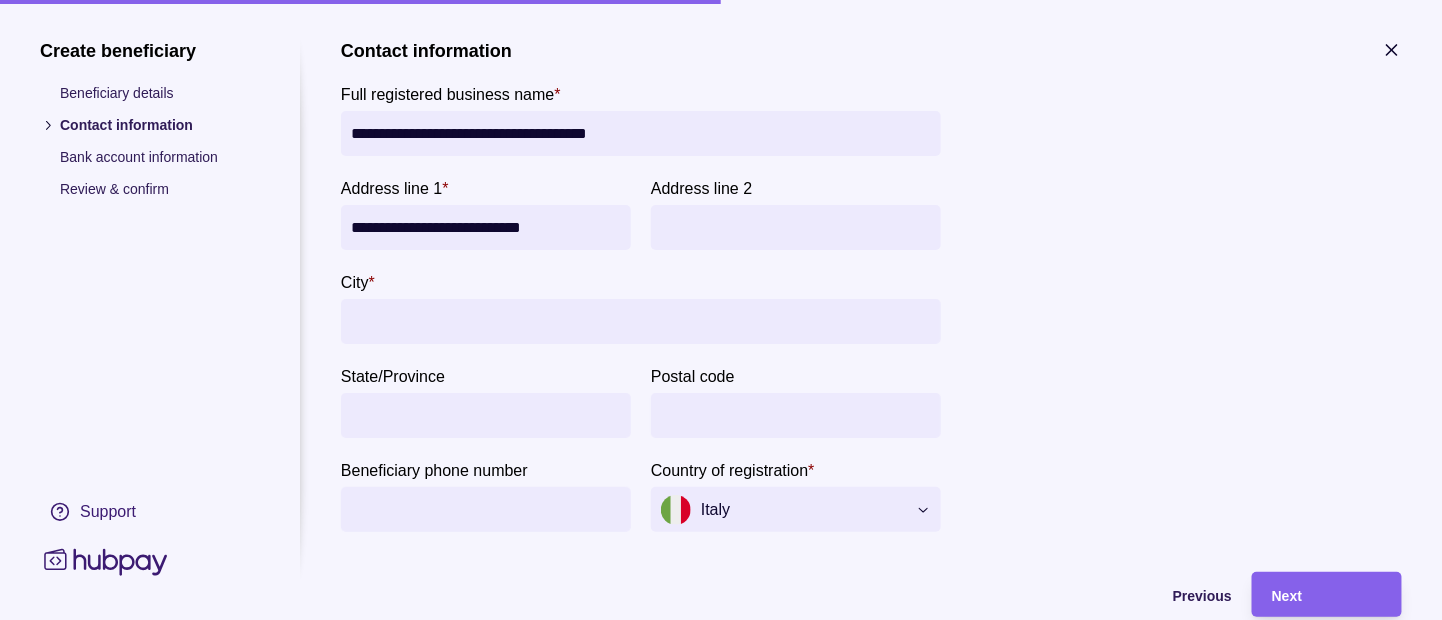 type on "**********" 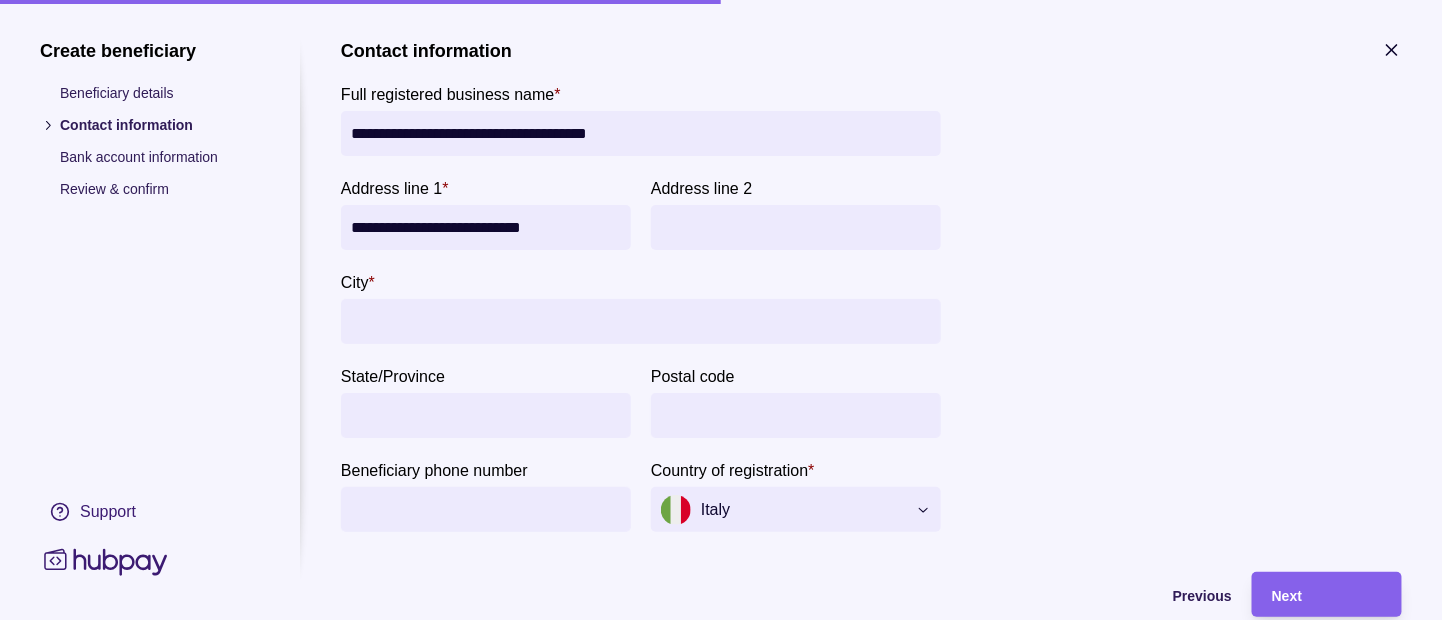 click on "City  *" at bounding box center (641, 321) 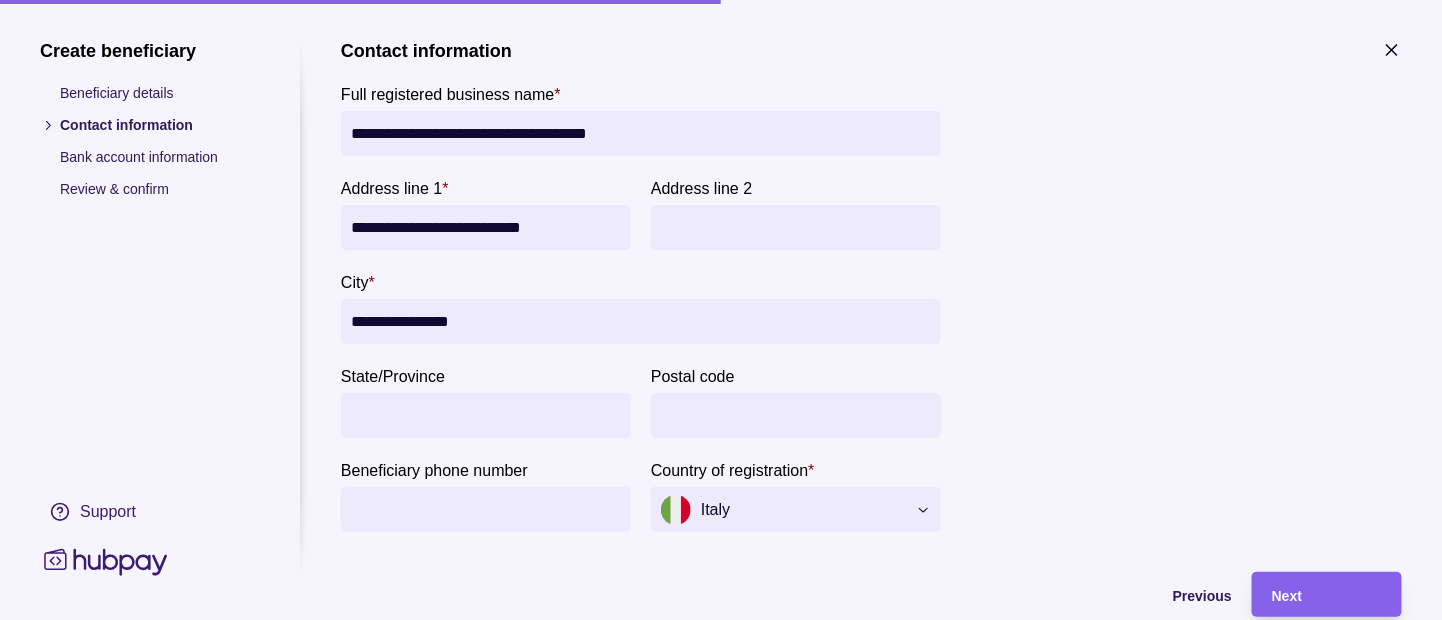 type on "**********" 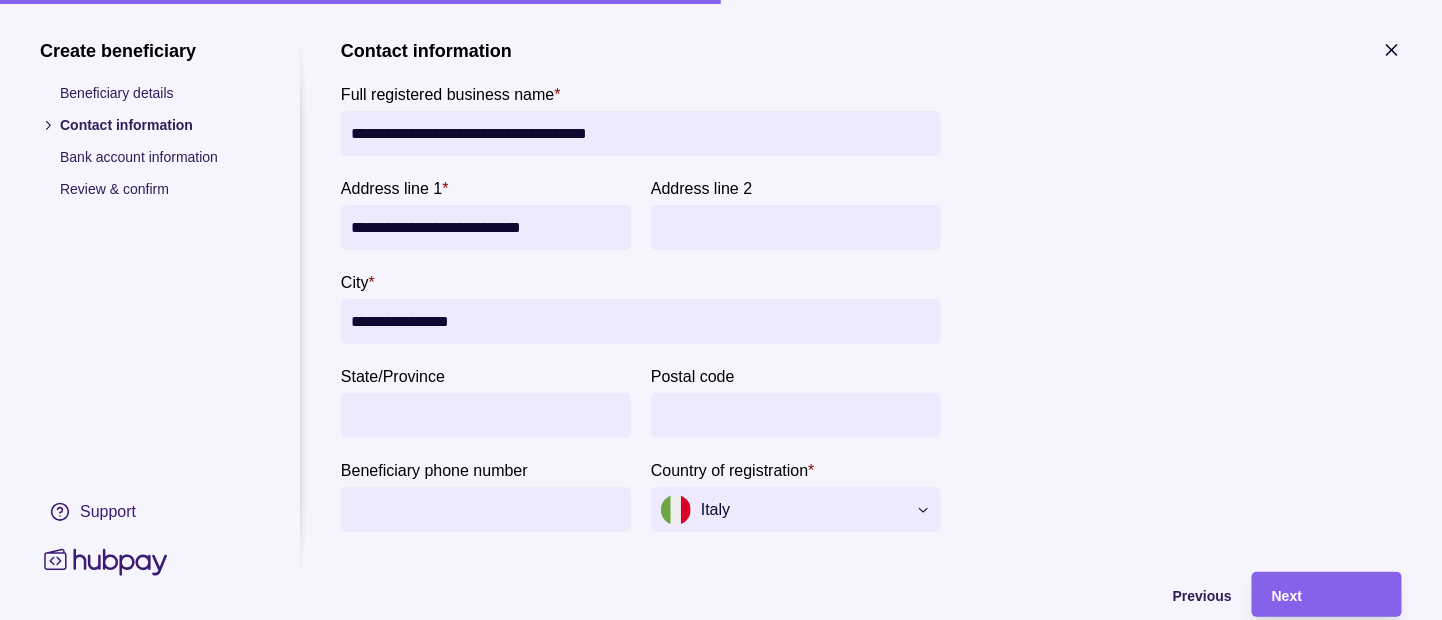 click on "Postal code" at bounding box center [796, 415] 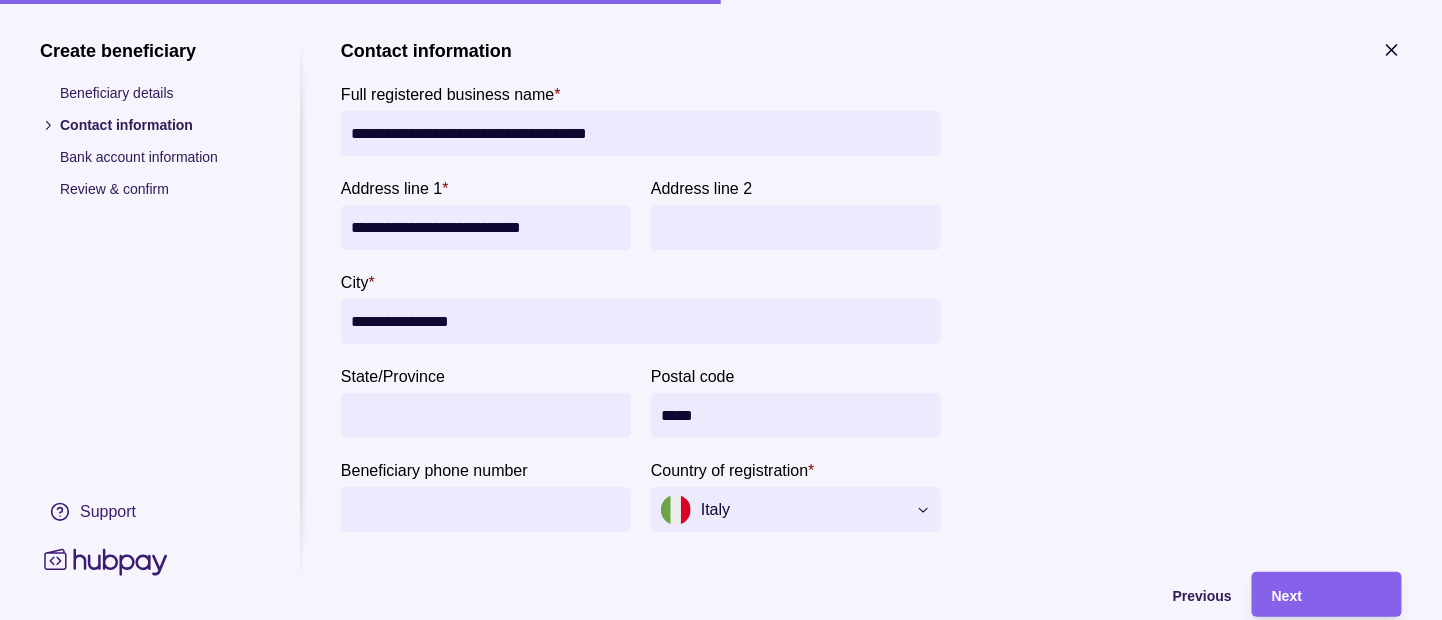 type on "*****" 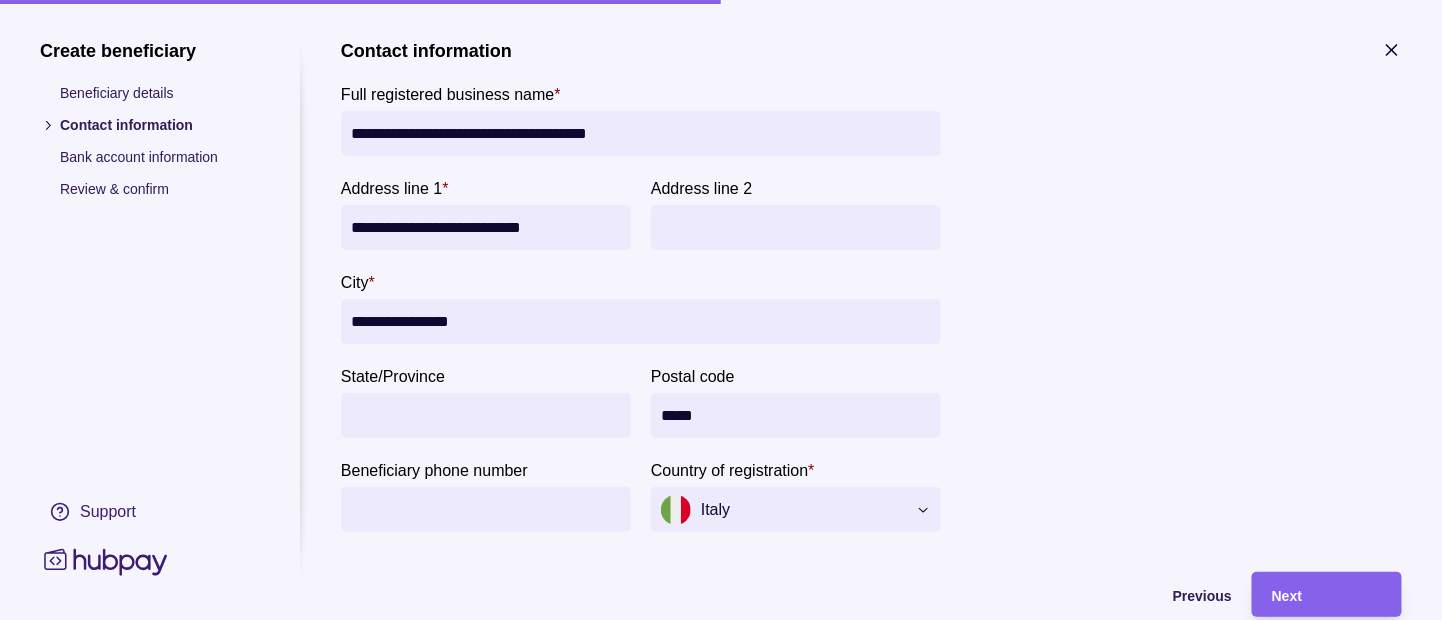 click on "Beneficiary phone number" at bounding box center (486, 509) 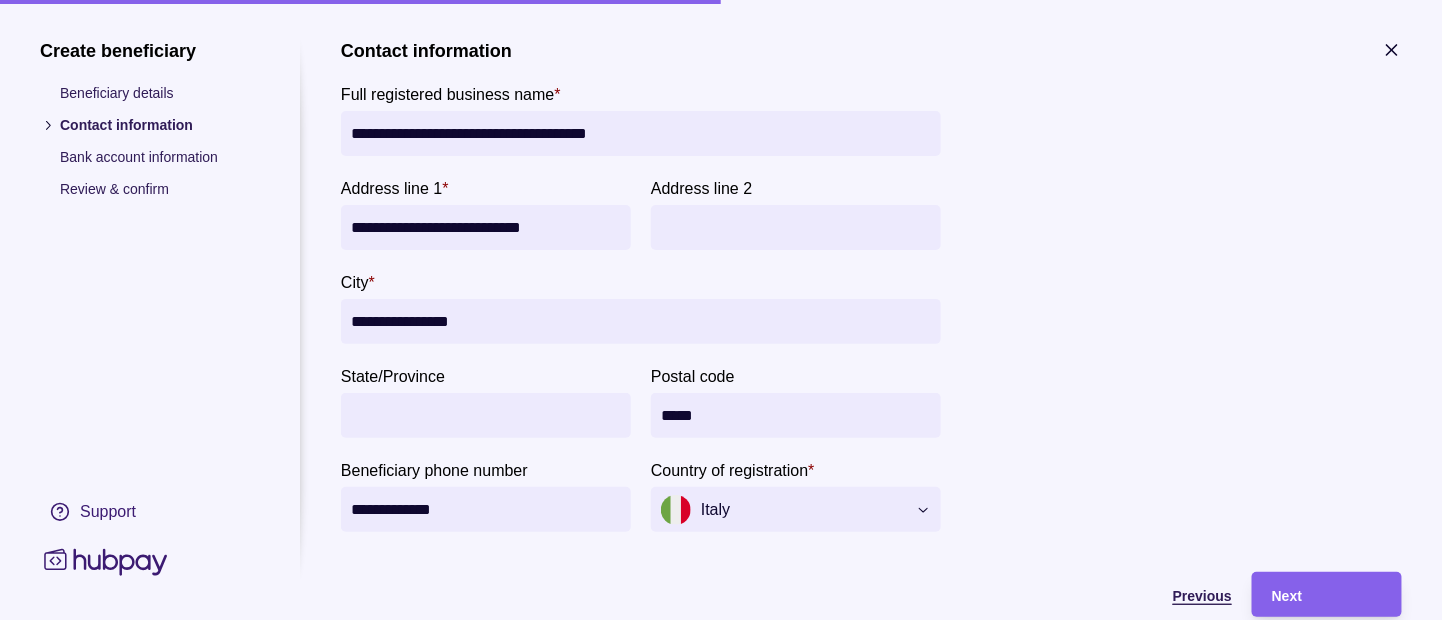 scroll, scrollTop: 64, scrollLeft: 0, axis: vertical 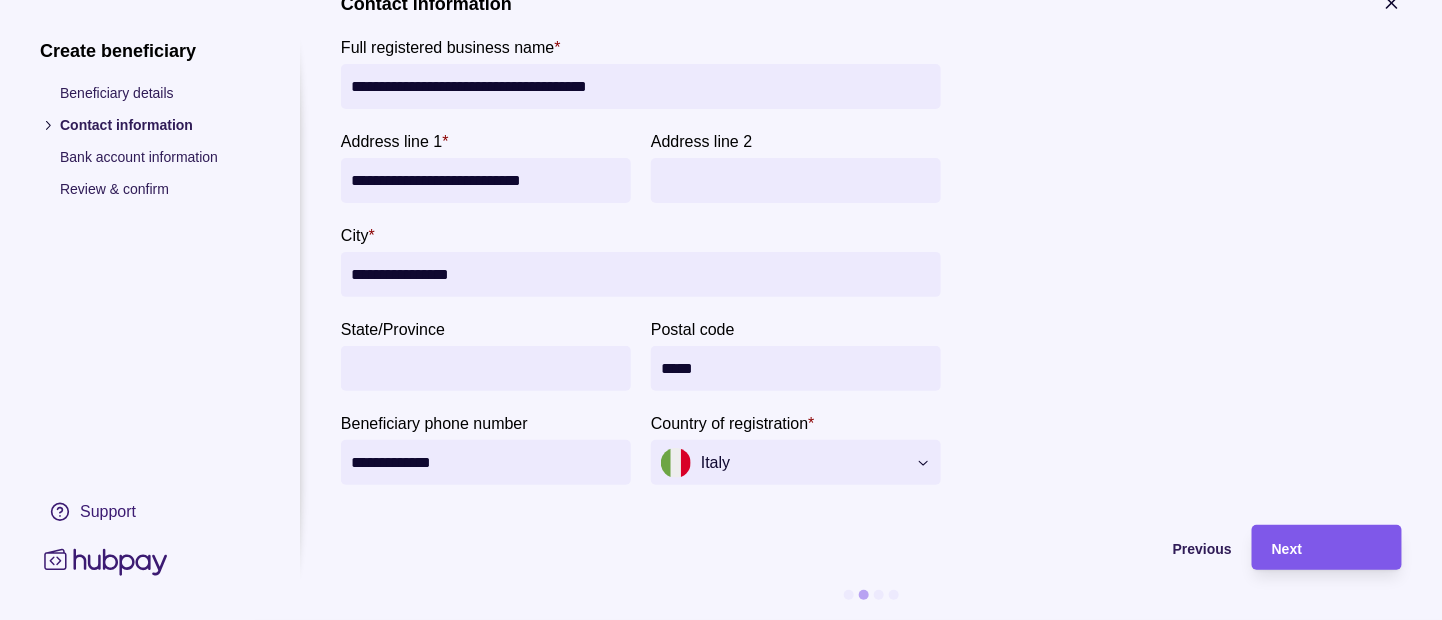 type on "**********" 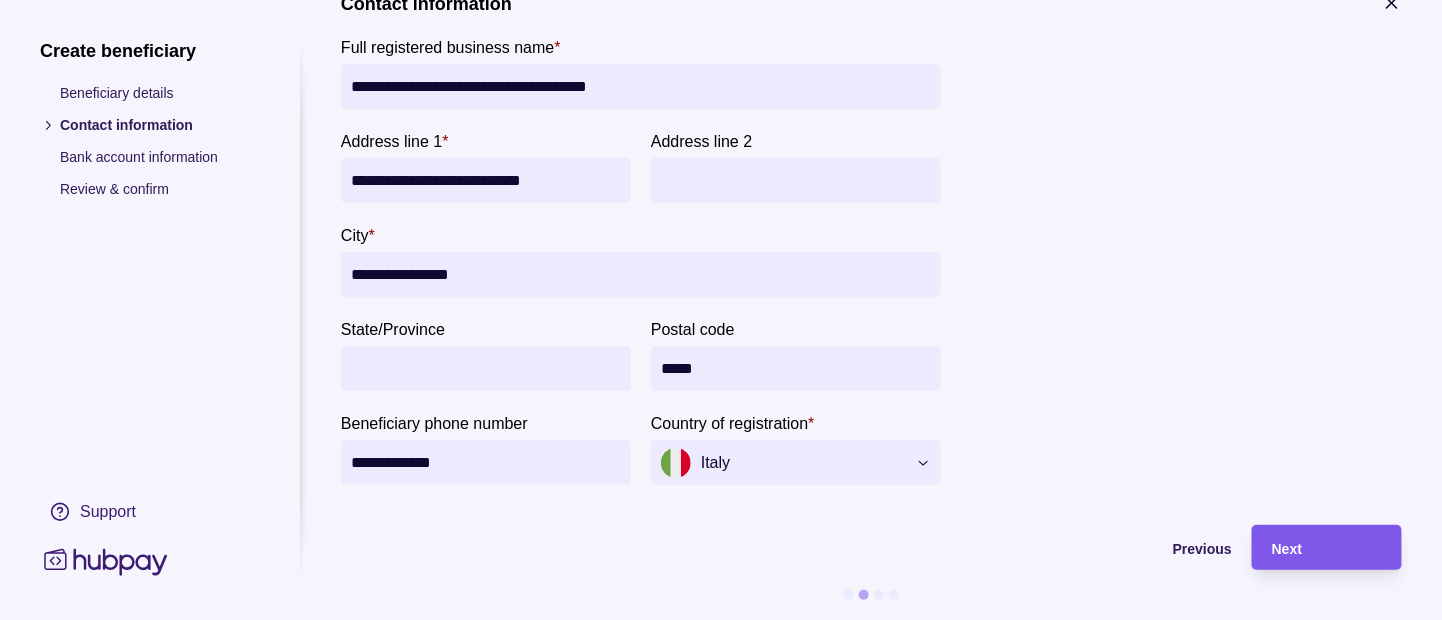 click on "Next" at bounding box center (1327, 548) 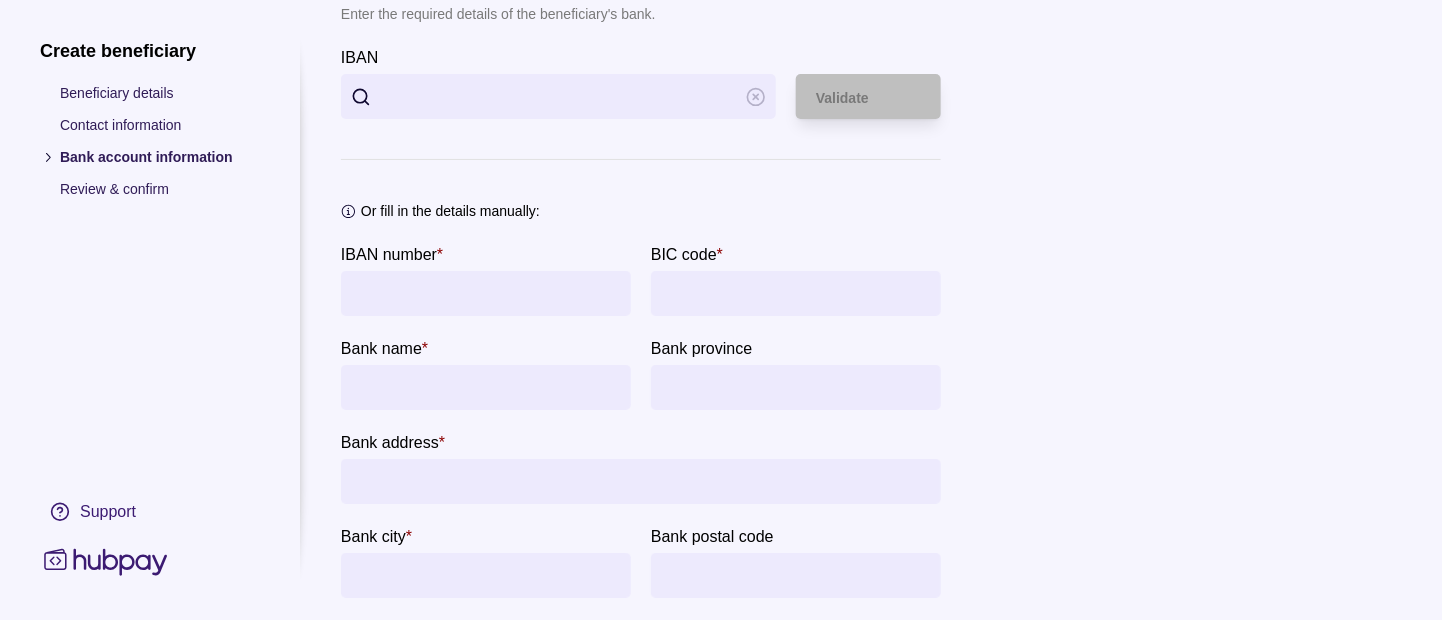click on "IBAN" at bounding box center [558, 96] 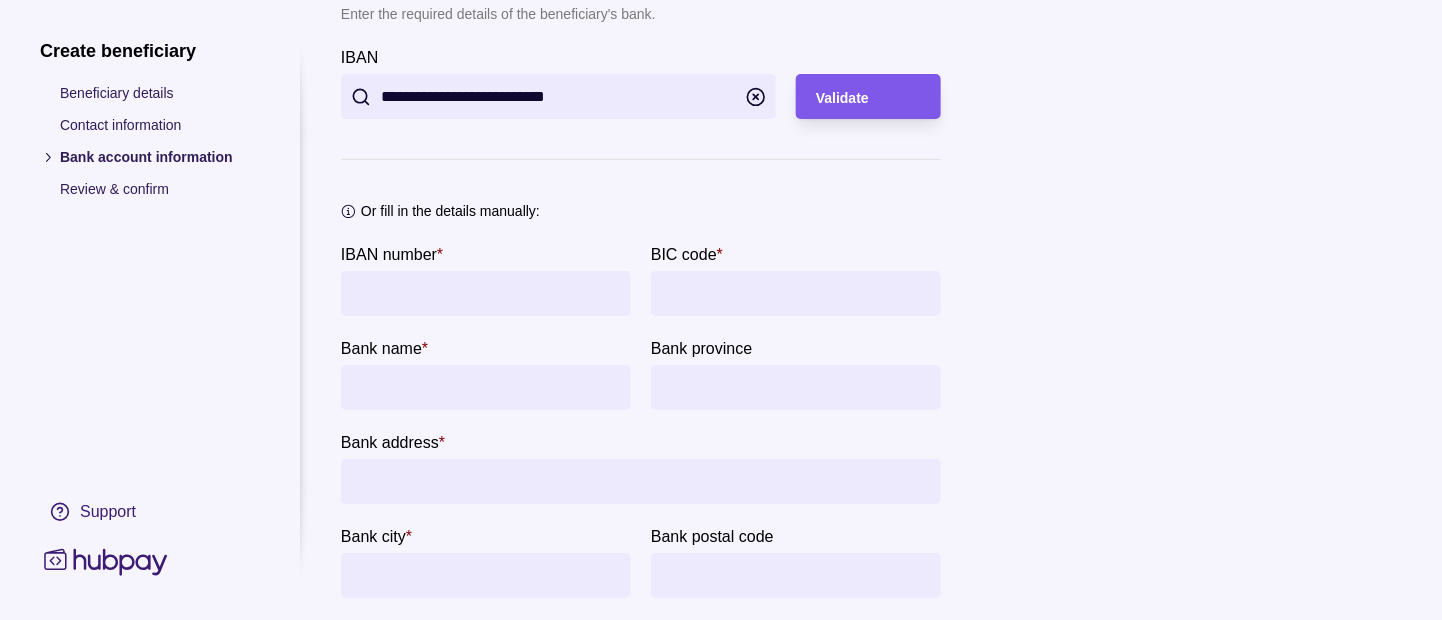 click on "Validate" at bounding box center (842, 98) 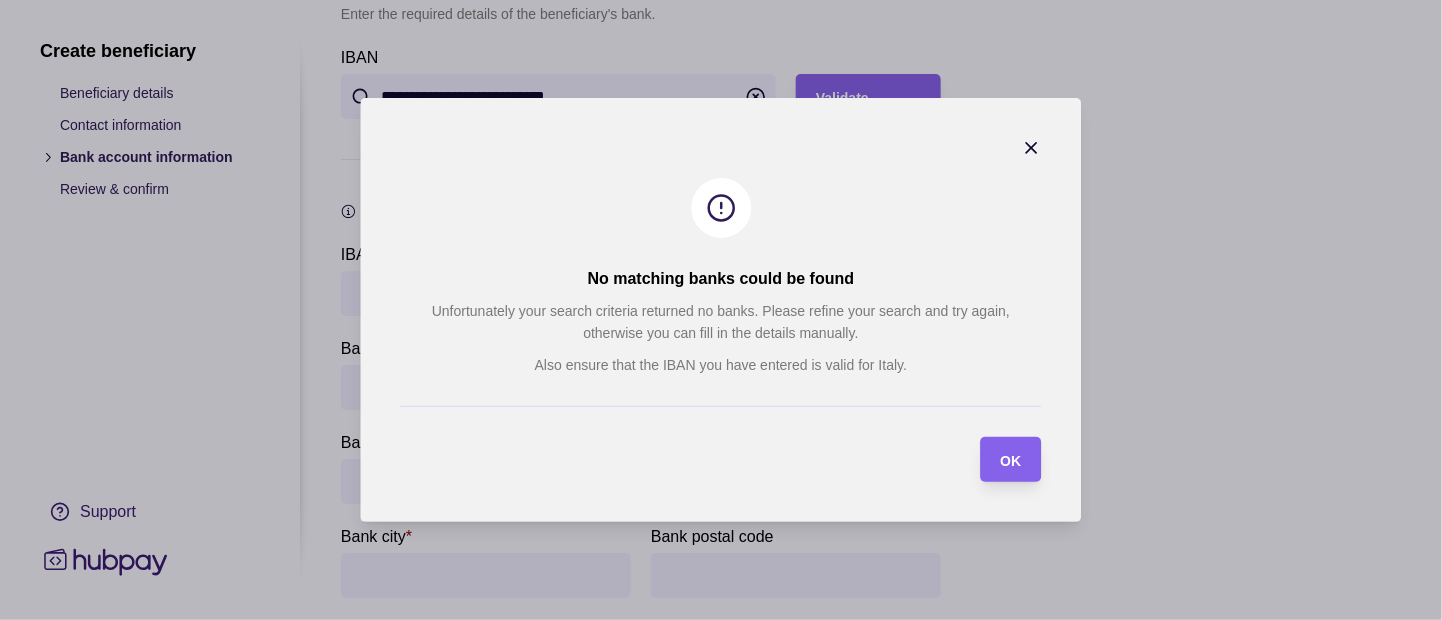 click on "OK" at bounding box center [1011, 461] 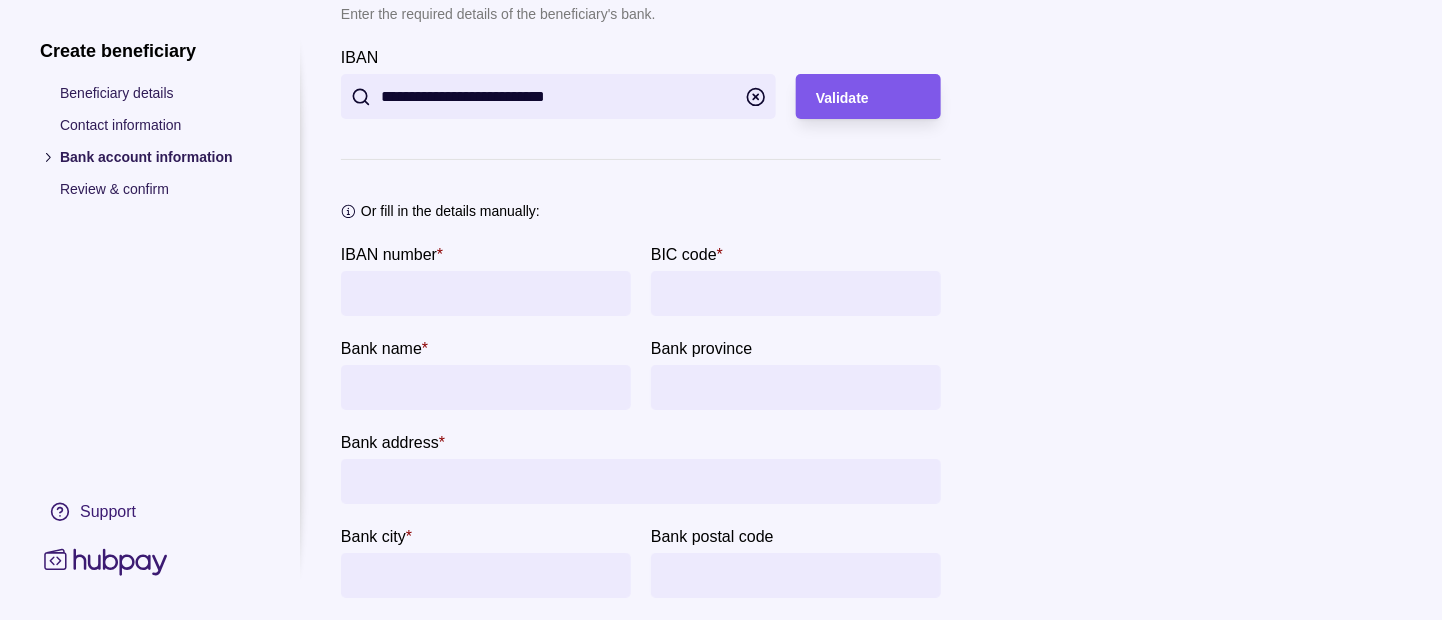 click on "Validate" at bounding box center (868, 97) 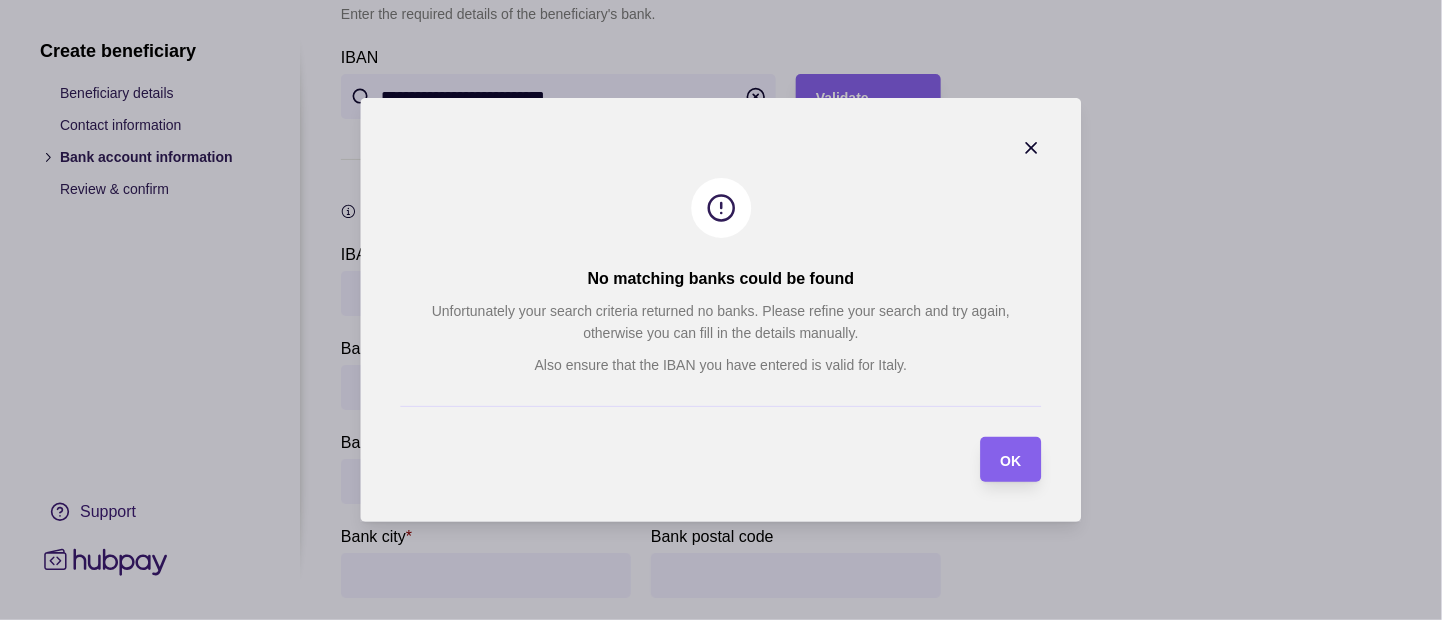 drag, startPoint x: 1006, startPoint y: 449, endPoint x: 999, endPoint y: 441, distance: 10.630146 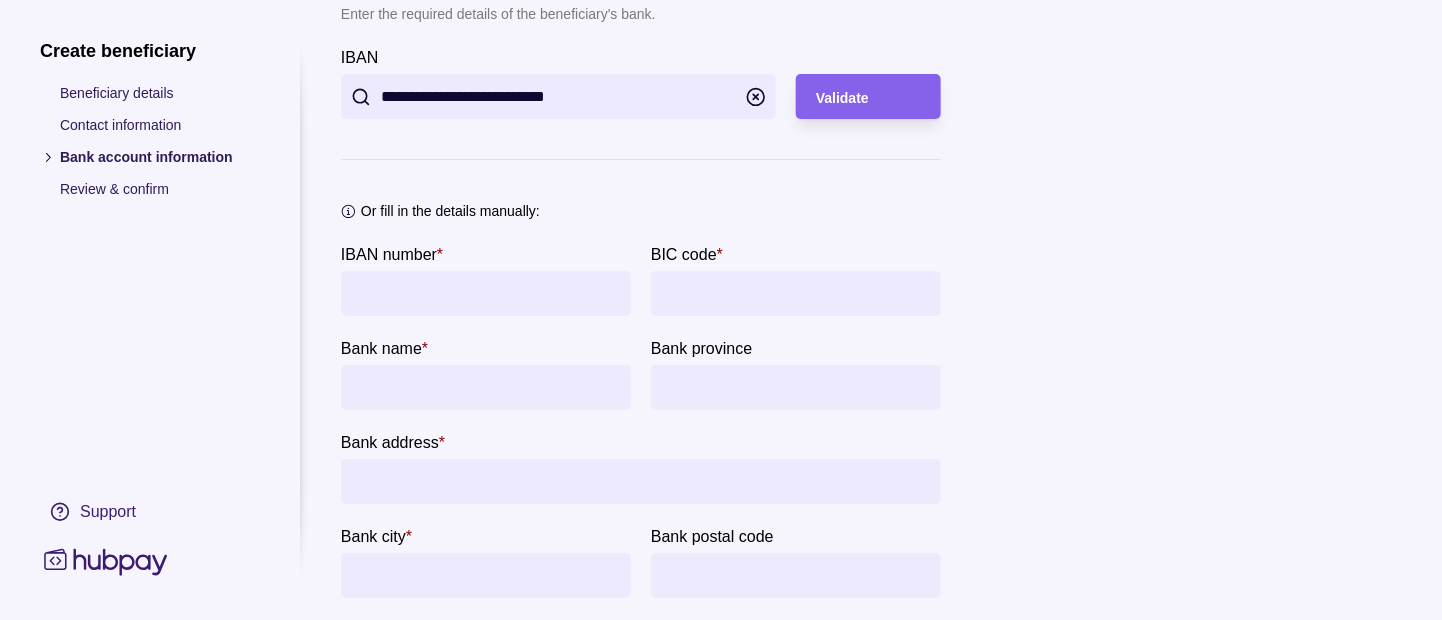 click on "**********" at bounding box center [558, 96] 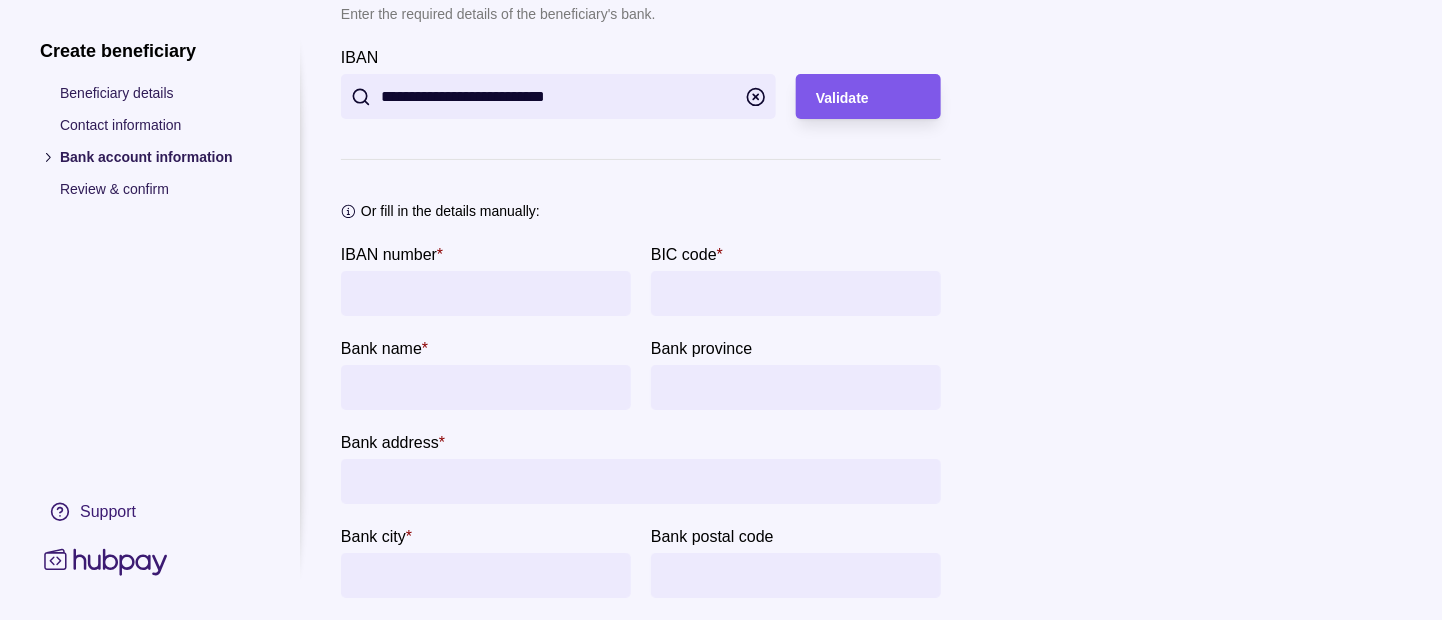 click on "Validate" at bounding box center [853, 96] 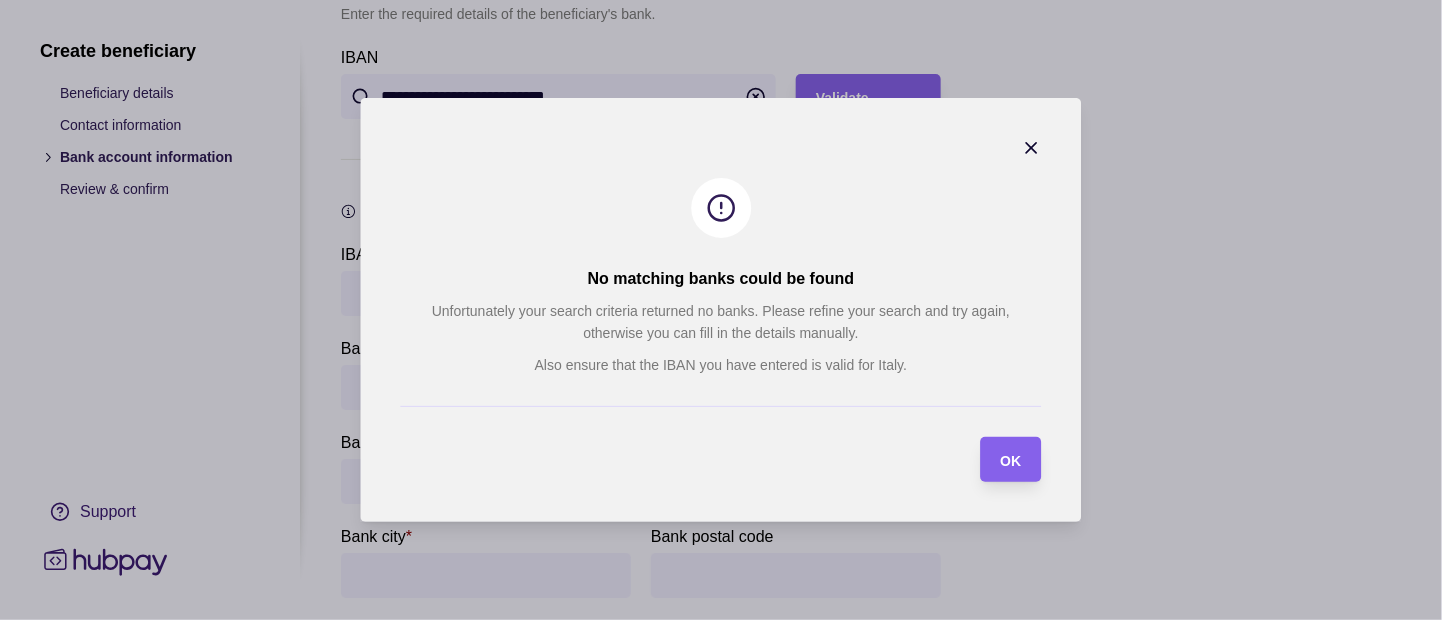 click on "OK" at bounding box center [1011, 460] 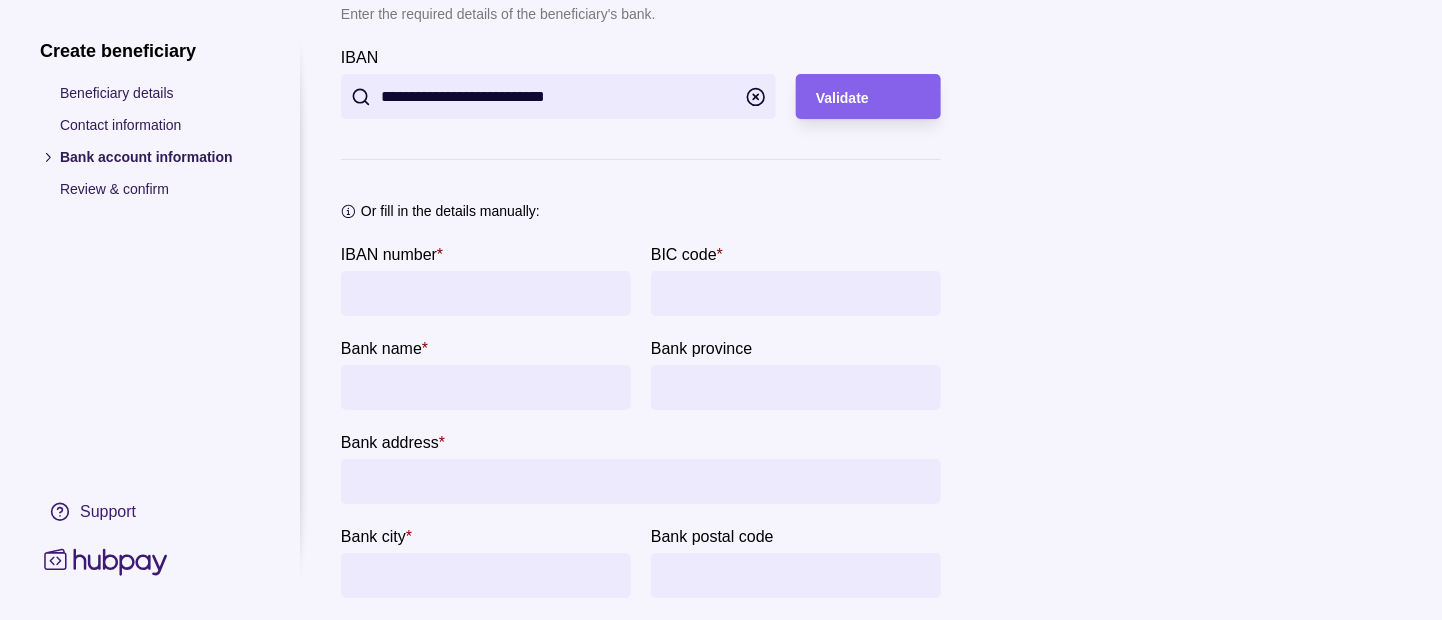 drag, startPoint x: 390, startPoint y: 97, endPoint x: 389, endPoint y: 175, distance: 78.00641 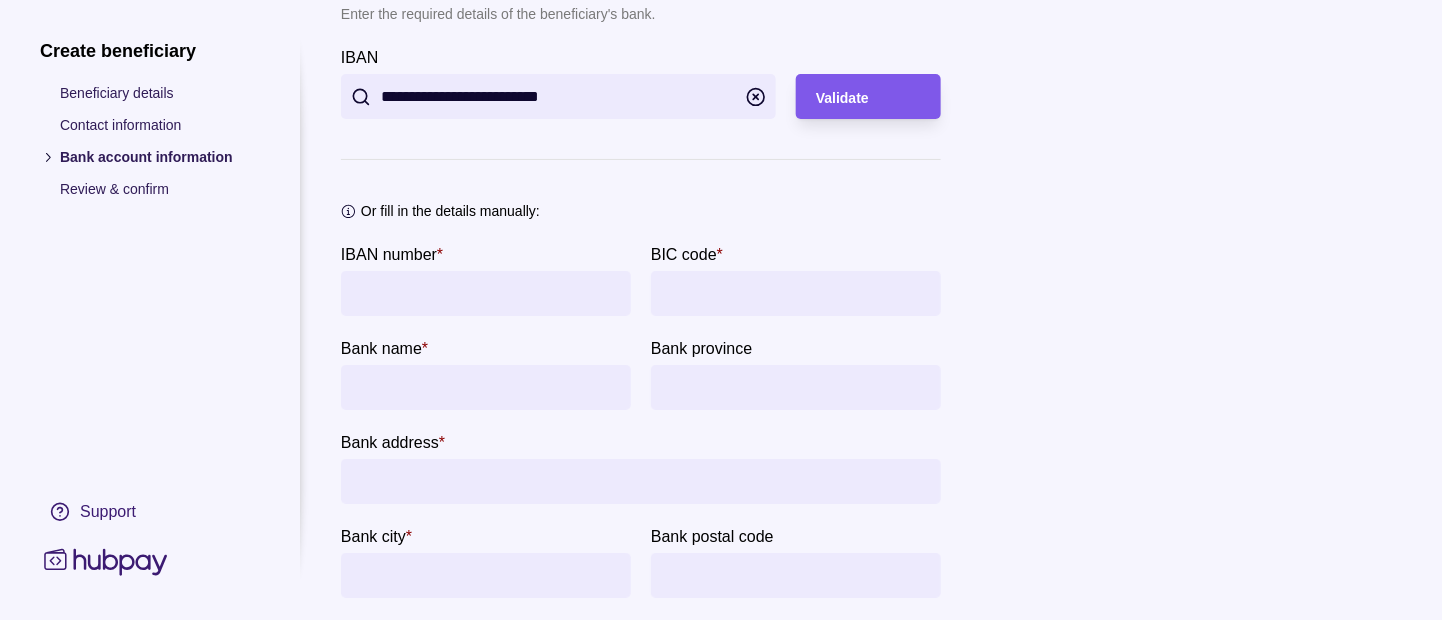 type on "**********" 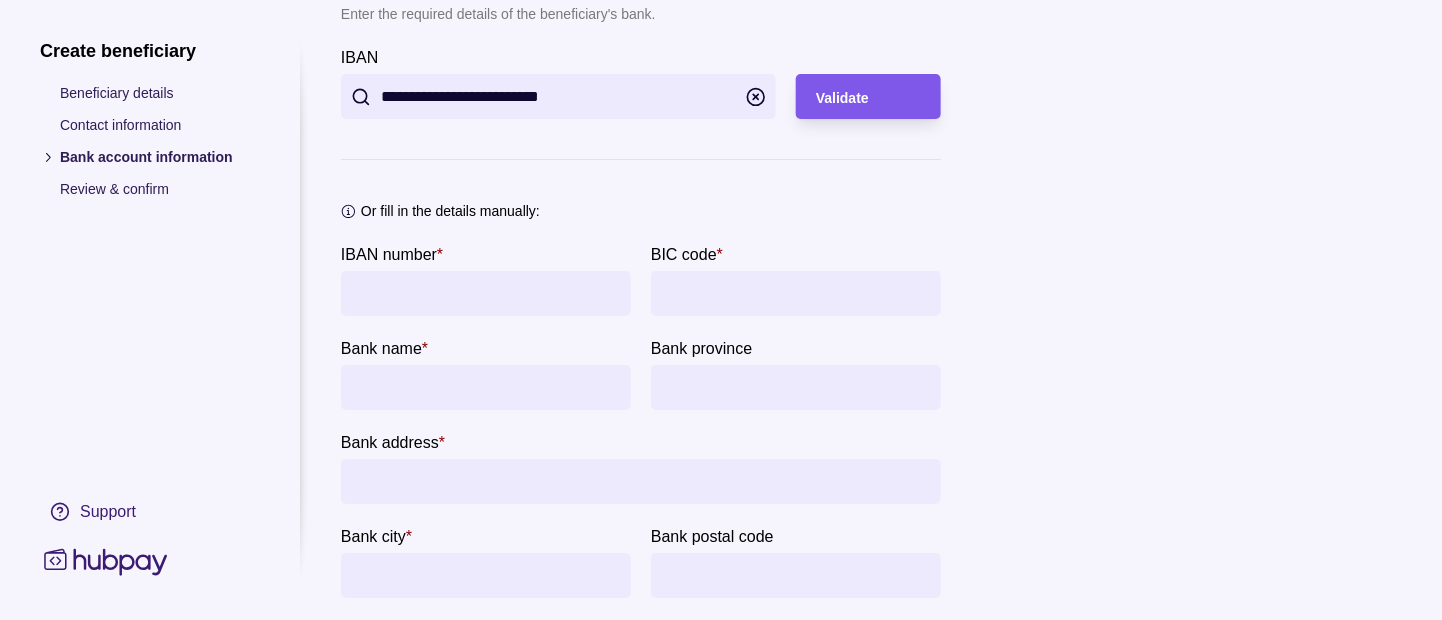 click on "Validate" at bounding box center (842, 98) 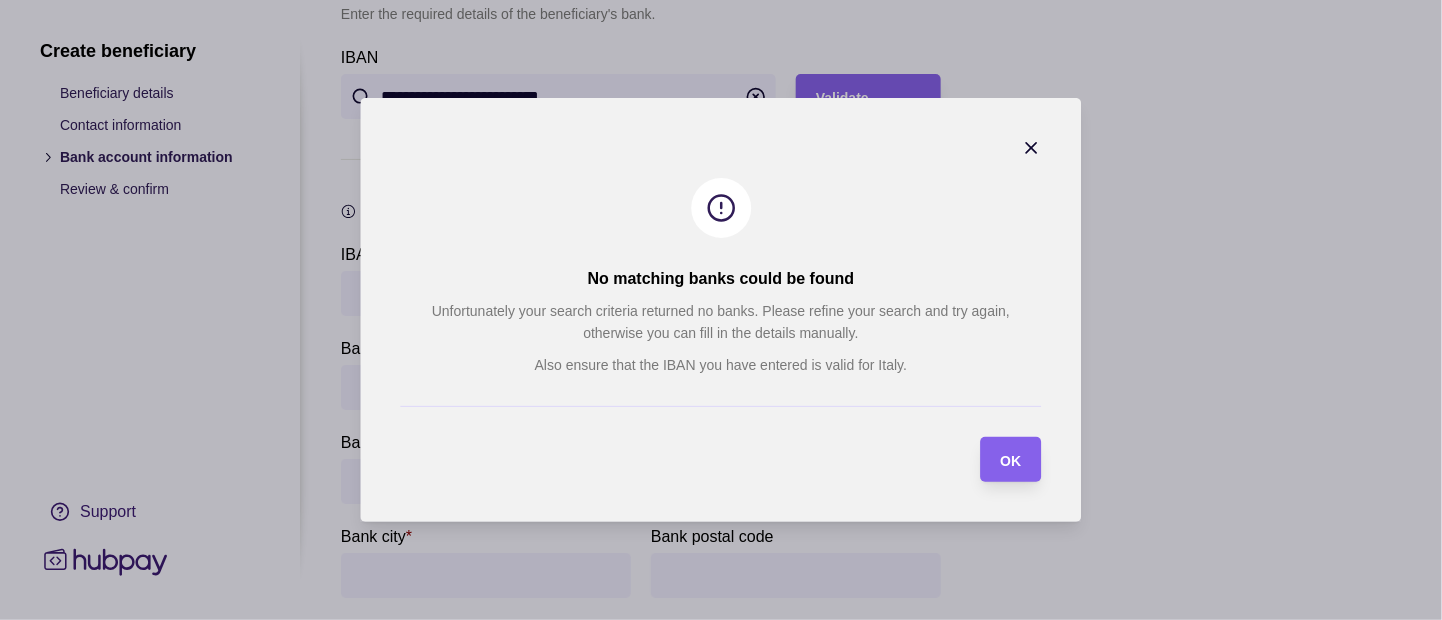 click on "OK" at bounding box center [1011, 461] 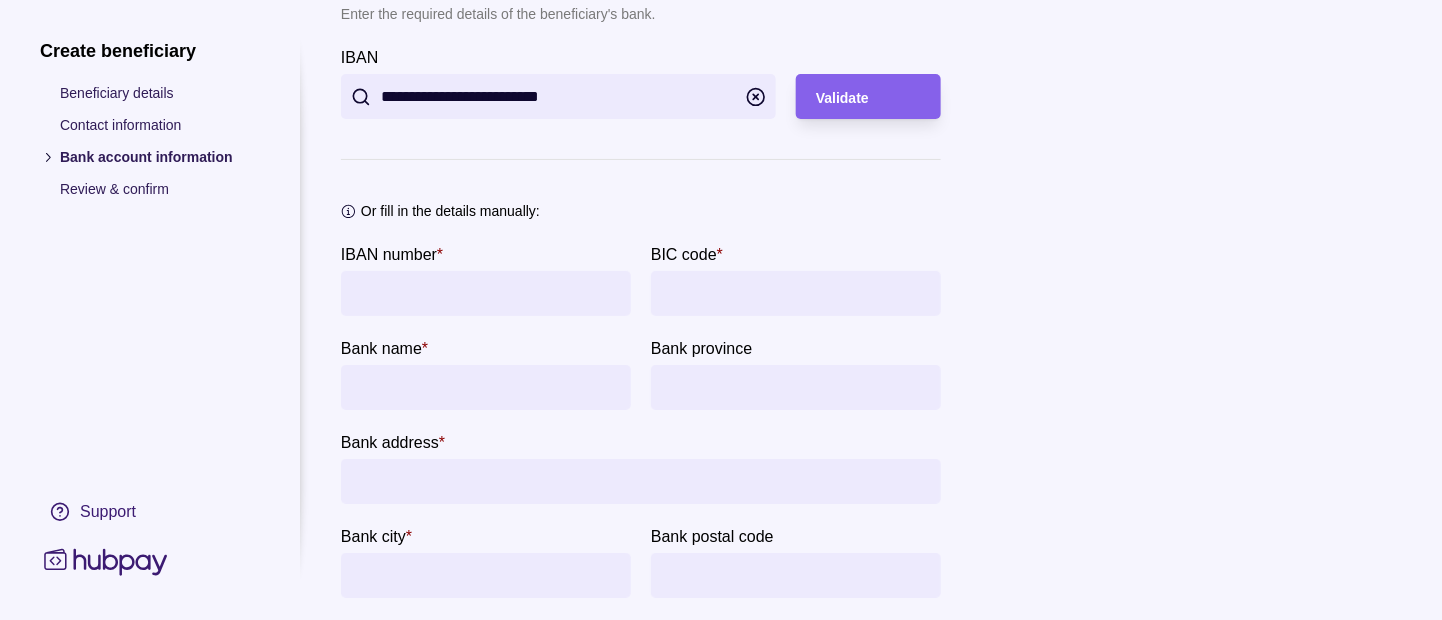click on "IBAN number  *" at bounding box center (486, 293) 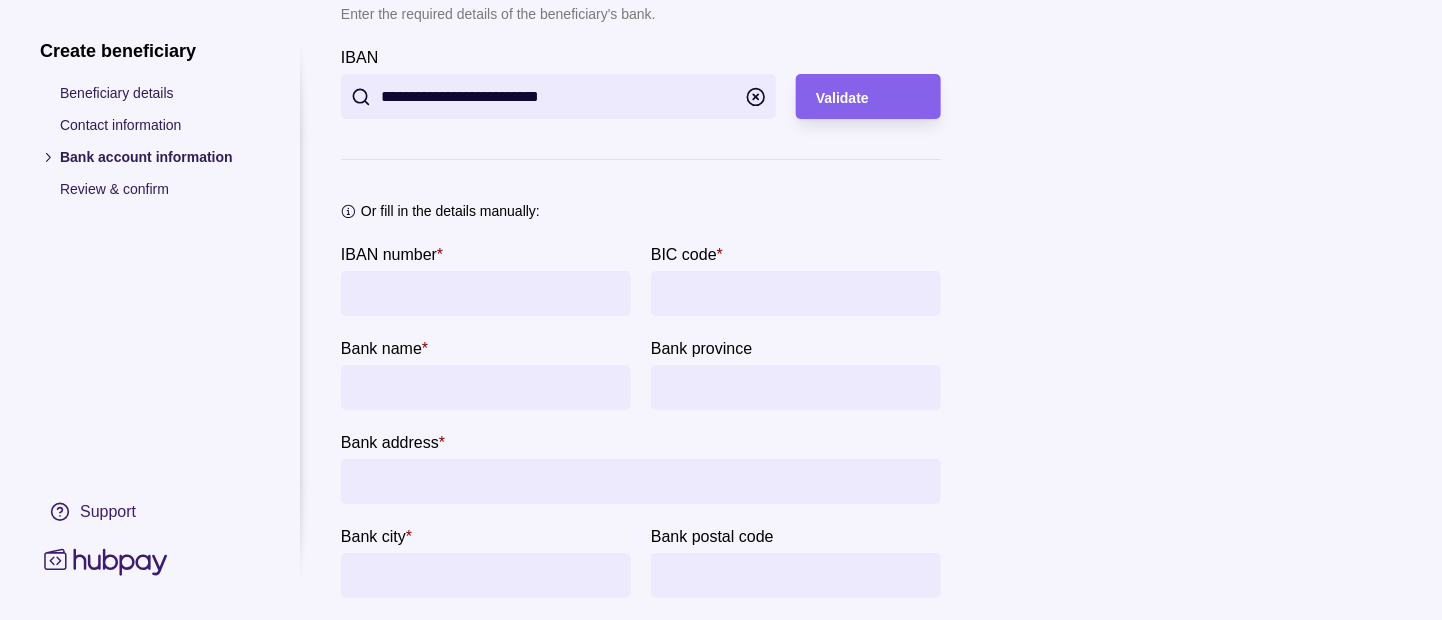 drag, startPoint x: 659, startPoint y: 95, endPoint x: 262, endPoint y: 55, distance: 399.01 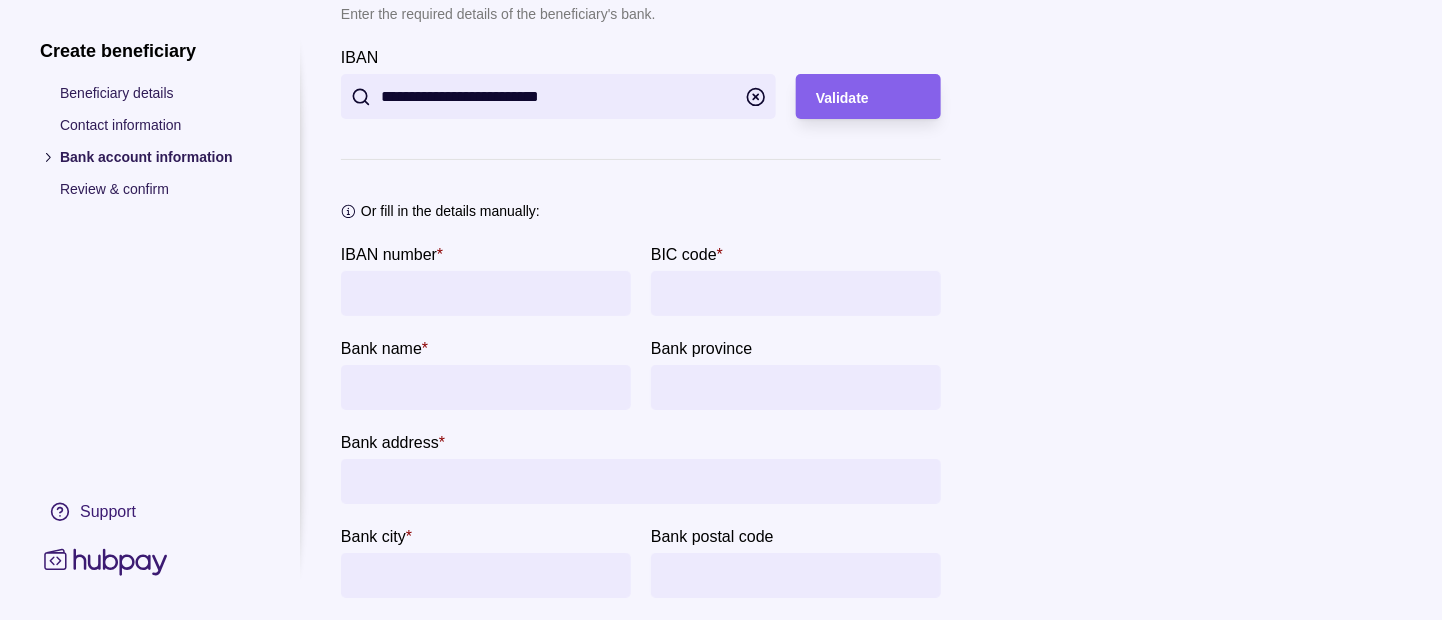 click on "IBAN number  *" at bounding box center [486, 293] 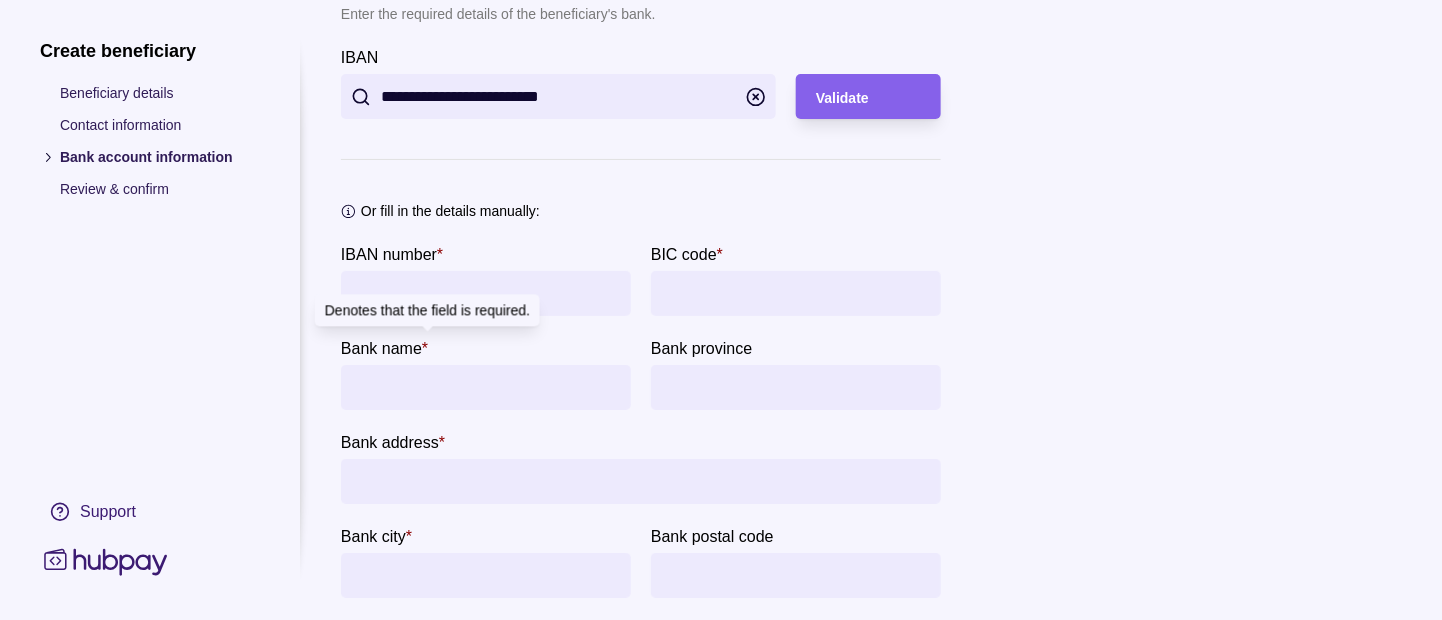 paste on "**********" 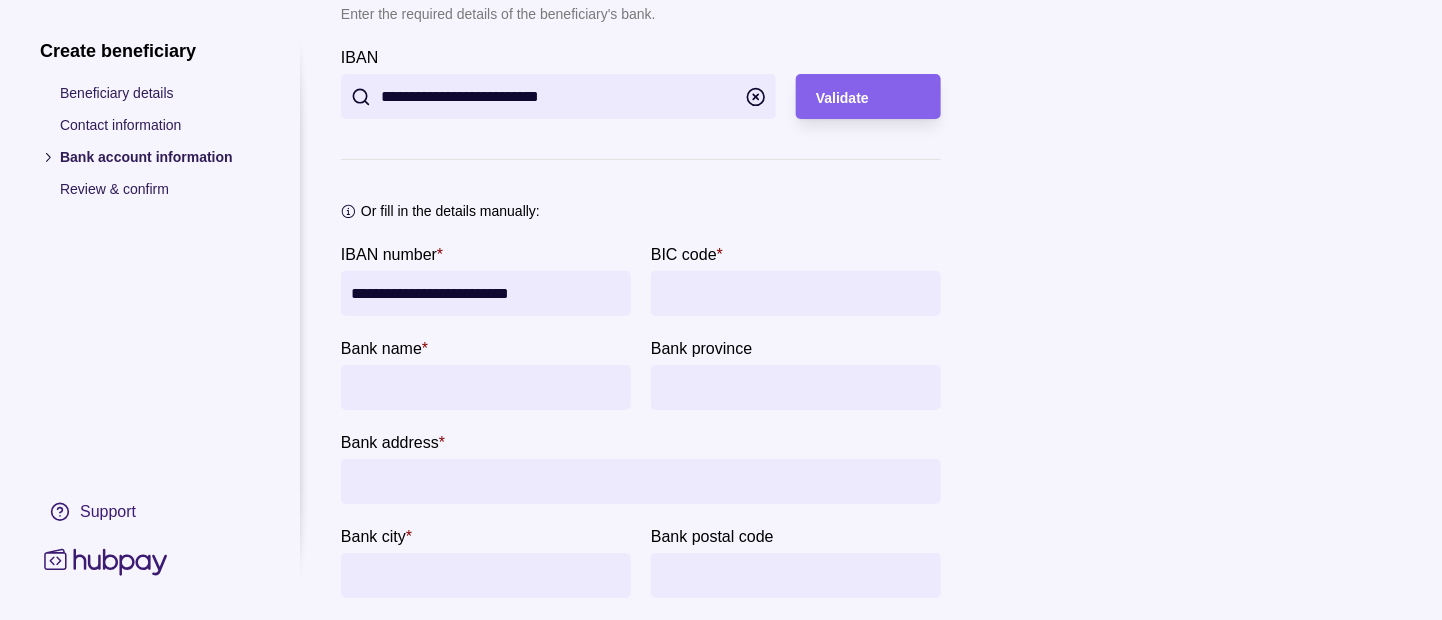 type on "**********" 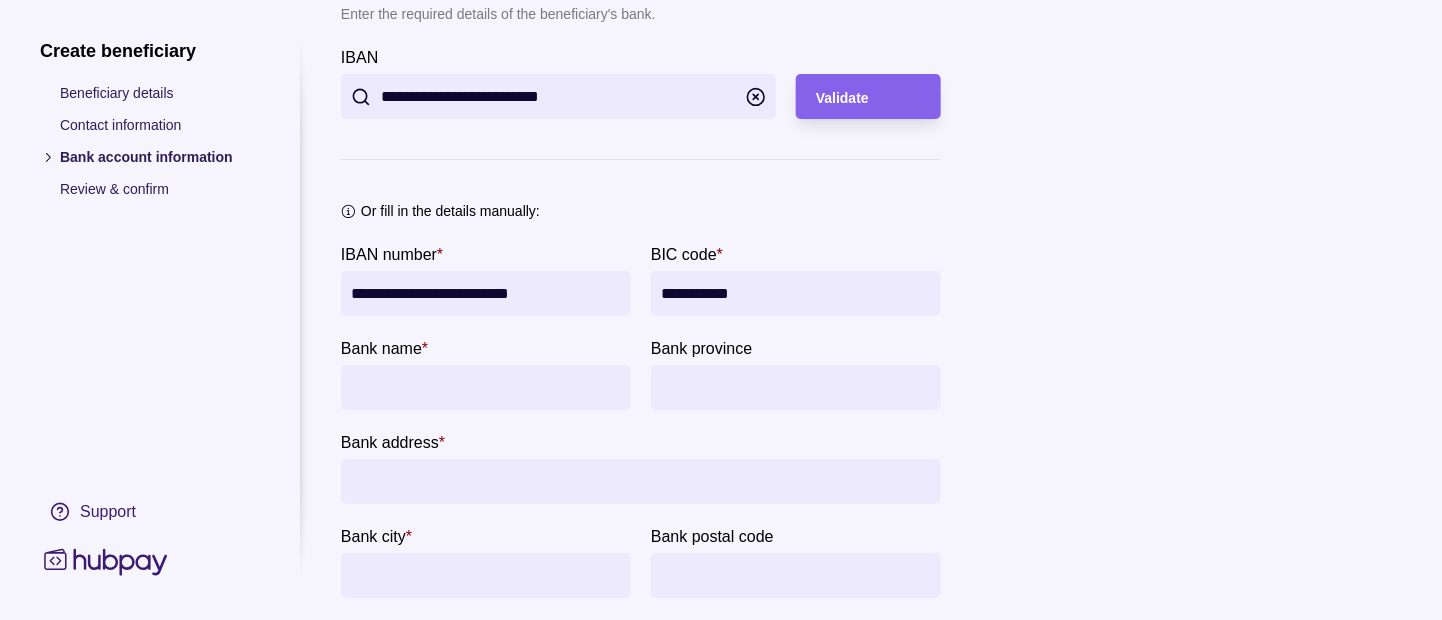 type on "**********" 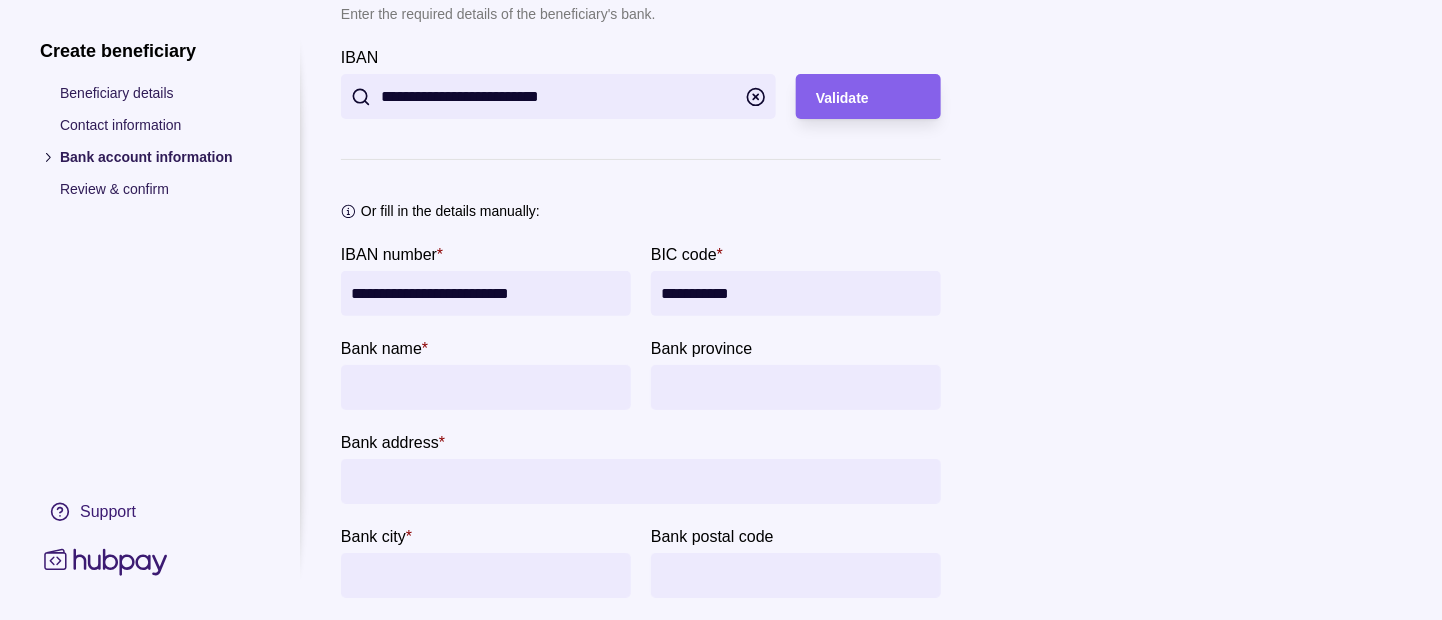 click at bounding box center (486, 387) 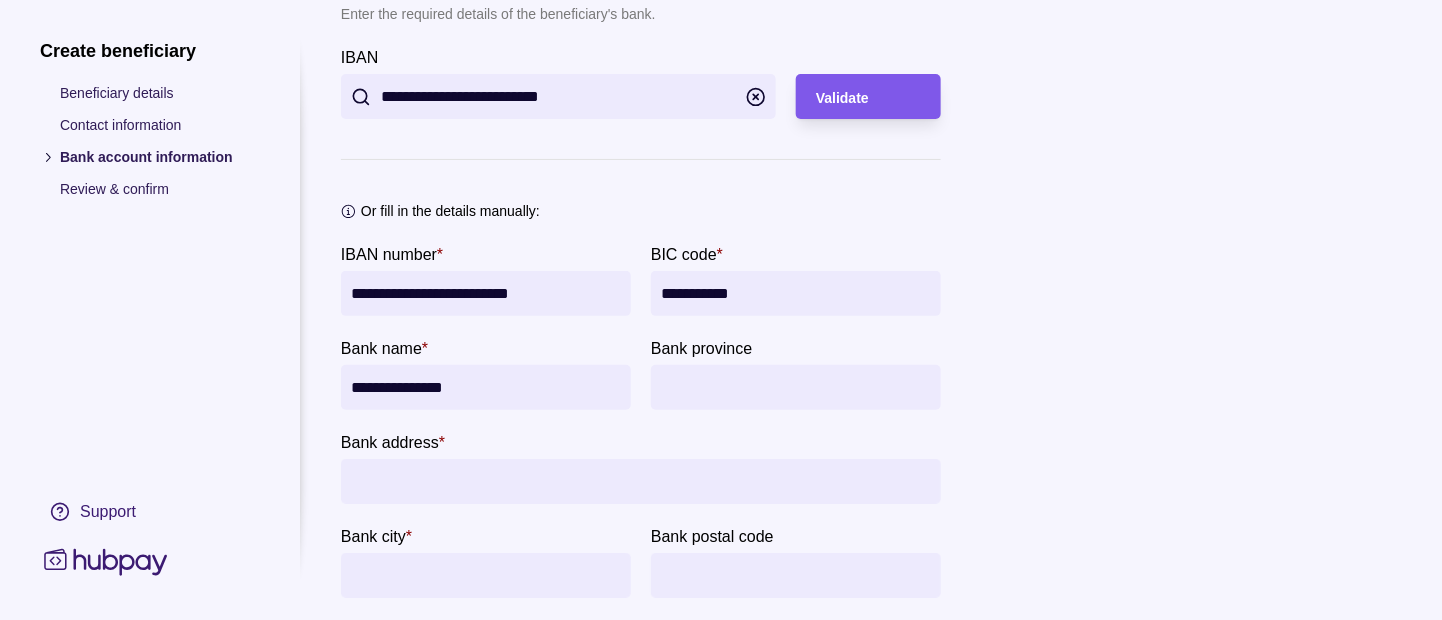 type on "**********" 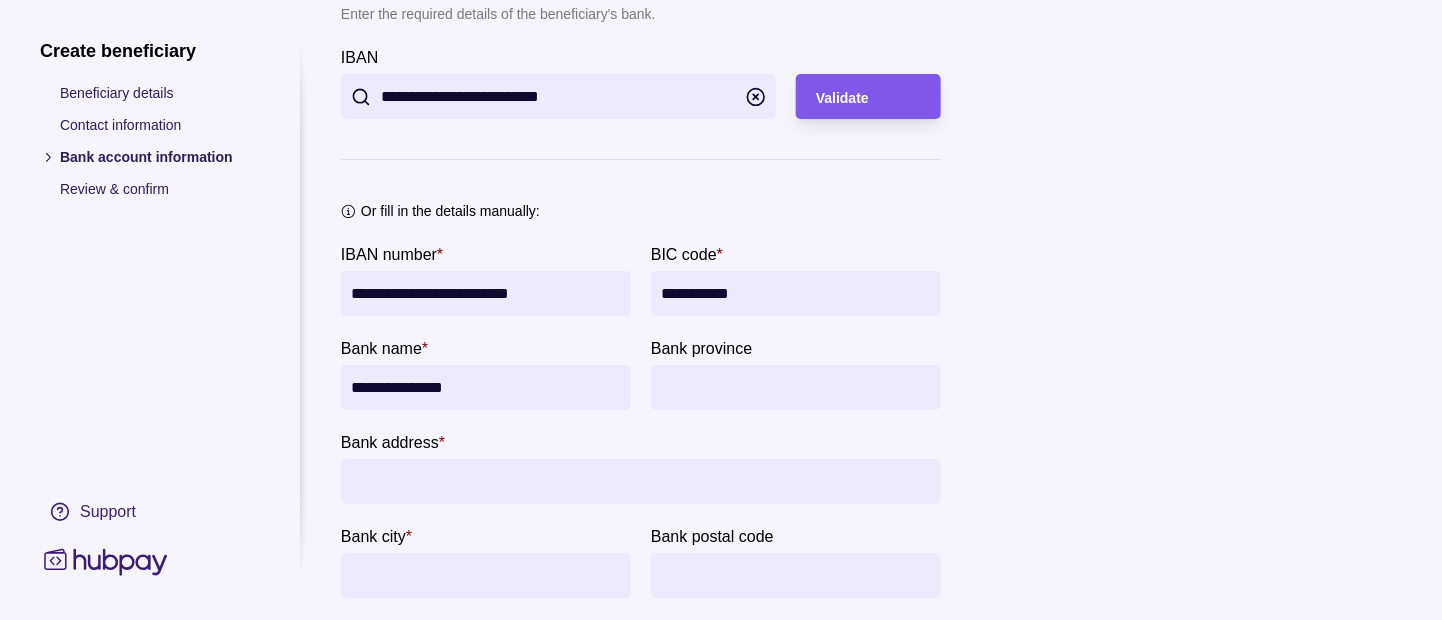 drag, startPoint x: 873, startPoint y: 93, endPoint x: 858, endPoint y: 97, distance: 15.524175 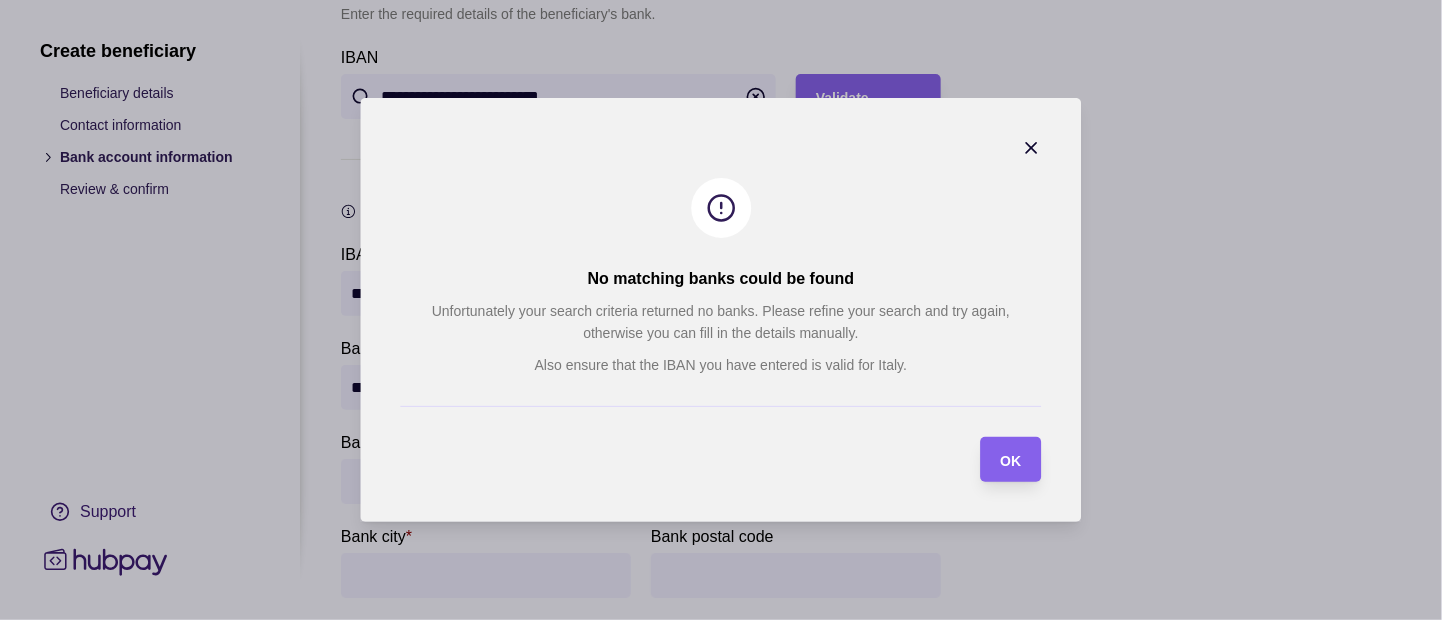 drag, startPoint x: 1030, startPoint y: 142, endPoint x: 1013, endPoint y: 143, distance: 17.029387 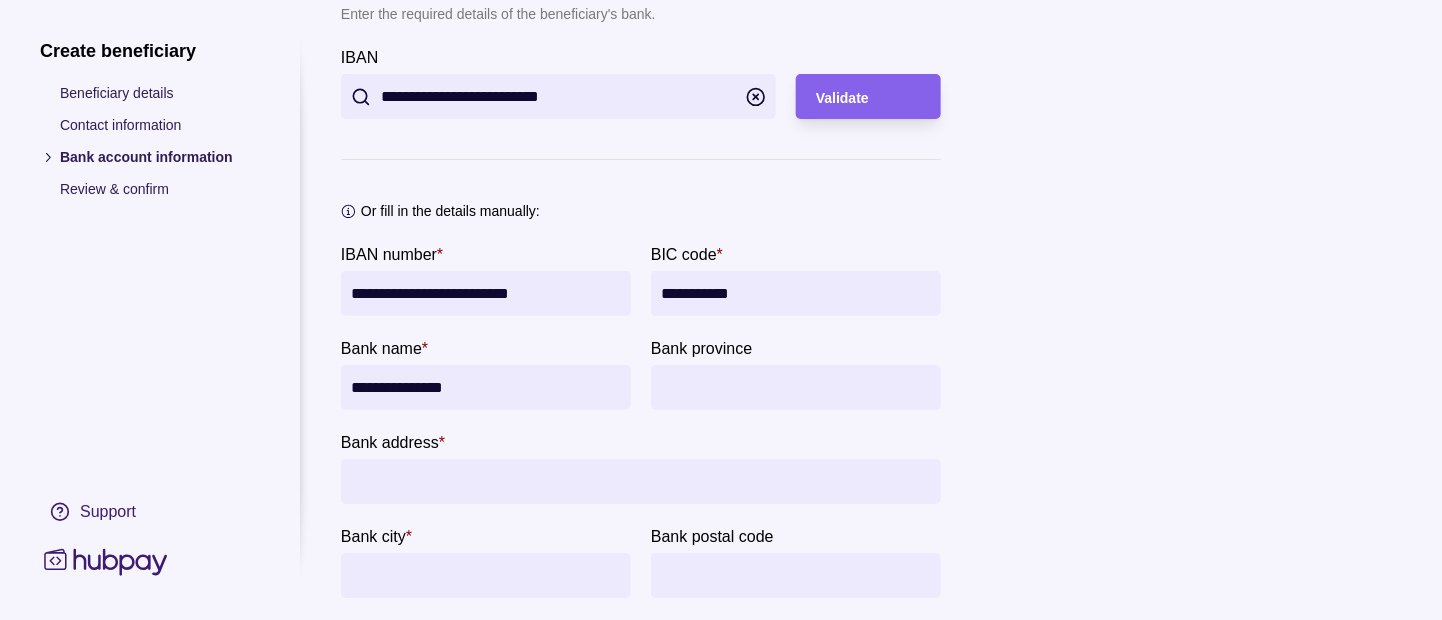 drag, startPoint x: 389, startPoint y: 97, endPoint x: 390, endPoint y: 108, distance: 11.045361 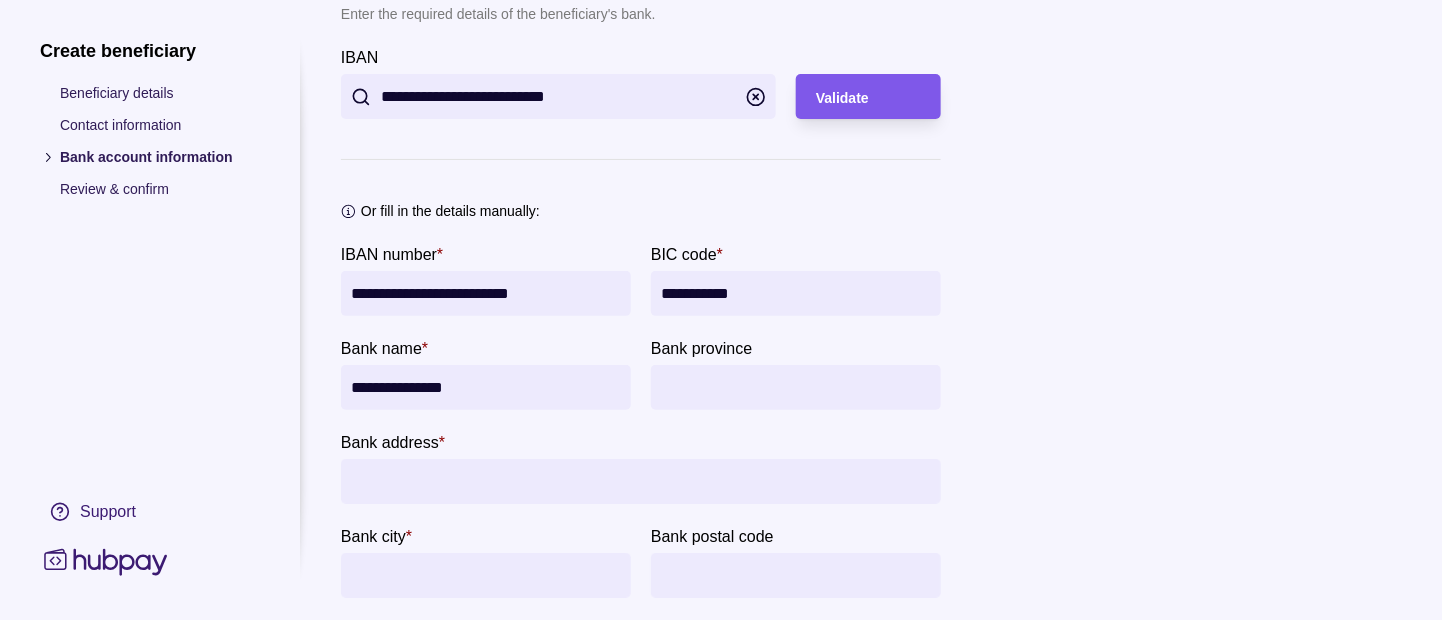 type on "**********" 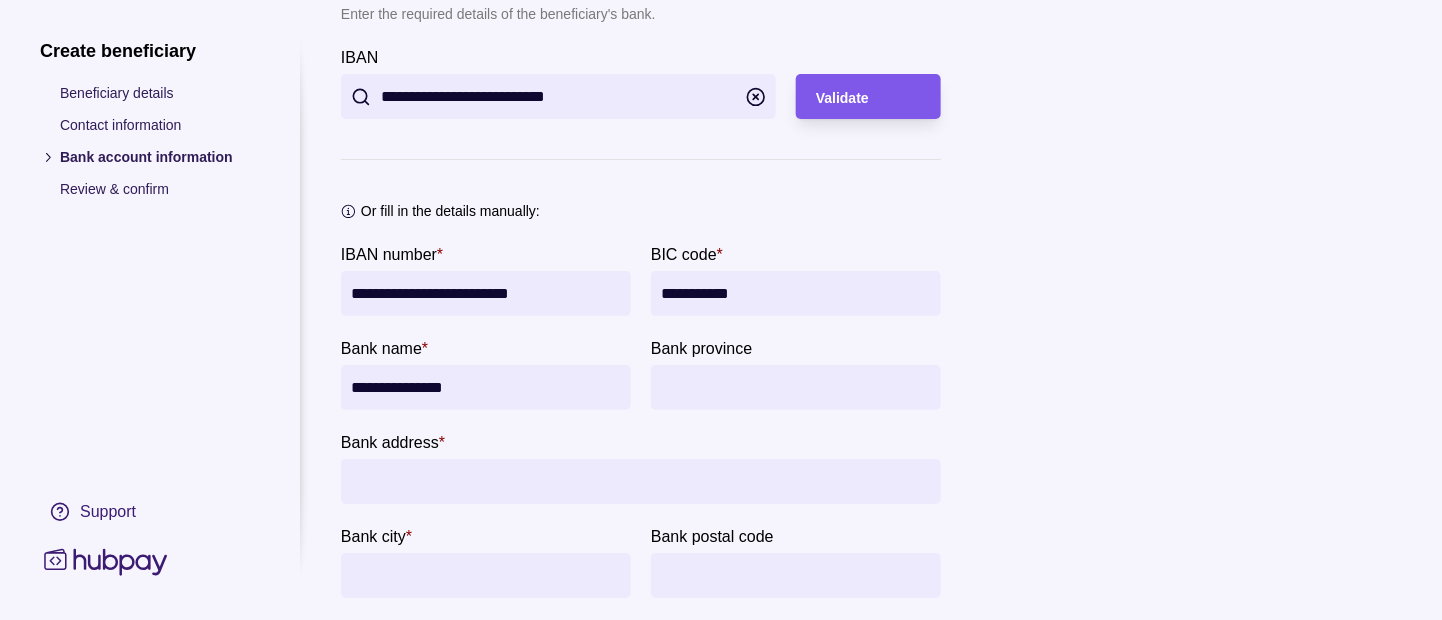 click on "Validate" at bounding box center (842, 98) 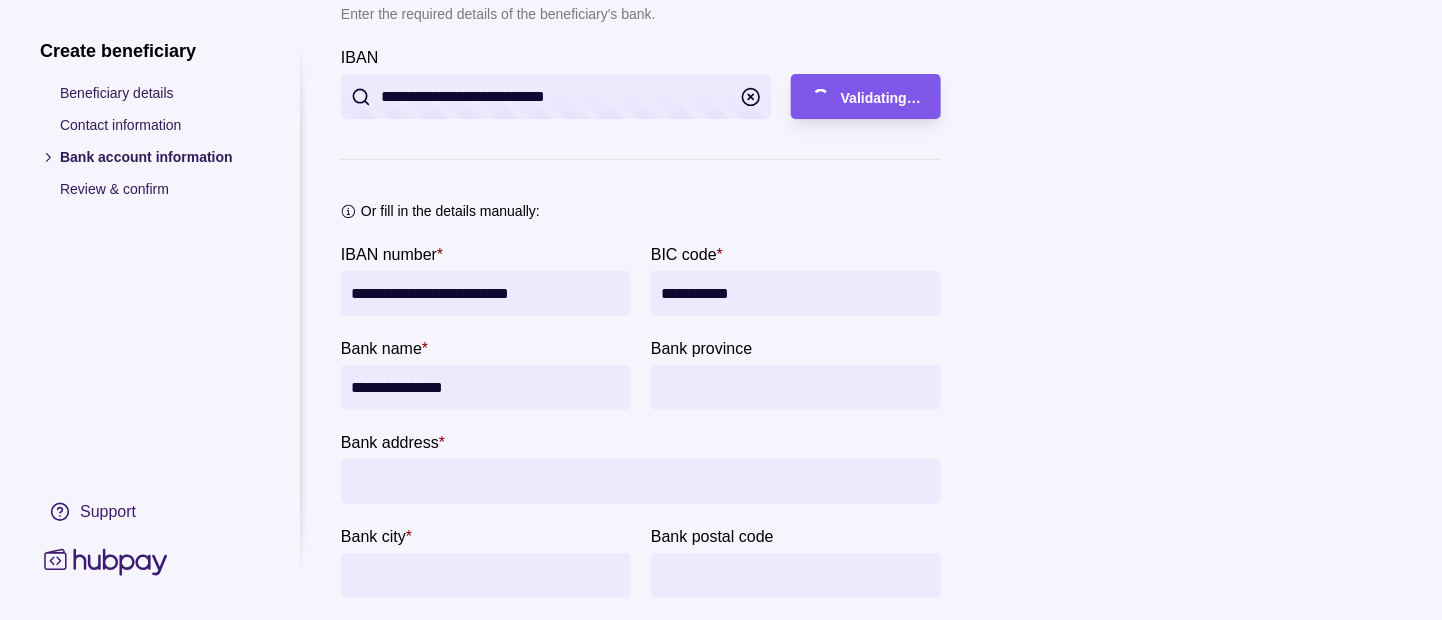type on "**********" 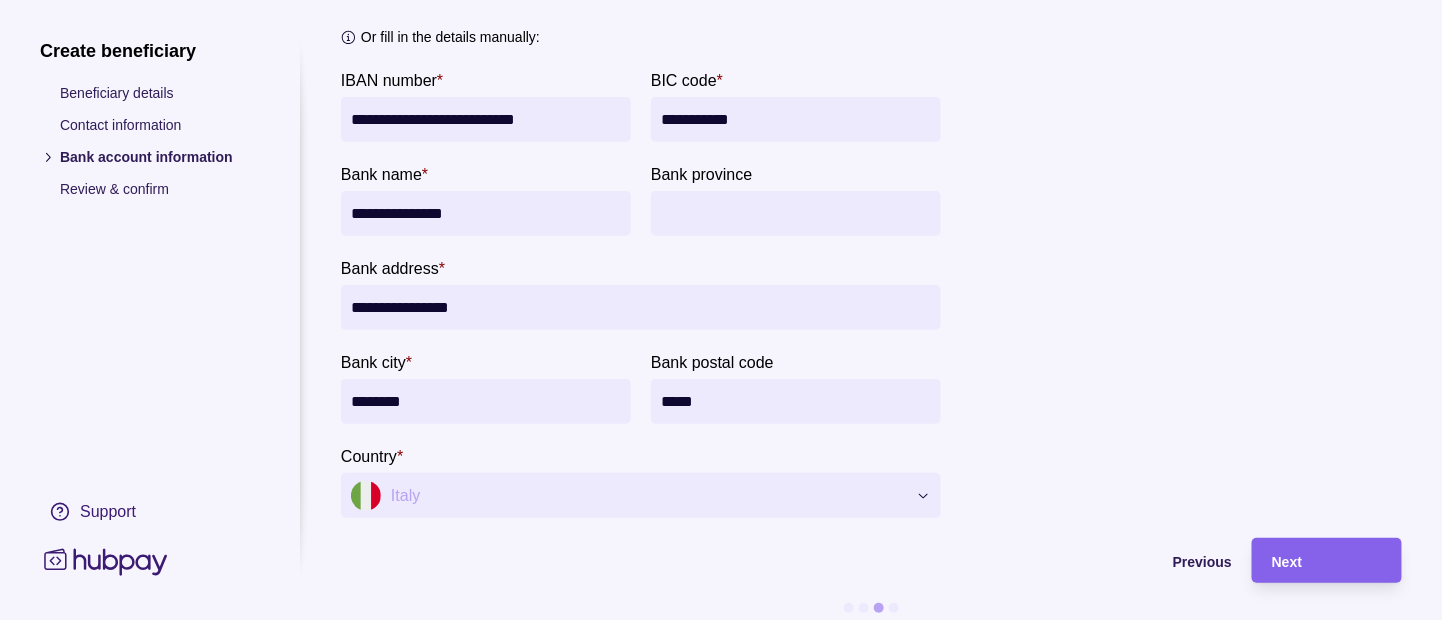 scroll, scrollTop: 269, scrollLeft: 0, axis: vertical 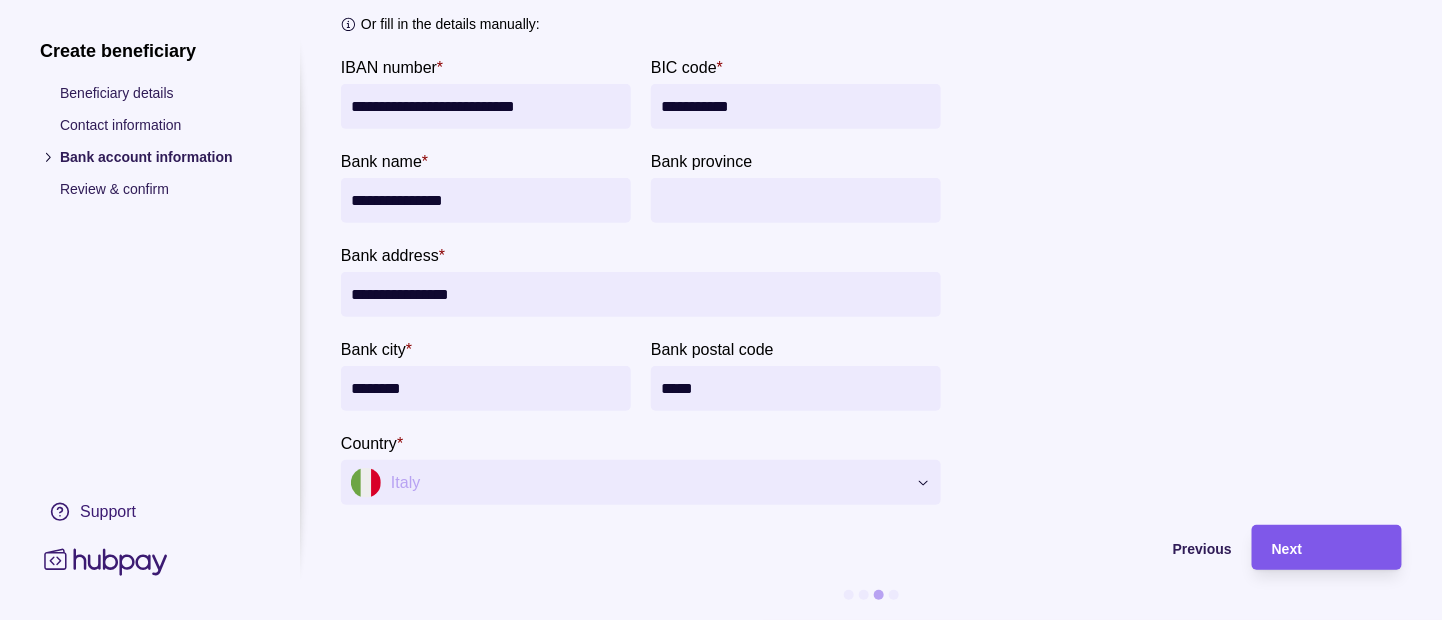 click on "Next" at bounding box center [1327, 548] 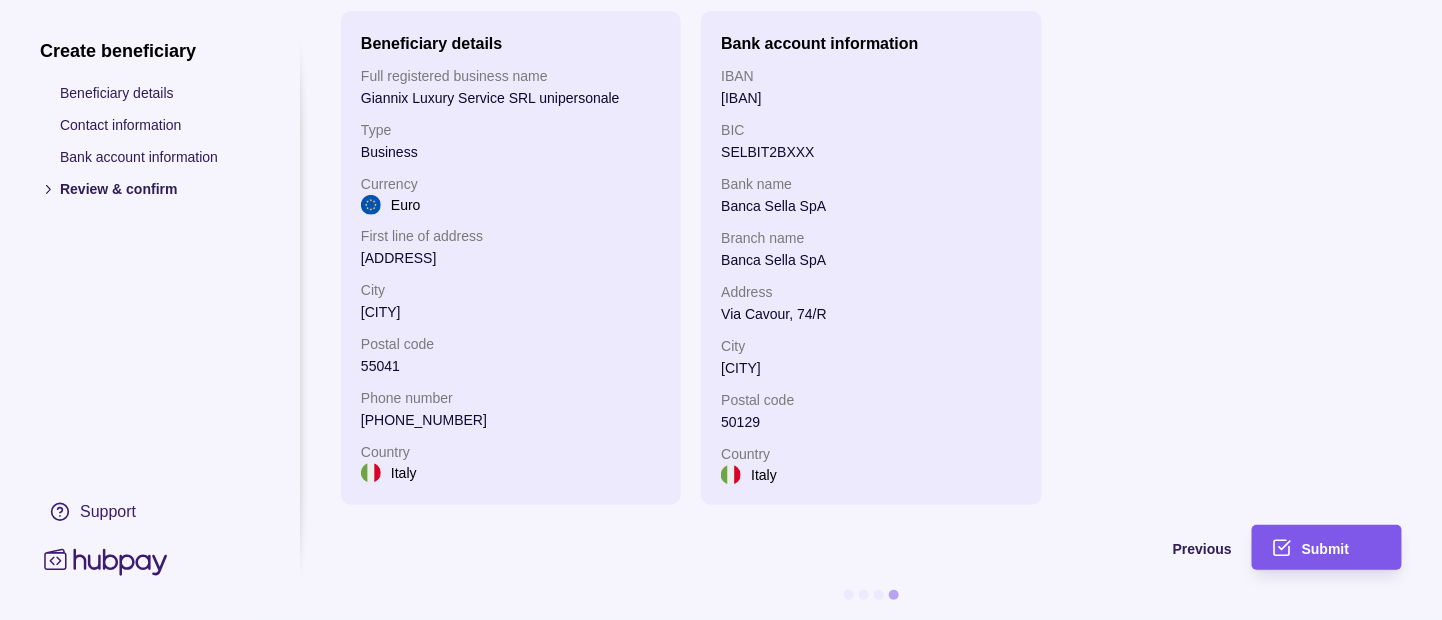 click on "Submit" at bounding box center (1325, 549) 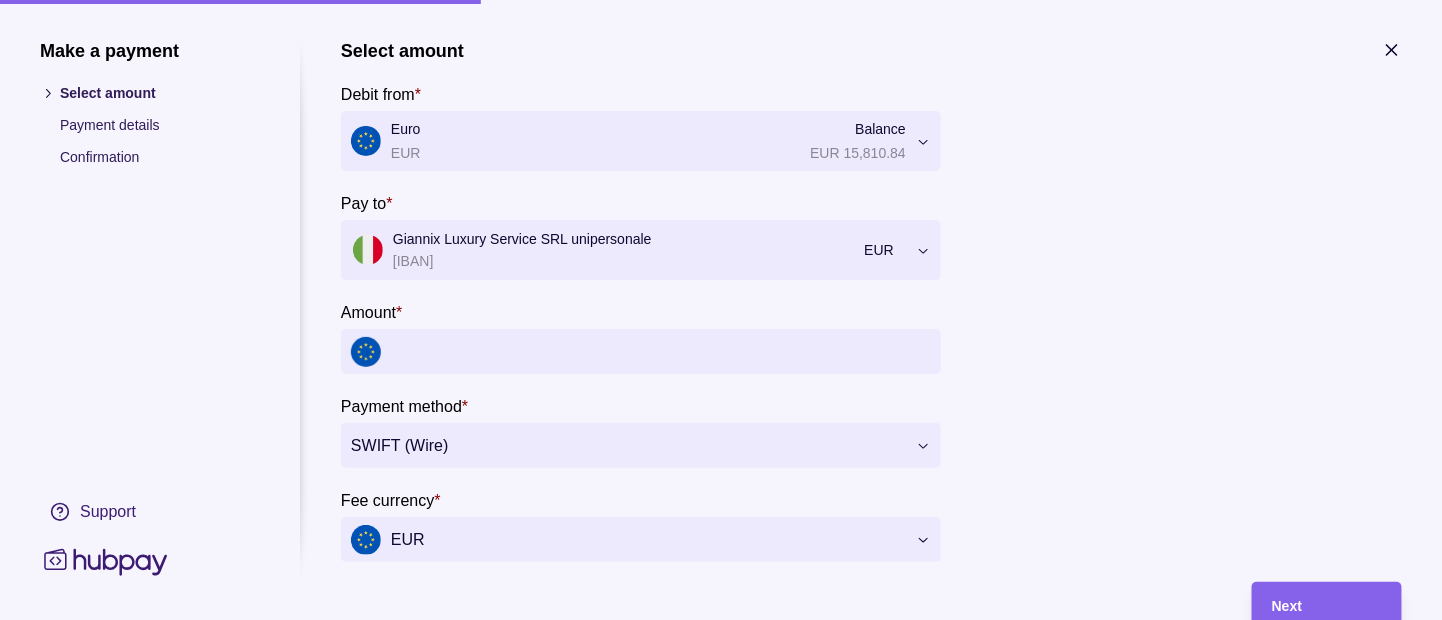 click on "Amount  *" at bounding box center (661, 351) 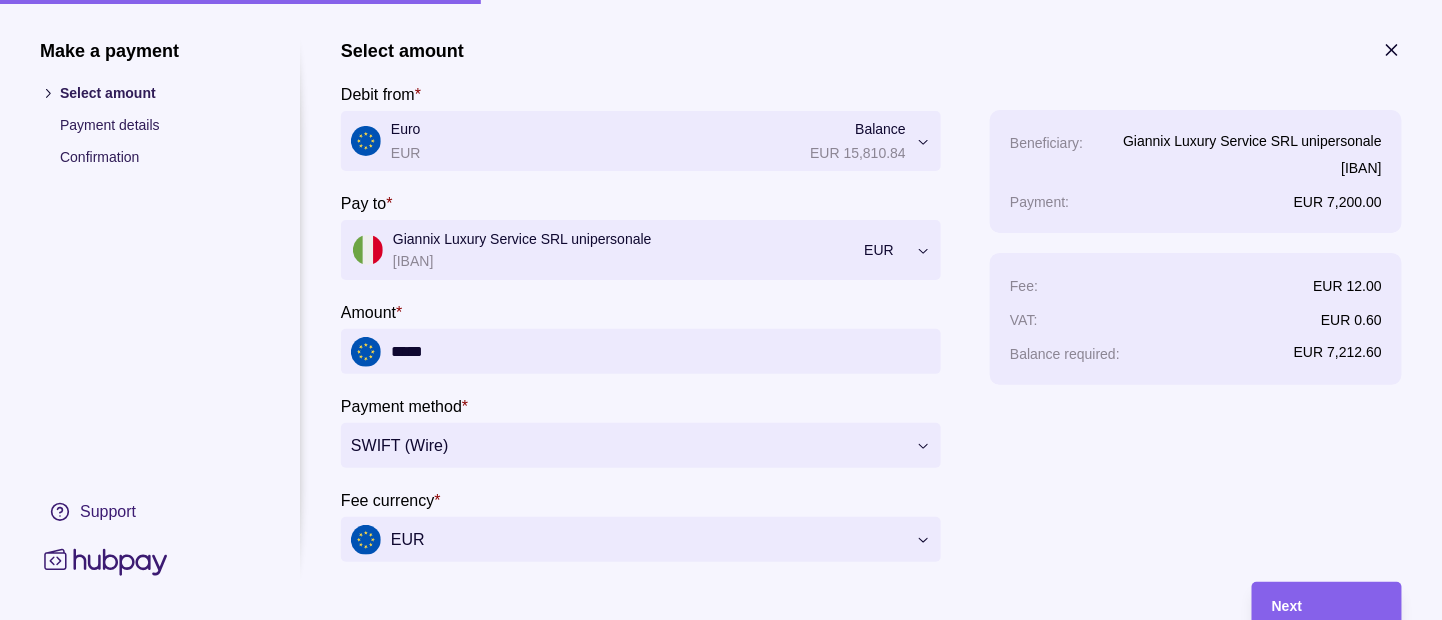 type on "*****" 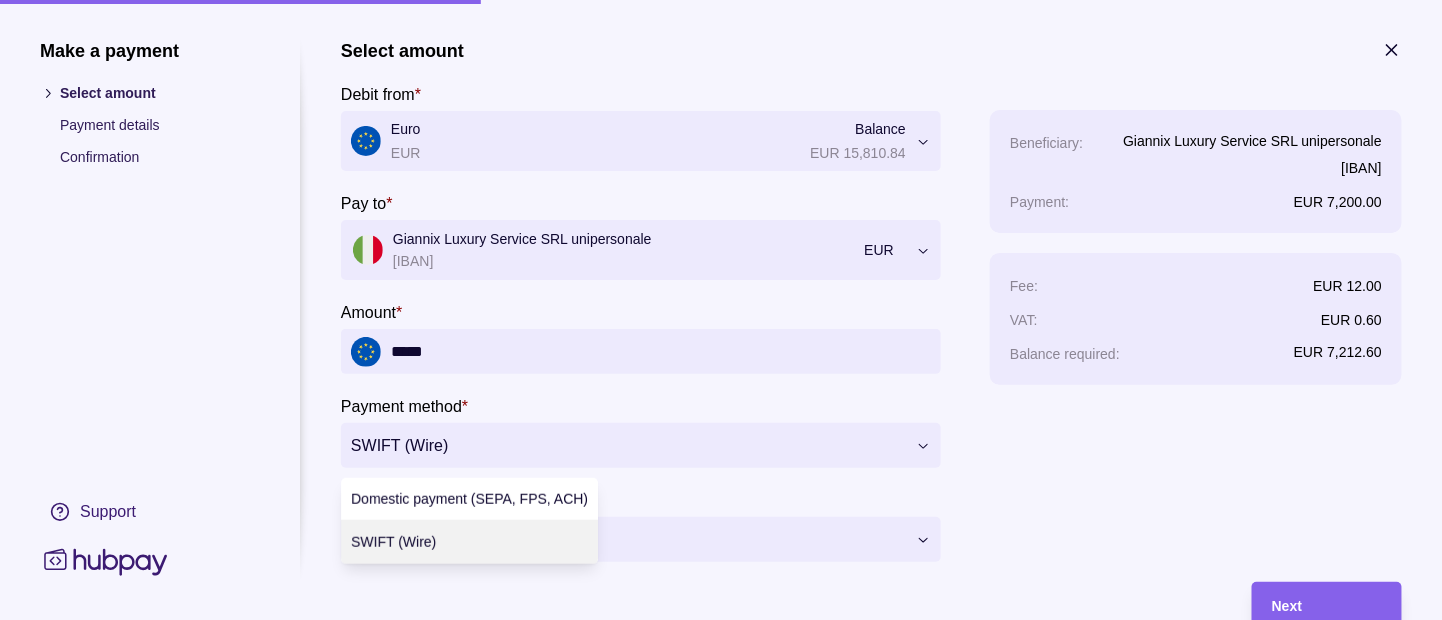 click on "**********" at bounding box center [712, 2793] 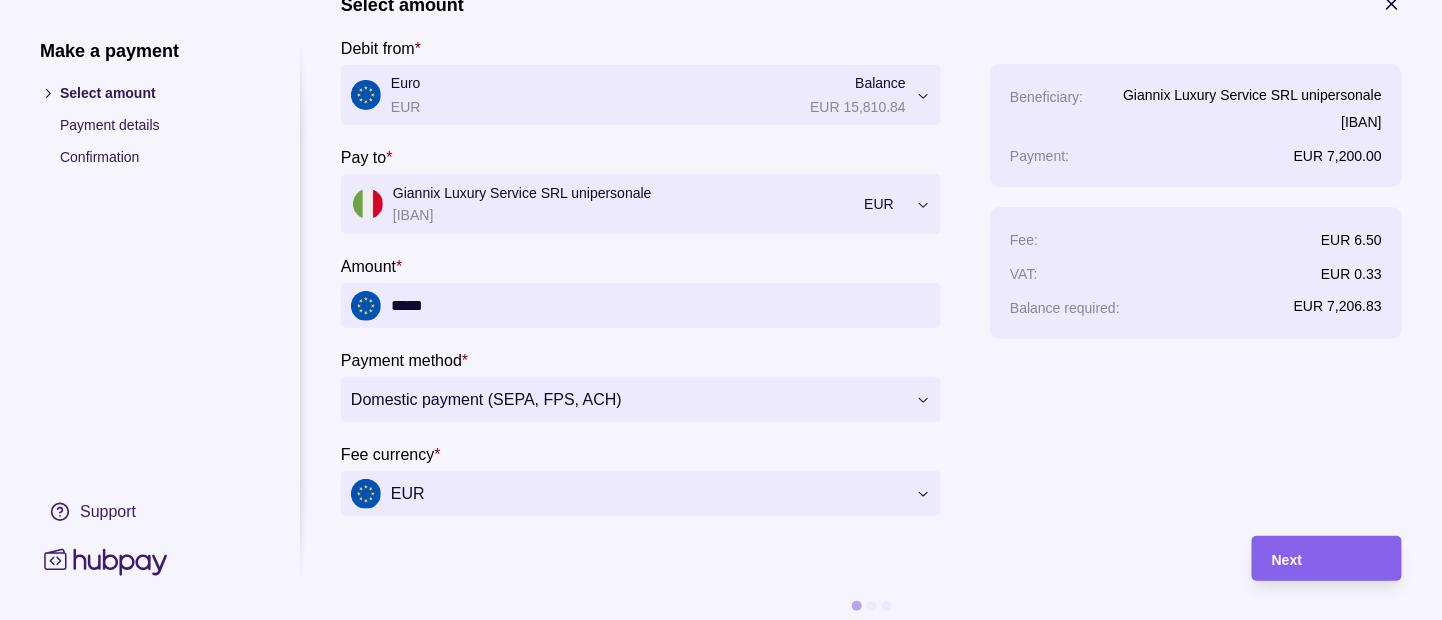 scroll, scrollTop: 74, scrollLeft: 0, axis: vertical 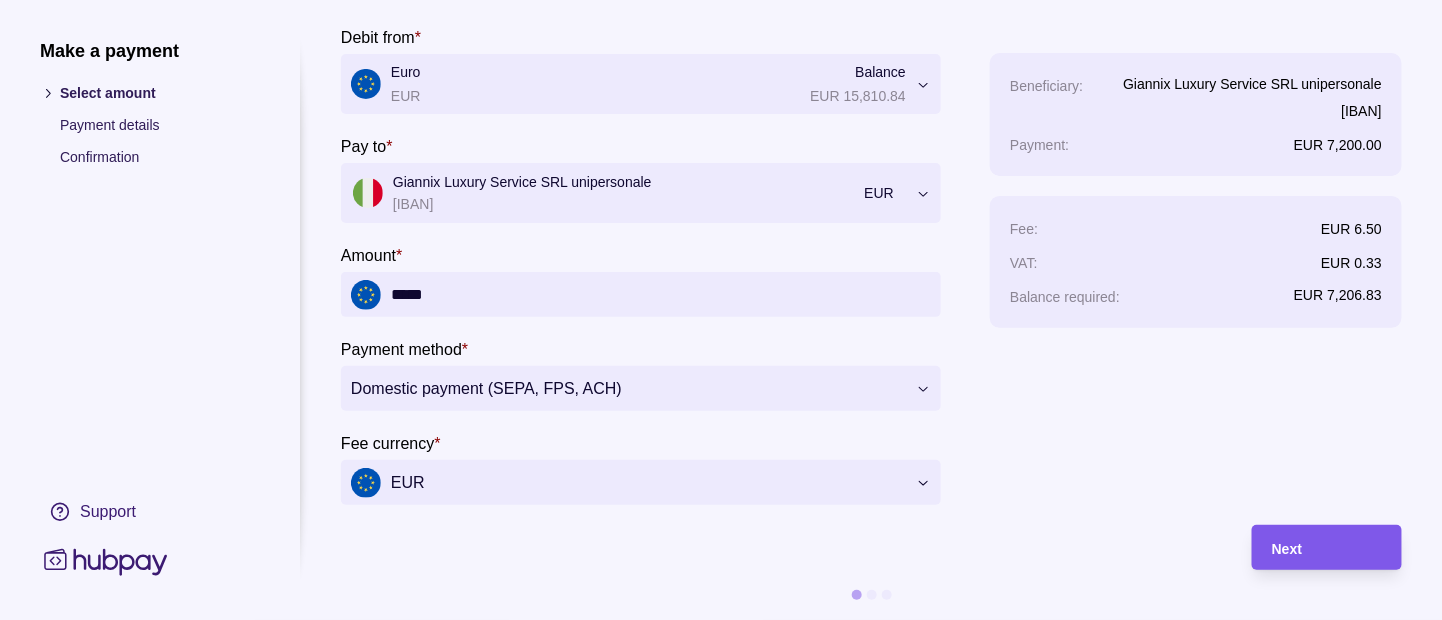 click on "Next" at bounding box center (1327, 548) 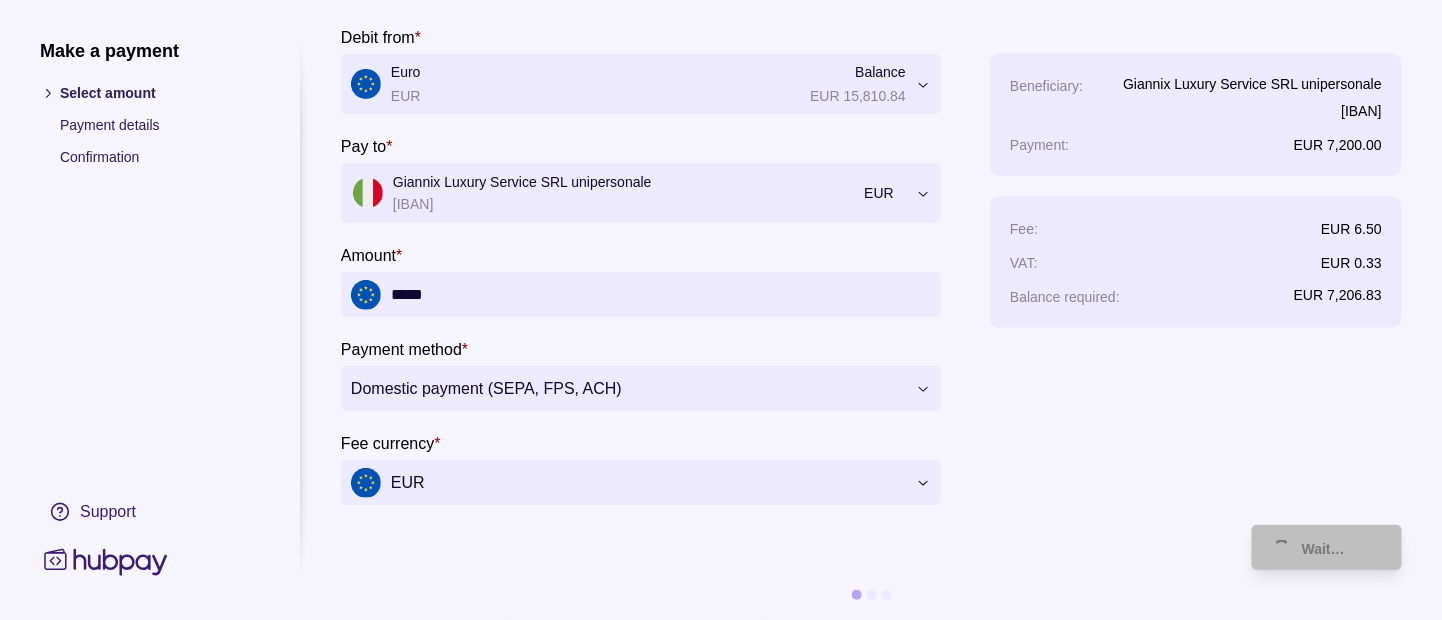 scroll, scrollTop: 0, scrollLeft: 0, axis: both 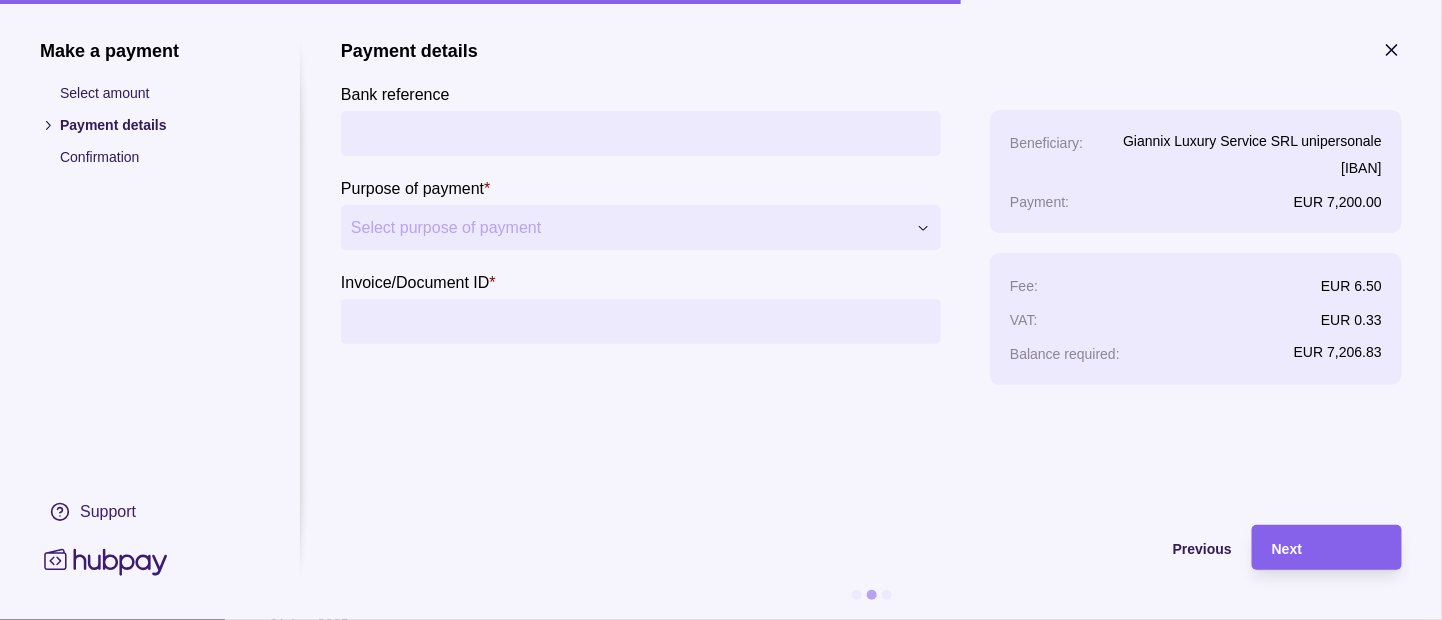 click on "Bank reference" at bounding box center (641, 133) 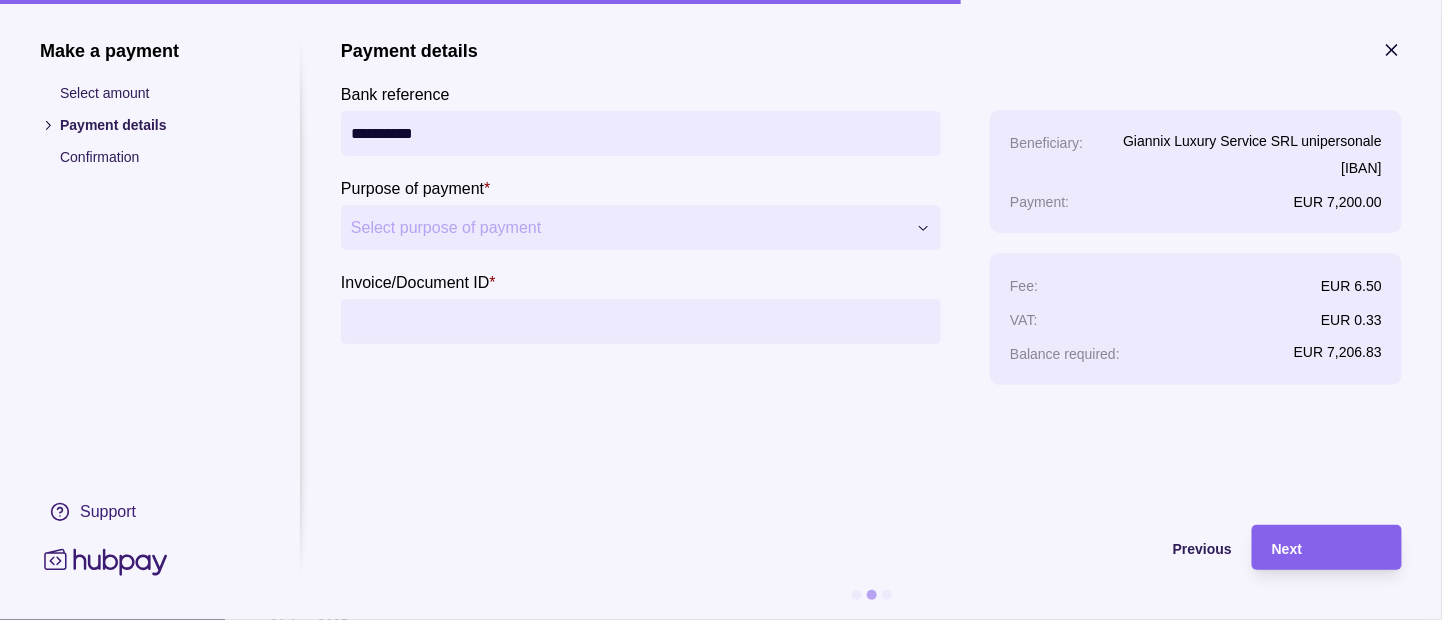 type on "**********" 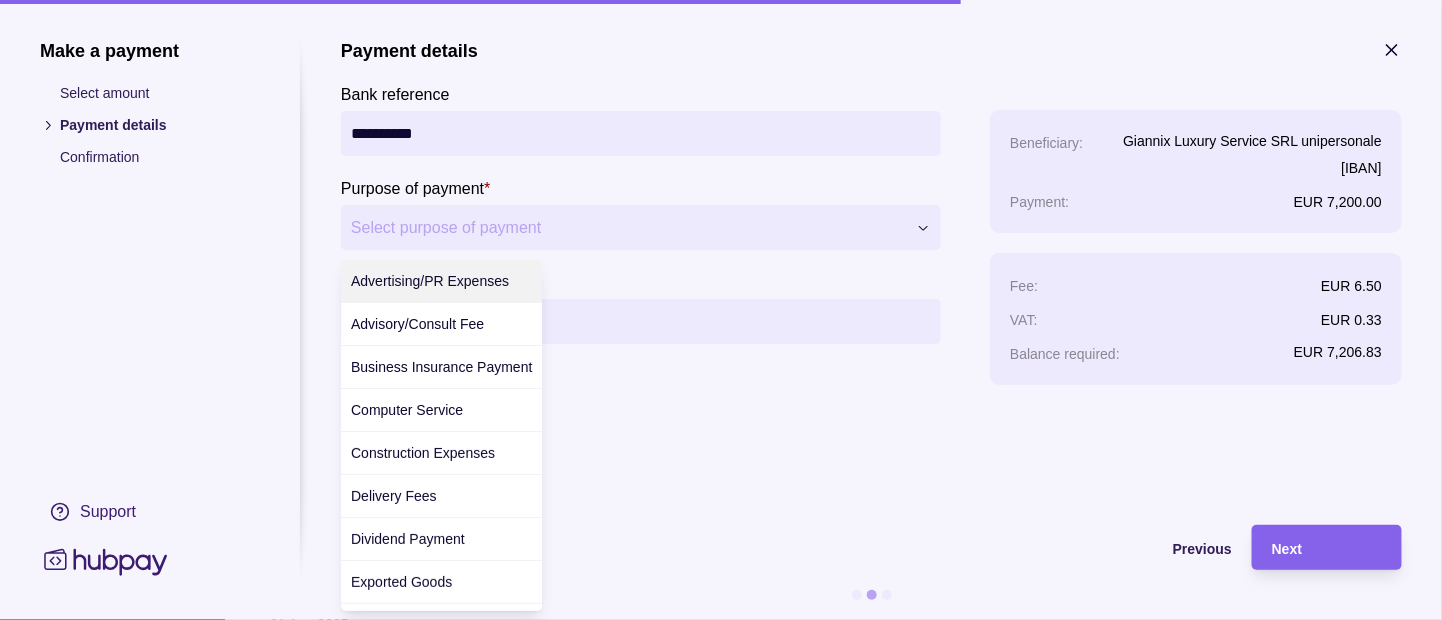 click on "**********" at bounding box center [712, 2793] 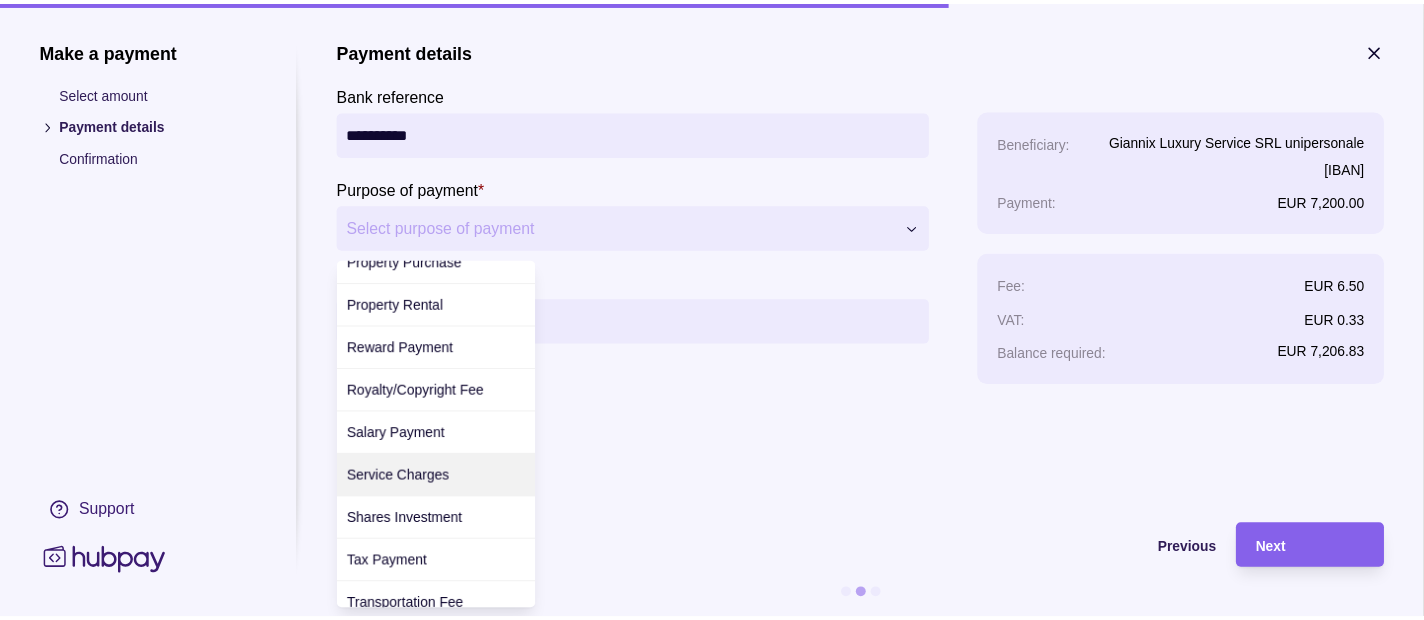 scroll, scrollTop: 840, scrollLeft: 0, axis: vertical 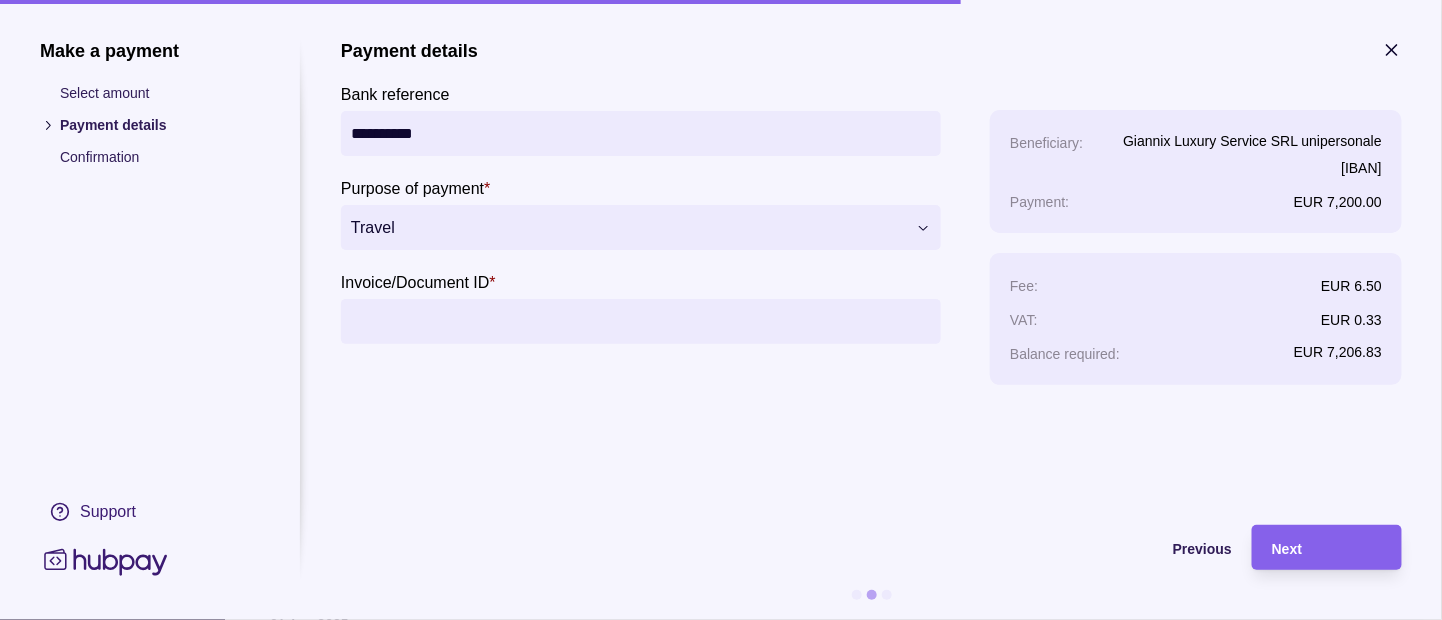 click on "Invoice/Document ID" at bounding box center (415, 282) 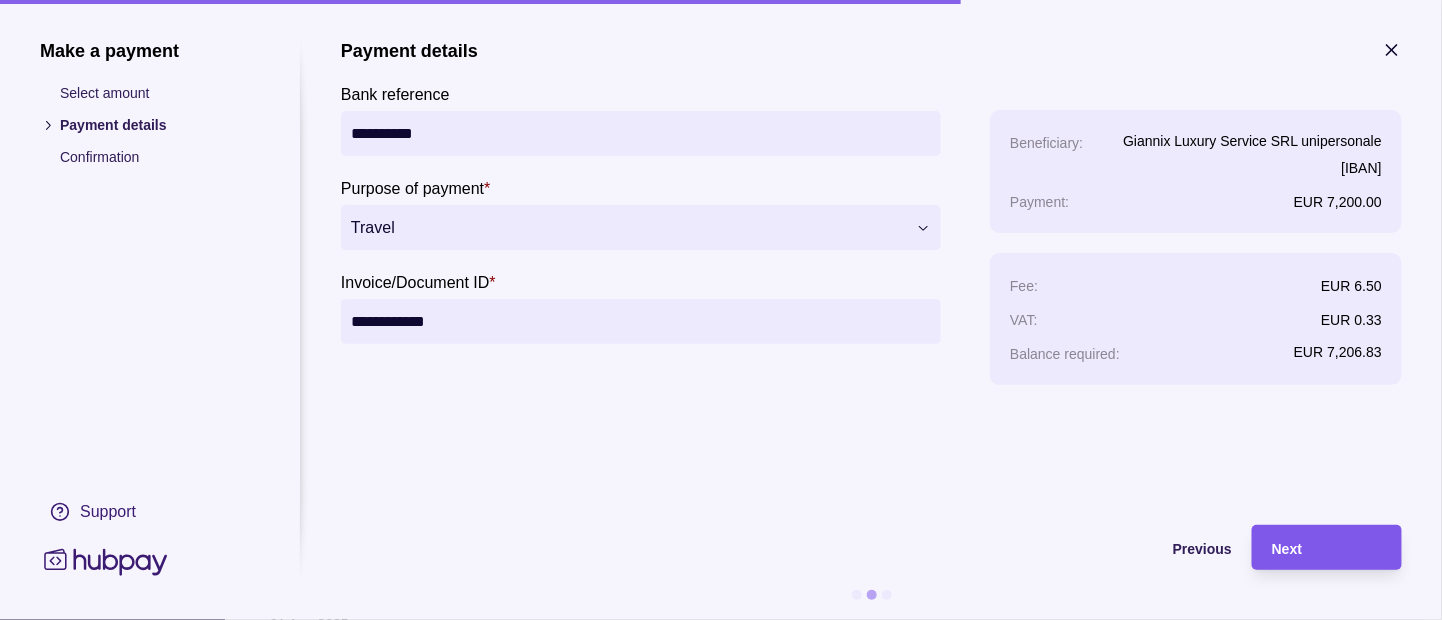 type on "**********" 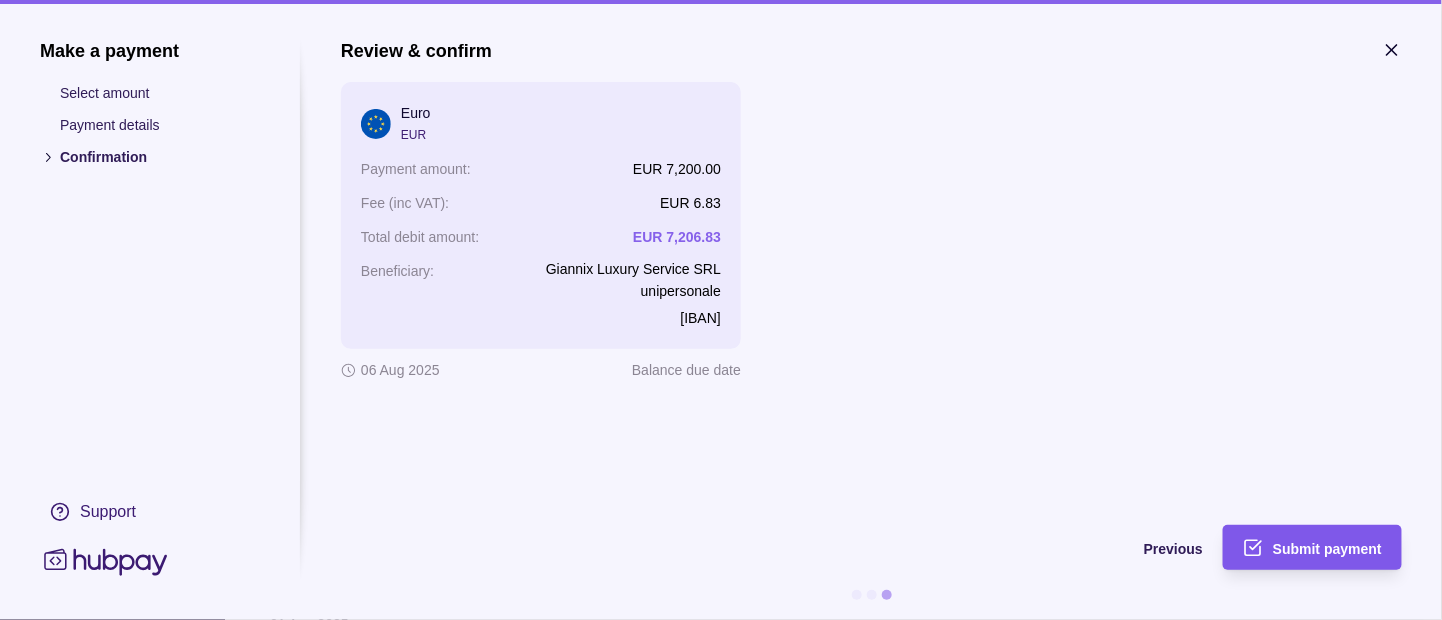 click on "Submit payment" at bounding box center (1327, 549) 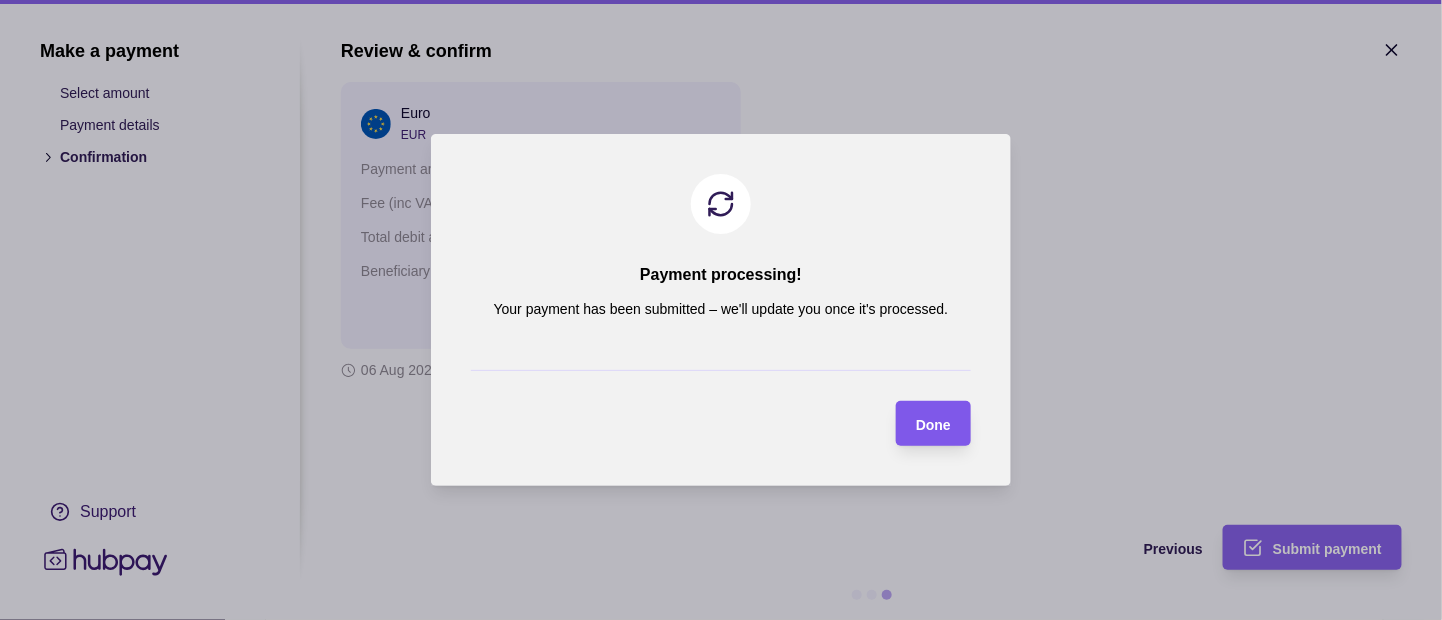 click on "Done" at bounding box center [933, 425] 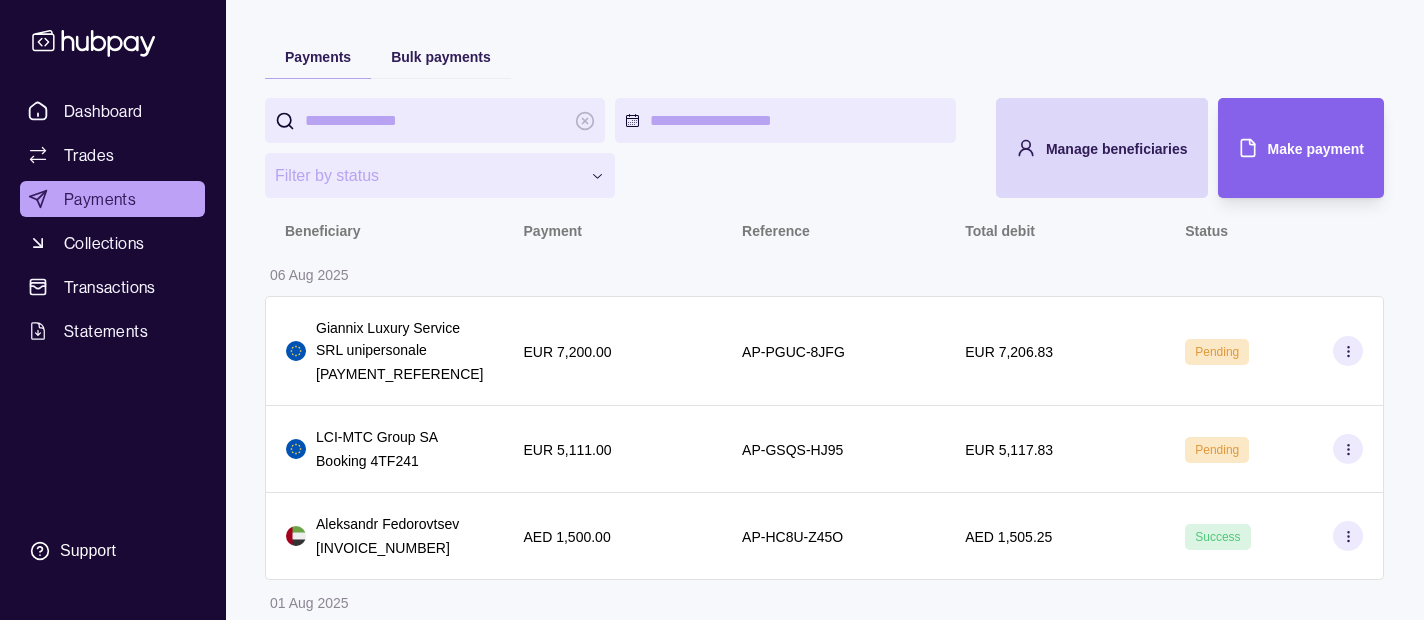 scroll, scrollTop: 125, scrollLeft: 0, axis: vertical 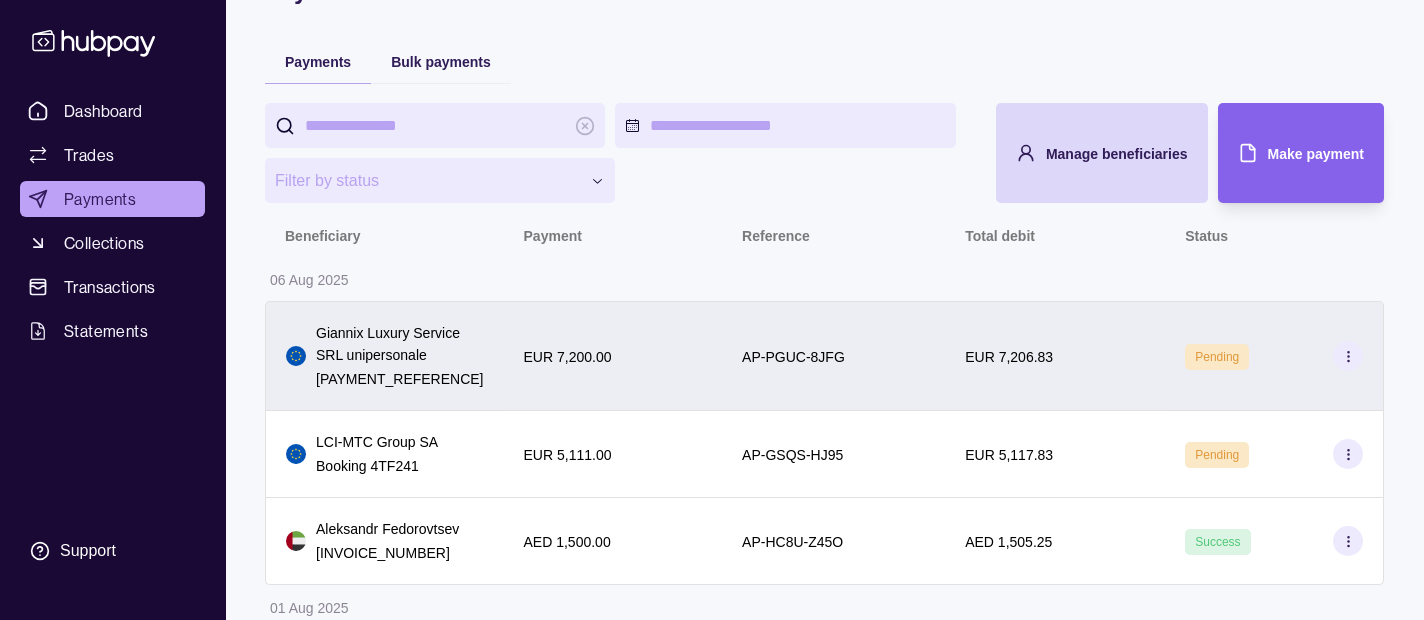 click at bounding box center [1348, 356] 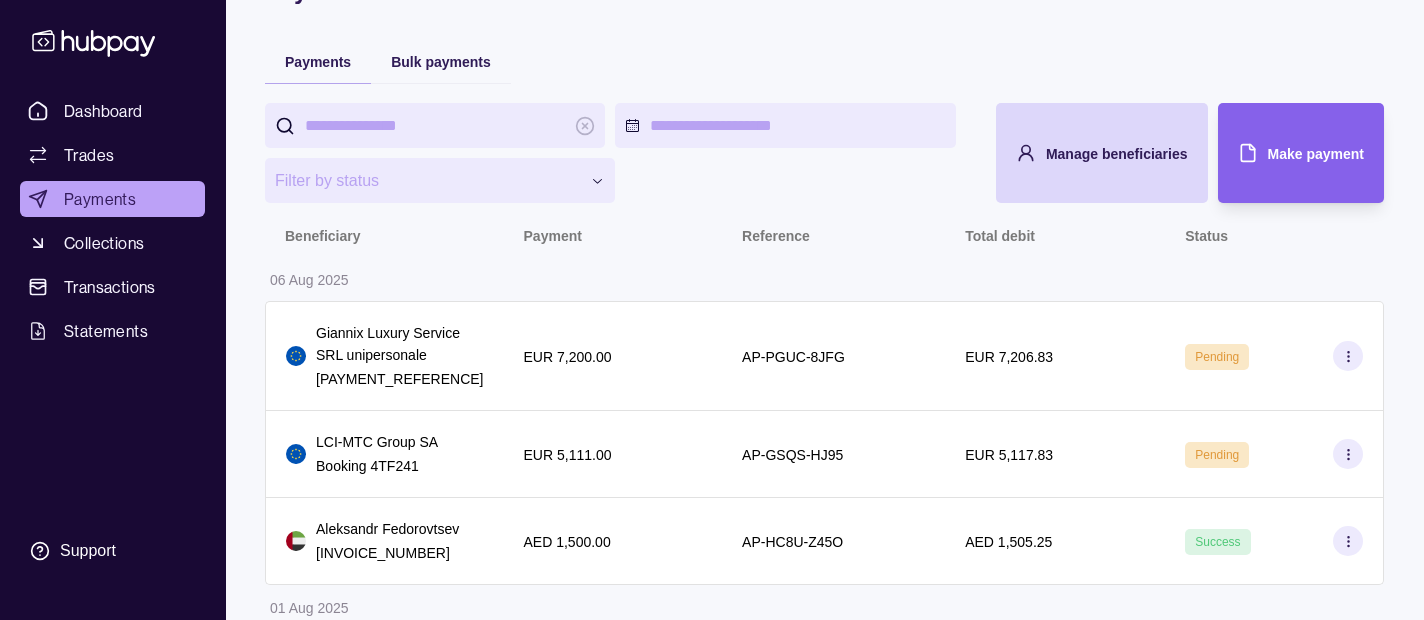 click on "**********" at bounding box center [712, 1249] 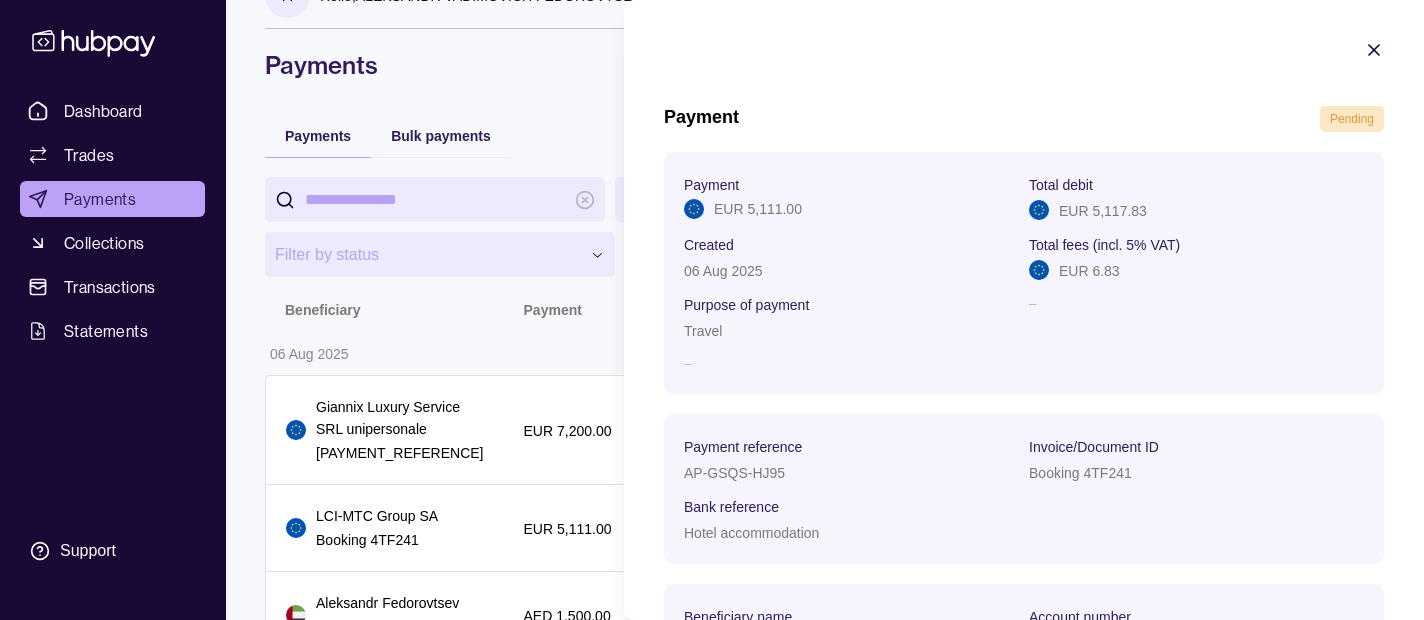scroll, scrollTop: 0, scrollLeft: 0, axis: both 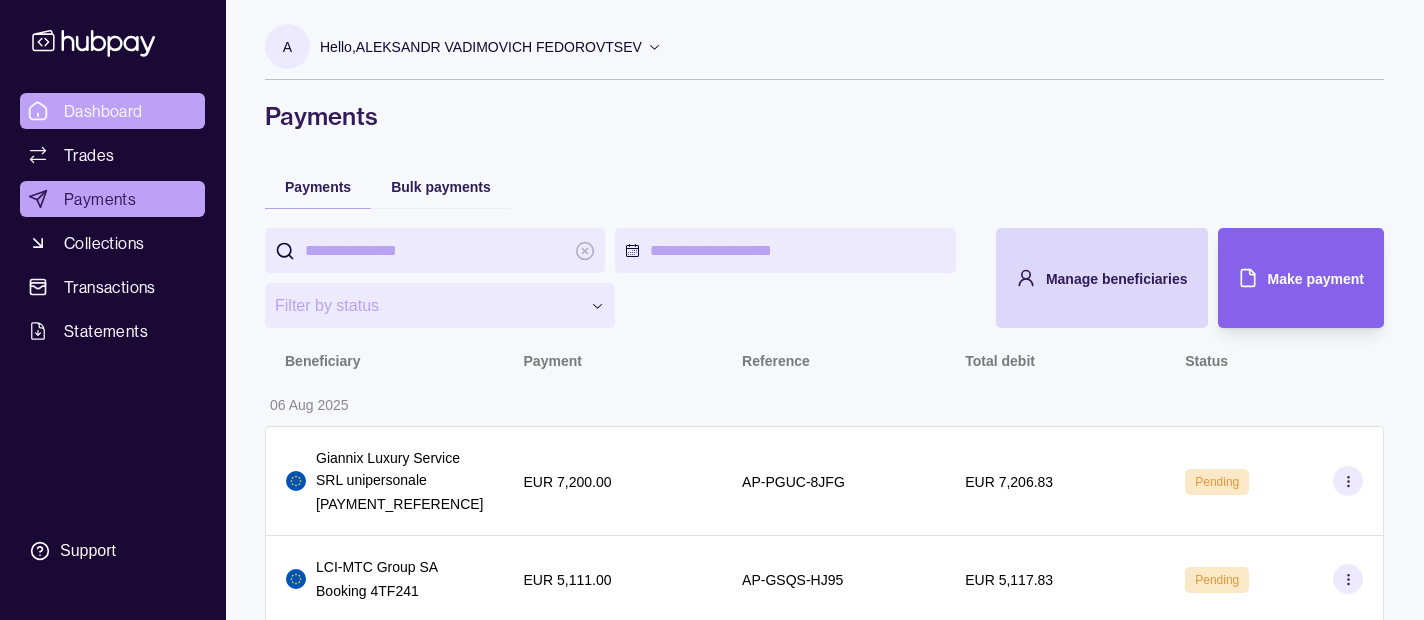click on "**********" at bounding box center [712, 1374] 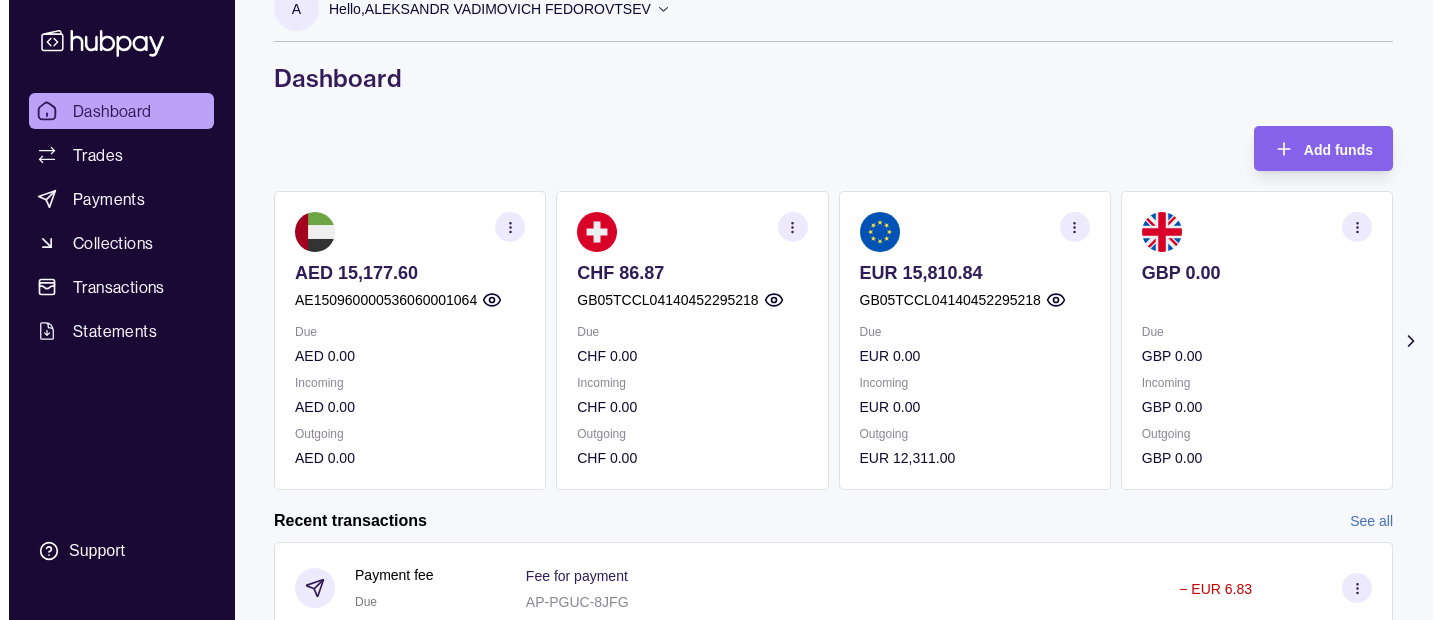 scroll, scrollTop: 0, scrollLeft: 0, axis: both 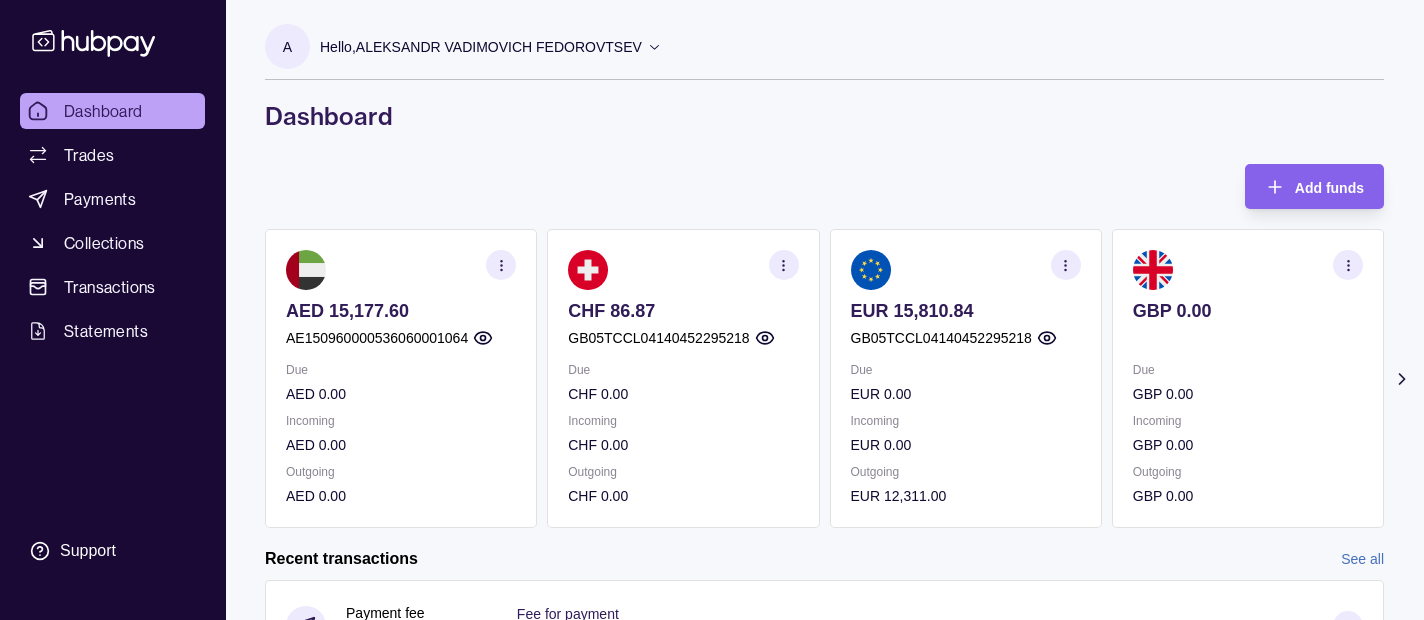 click on "Hello,  ALEKSANDR VADIMOVICH FEDOROVTSEV" at bounding box center (481, 47) 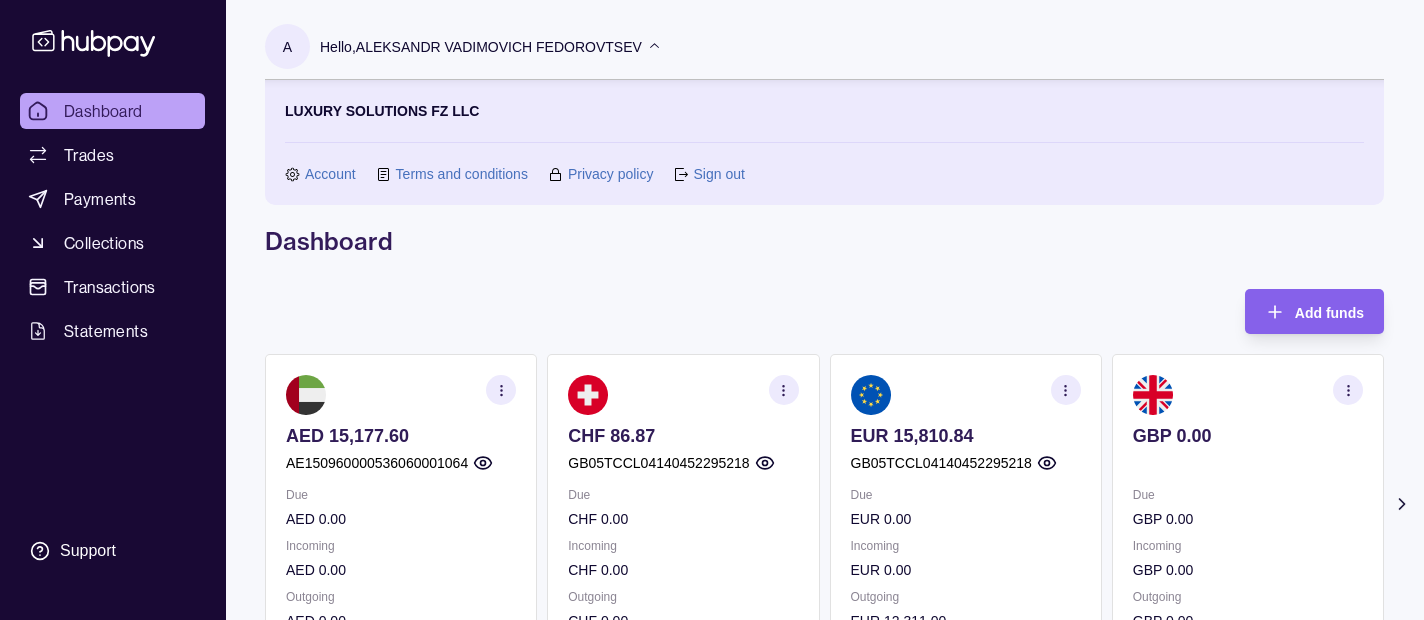 click on "Account" at bounding box center [330, 174] 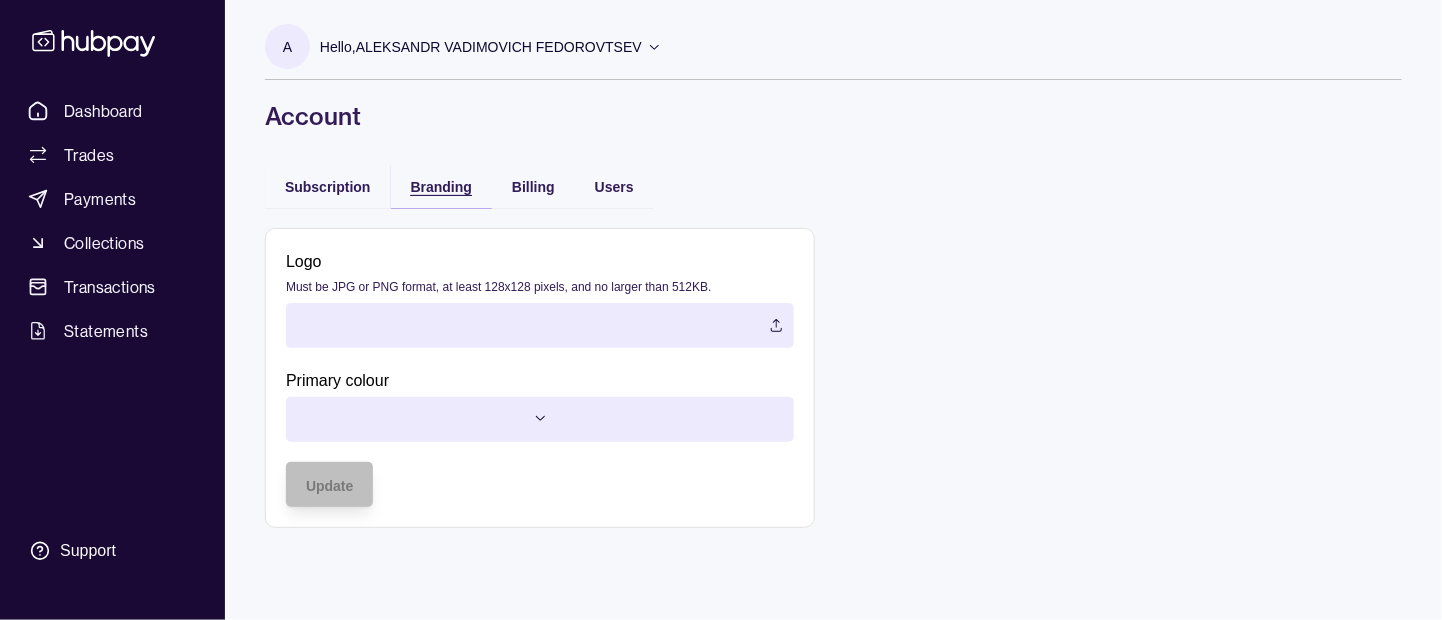 click on "Branding" at bounding box center (441, 187) 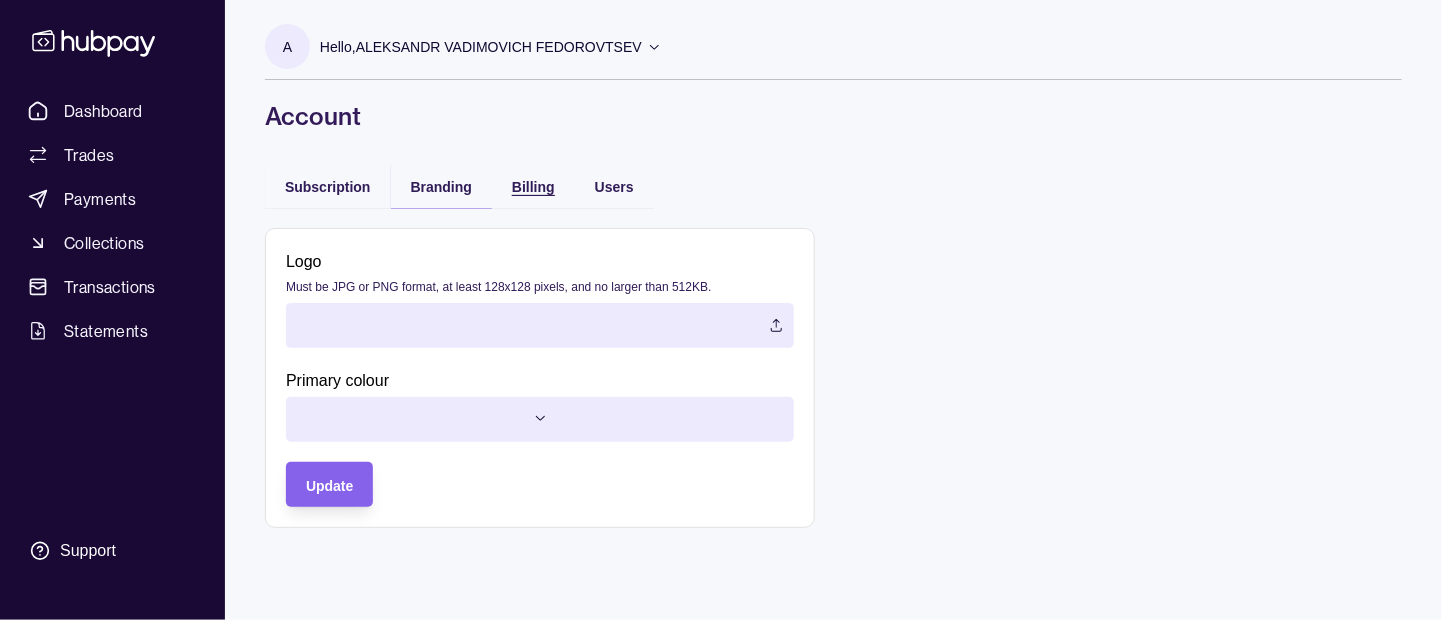 click on "Billing" at bounding box center [533, 187] 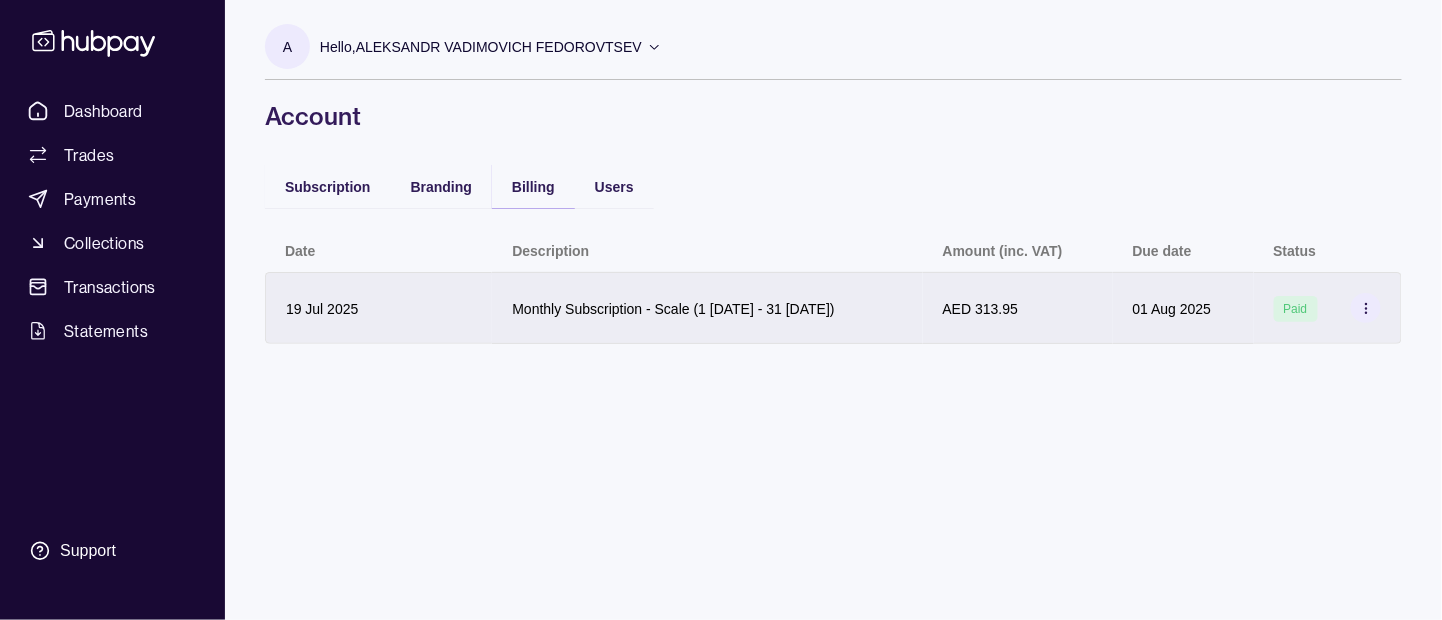 click on "Monthly Subscription - Scale (1 [DATE] - 31 [DATE])" at bounding box center [673, 309] 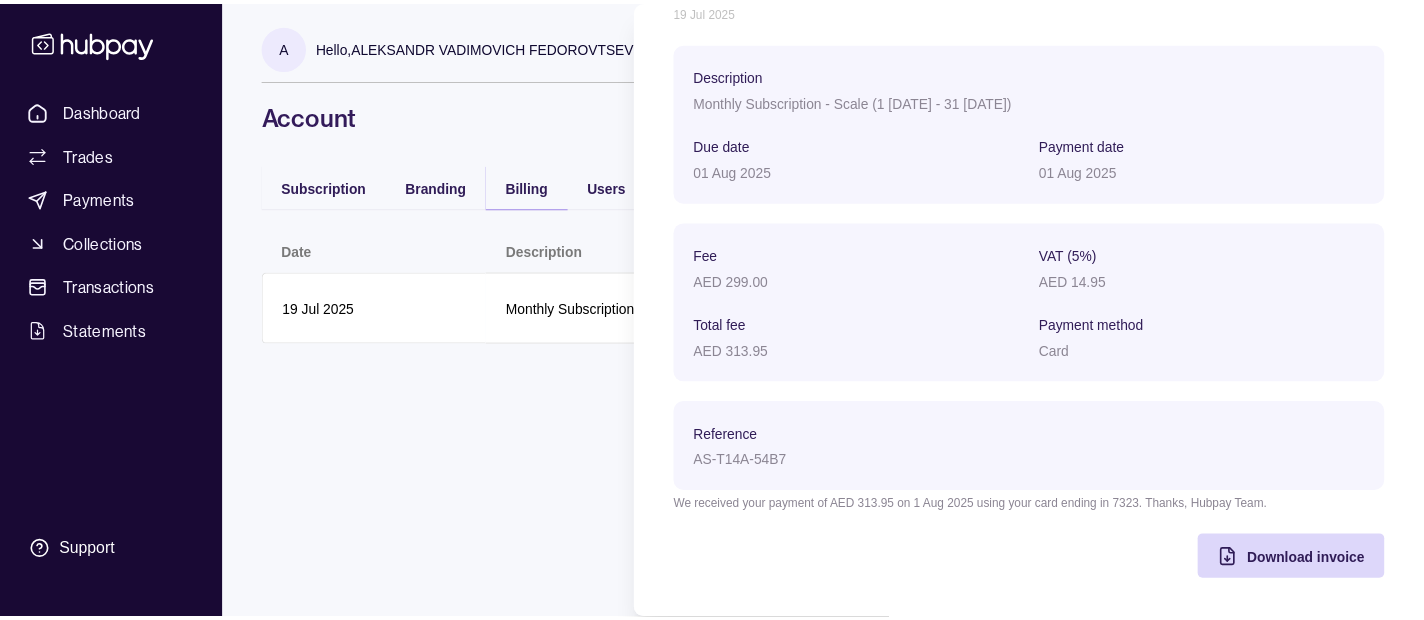 scroll, scrollTop: 135, scrollLeft: 0, axis: vertical 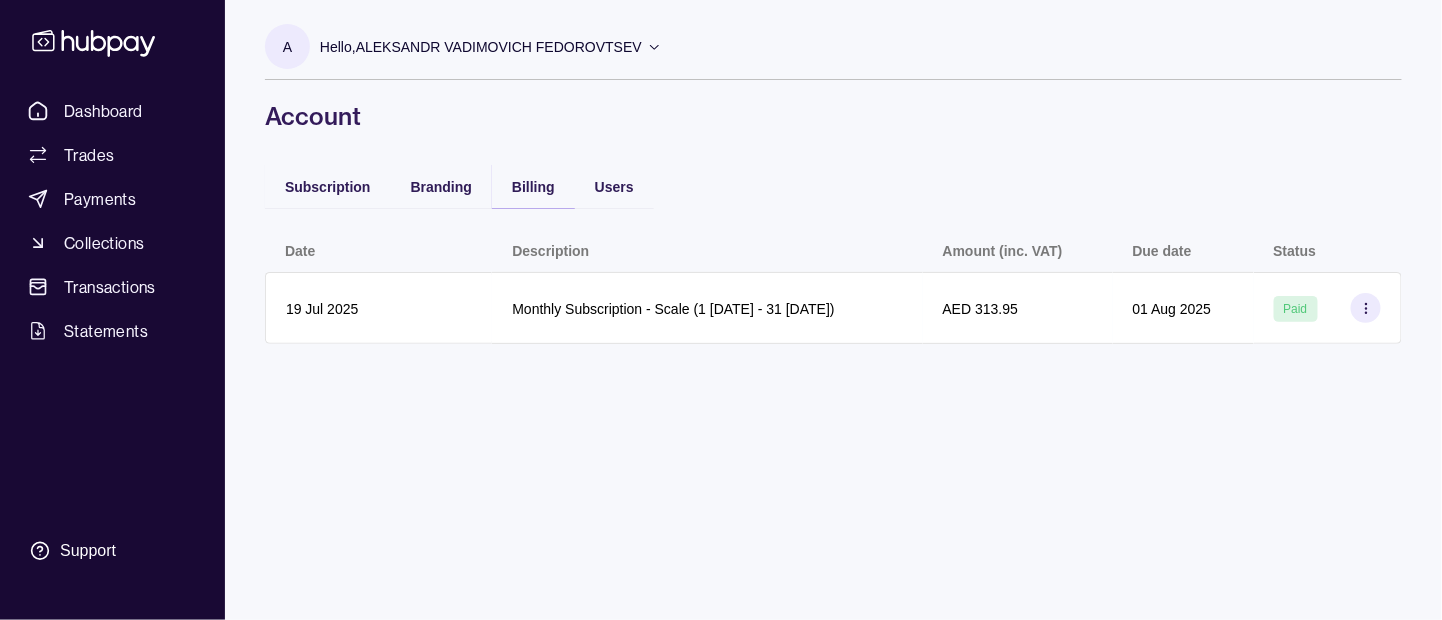 click on "Dashboard Trades Payments Collections Transactions Statements Support A Hello,  [FULL_NAME] [COMPANY_NAME] Account Subscription Branding Billing Users Date Description Amount (inc. VAT) Due date Status 19 Jul 2025 Monthly Subscription - Scale (1 Aug 2025 - 31 Aug 2025) AED 313.95 01 Aug 2025 Paid Account | Hubpay" at bounding box center (721, 310) 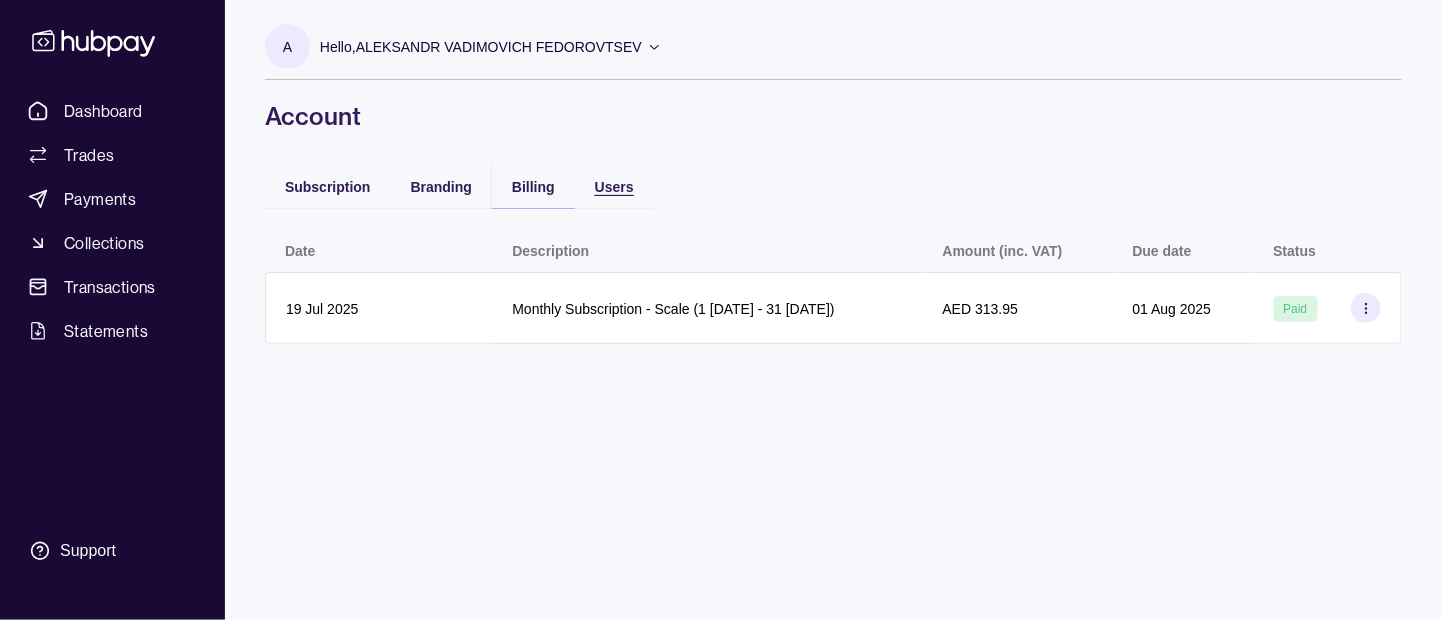 click on "Users" at bounding box center [614, 187] 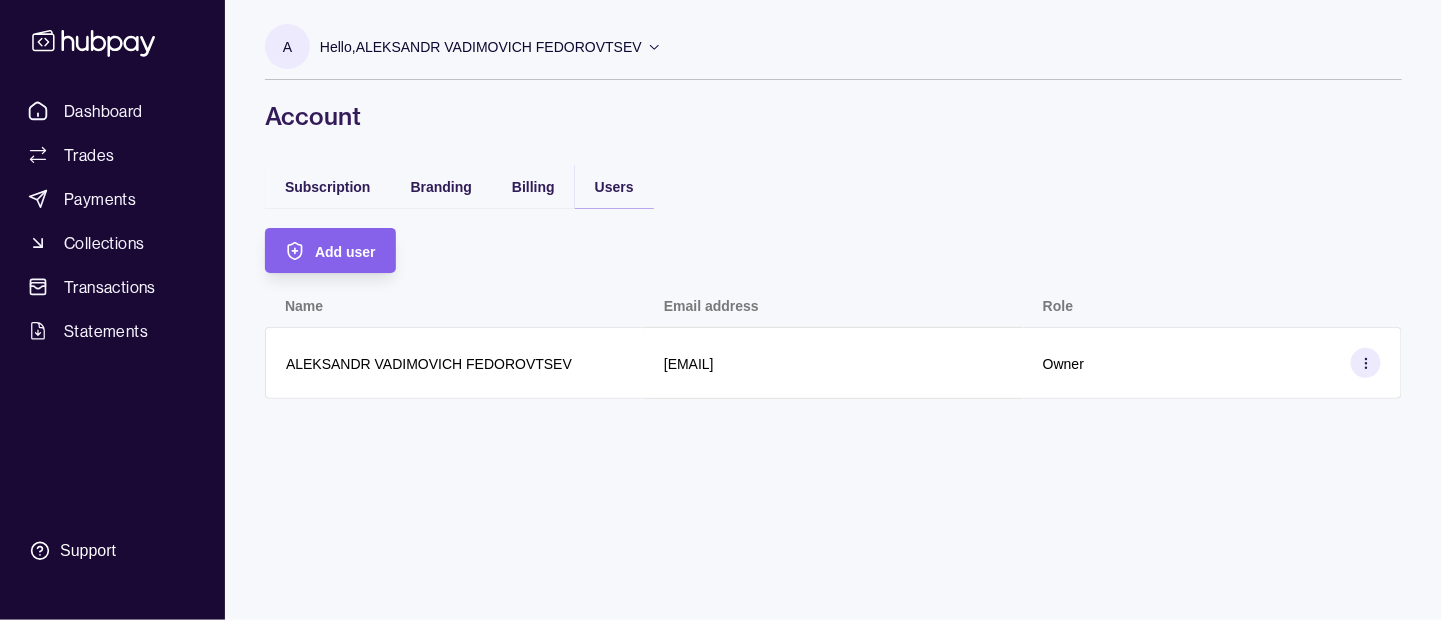 click on "Hello,  ALEKSANDR VADIMOVICH FEDOROVTSEV" at bounding box center (481, 47) 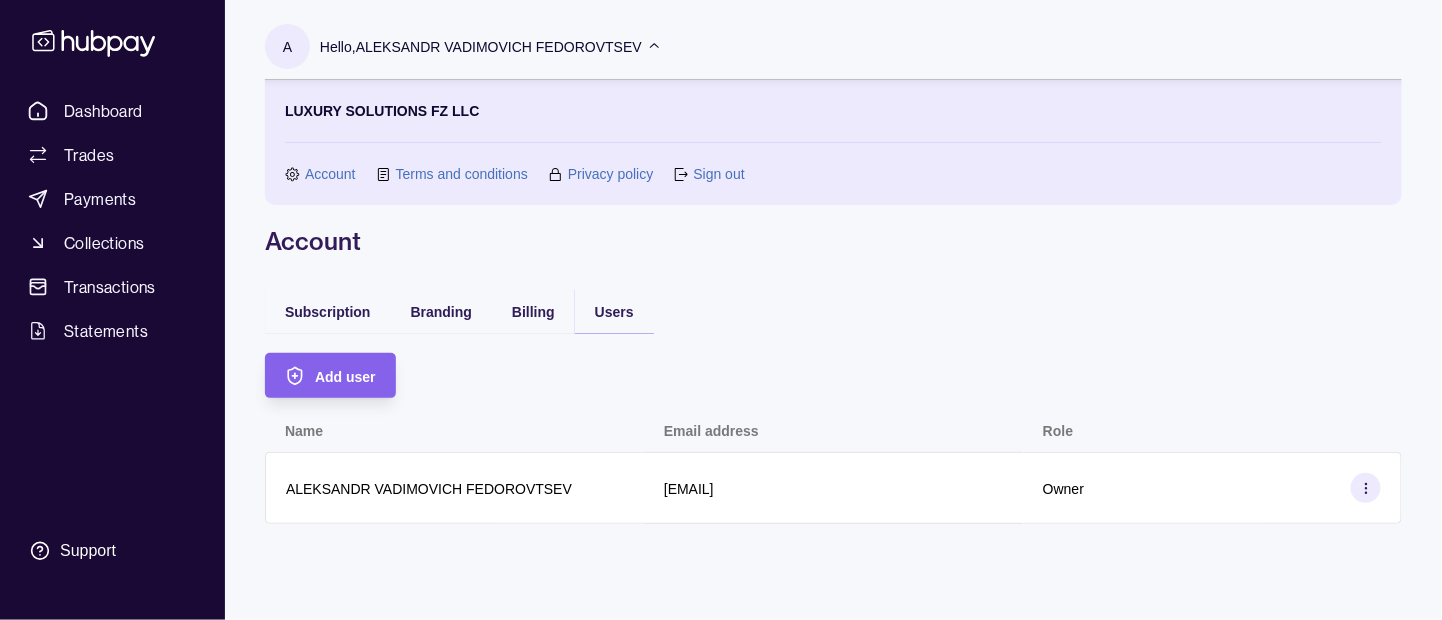 click on "Sign out" at bounding box center [718, 174] 